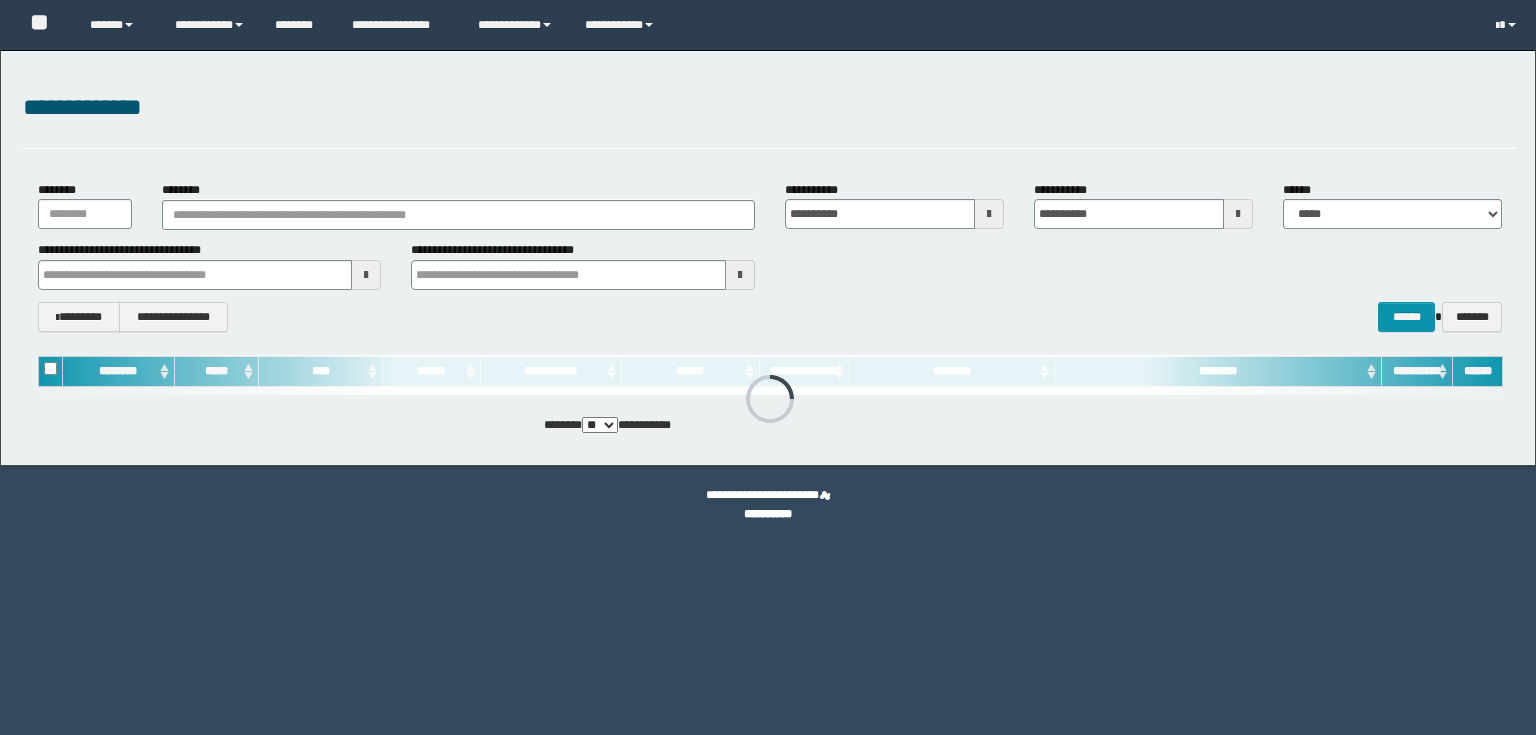 scroll, scrollTop: 0, scrollLeft: 0, axis: both 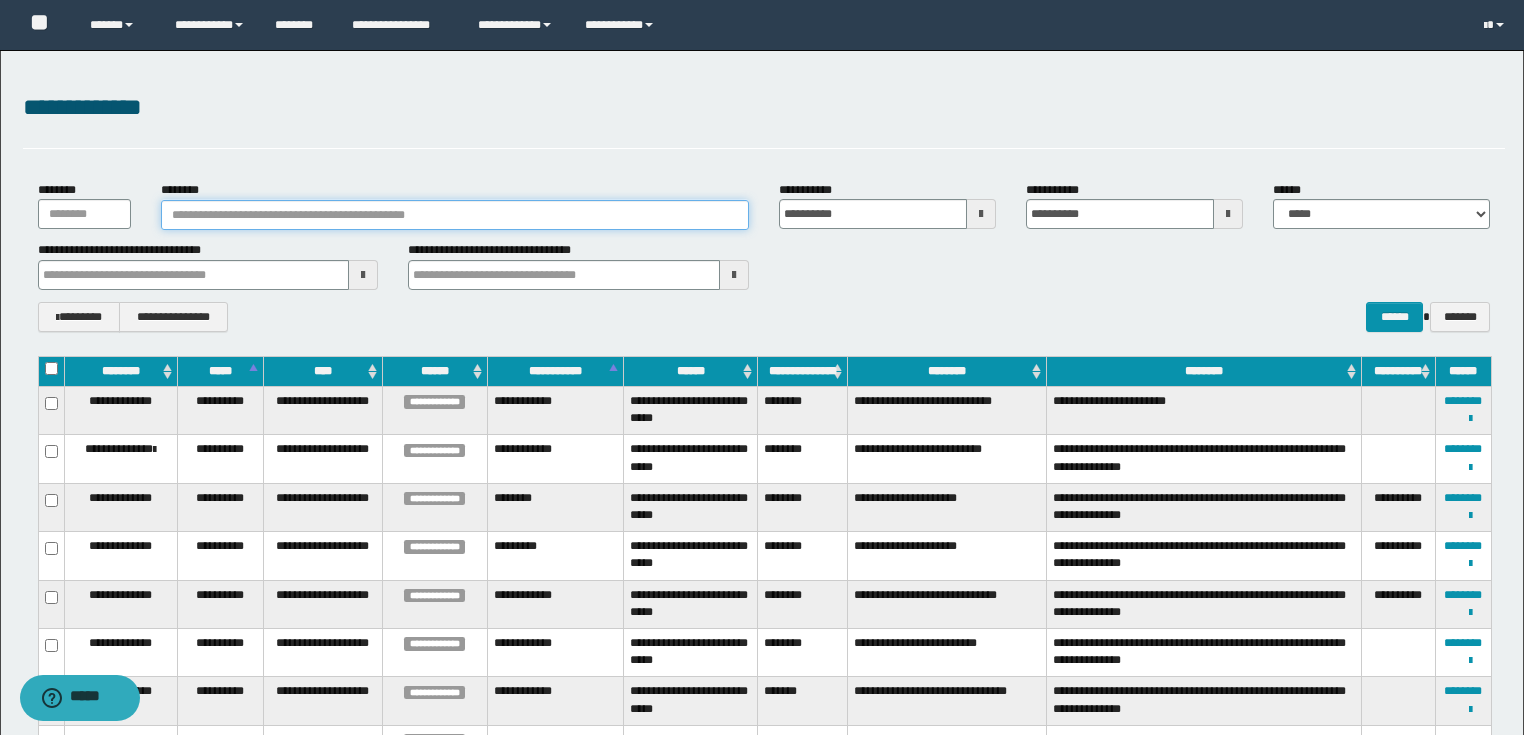 click on "********" at bounding box center [455, 215] 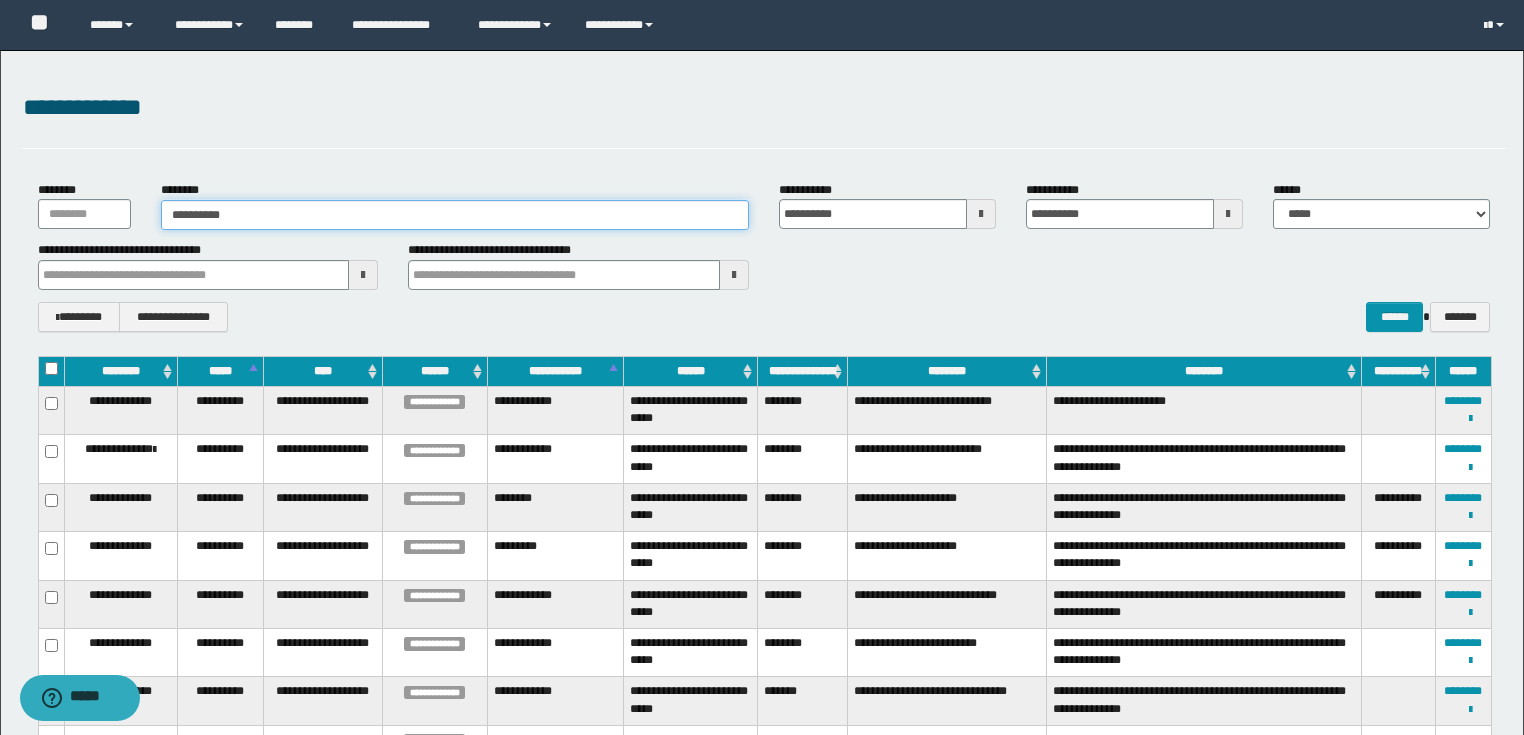 type on "**********" 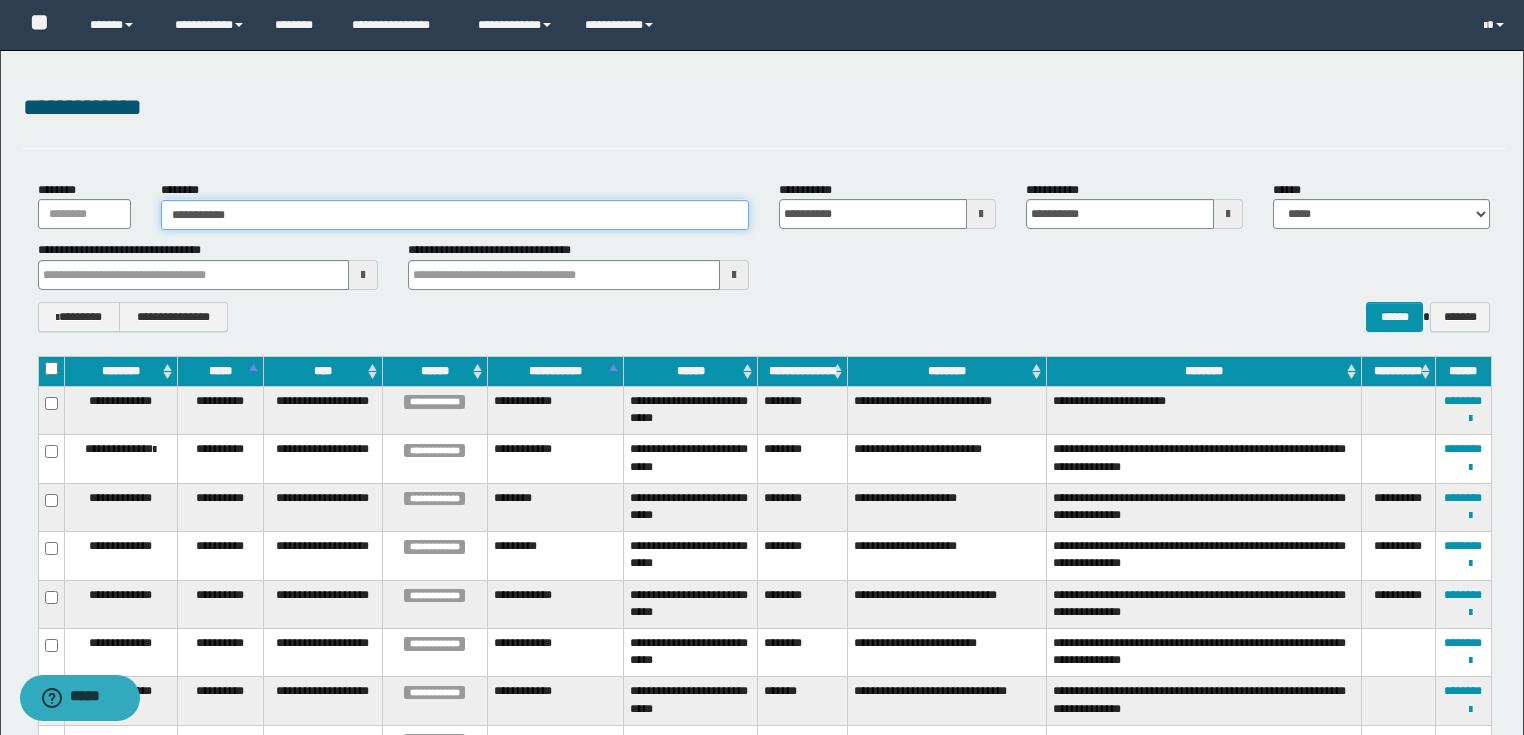 type on "**********" 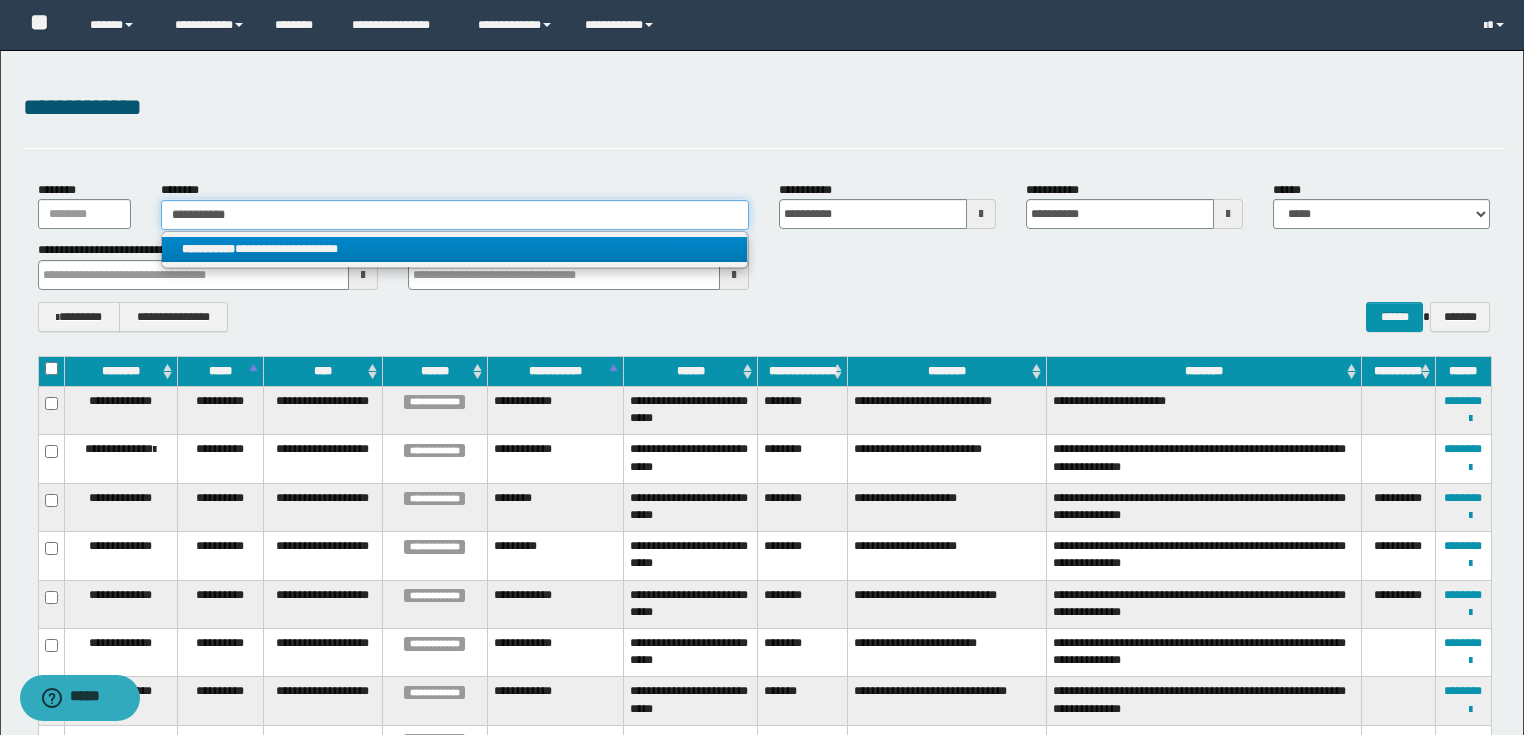type on "**********" 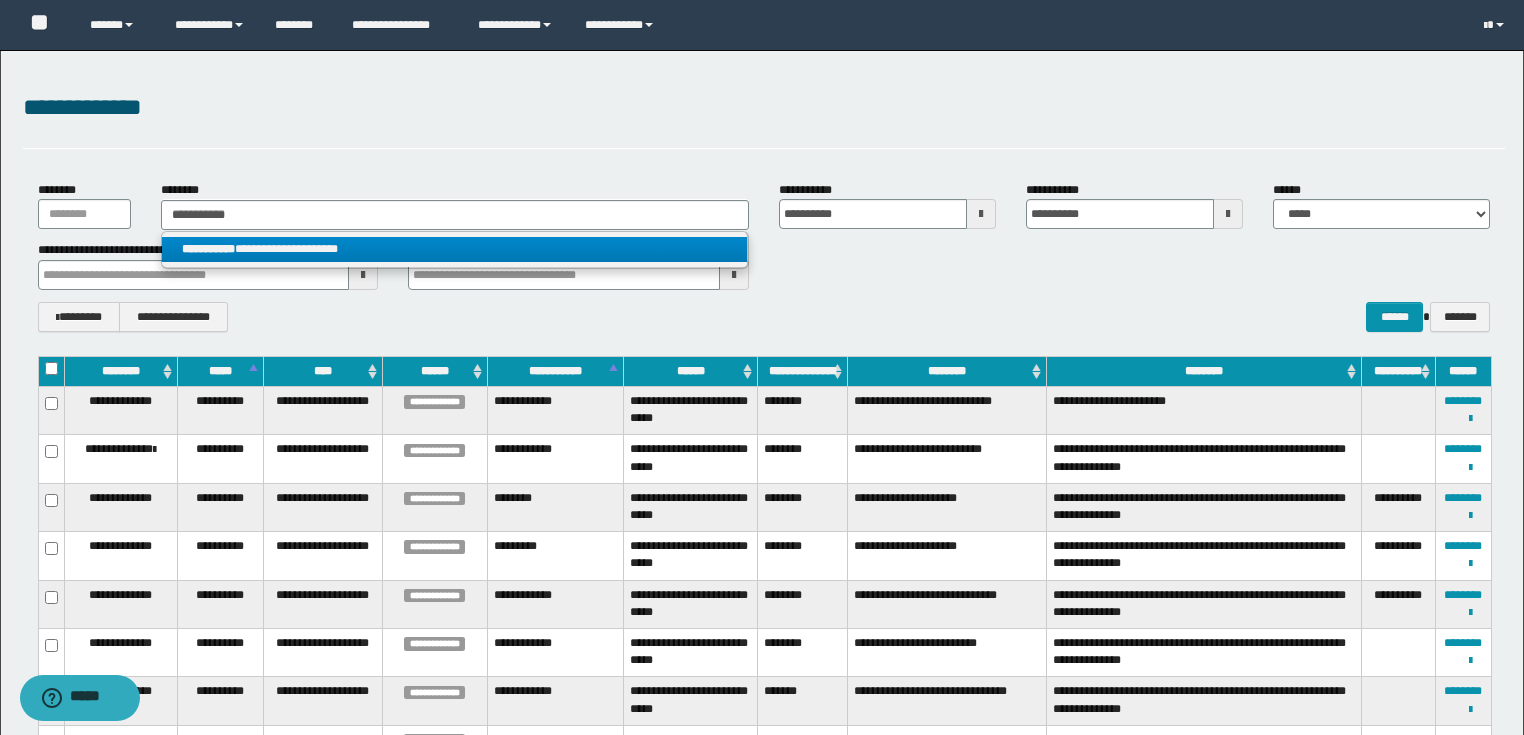 click on "**********" at bounding box center [454, 249] 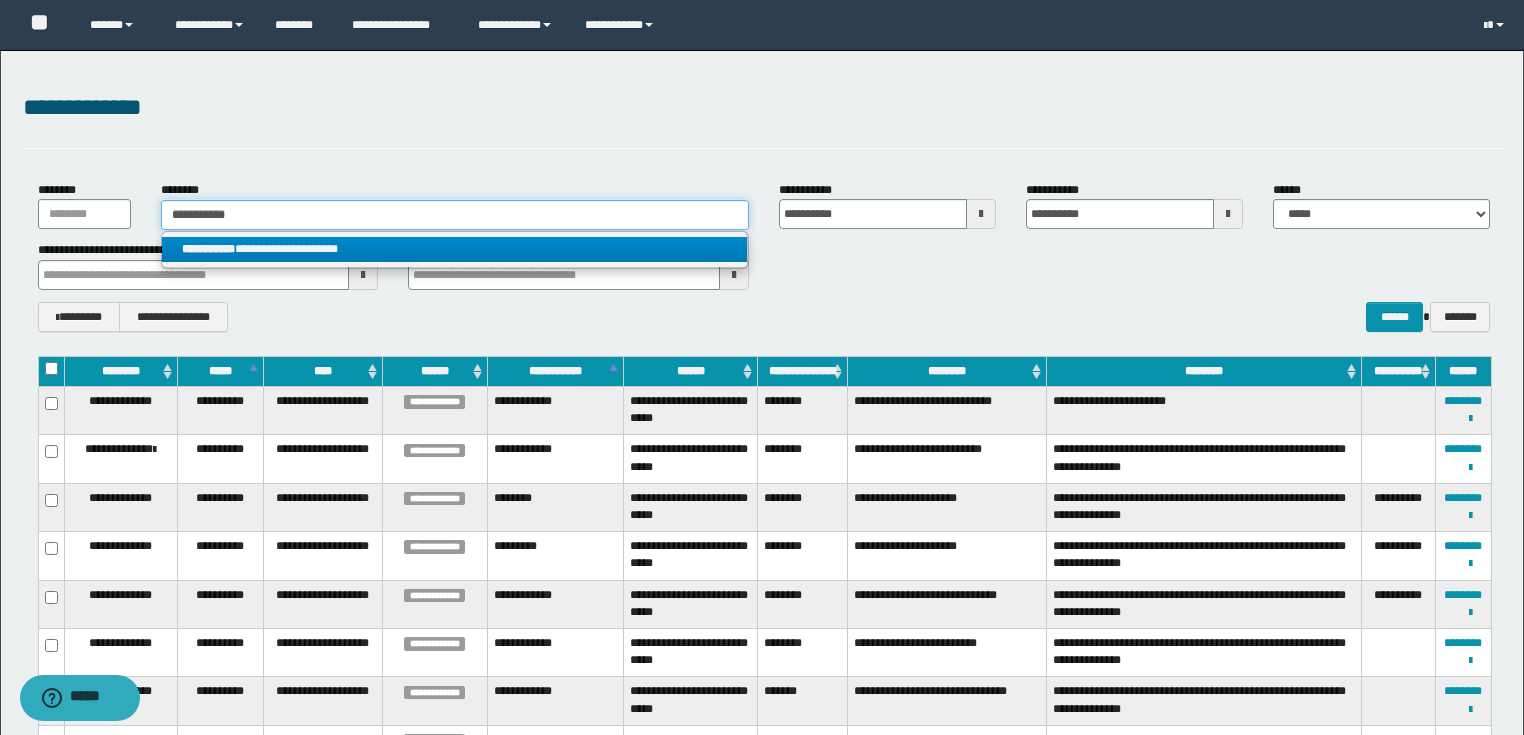 type 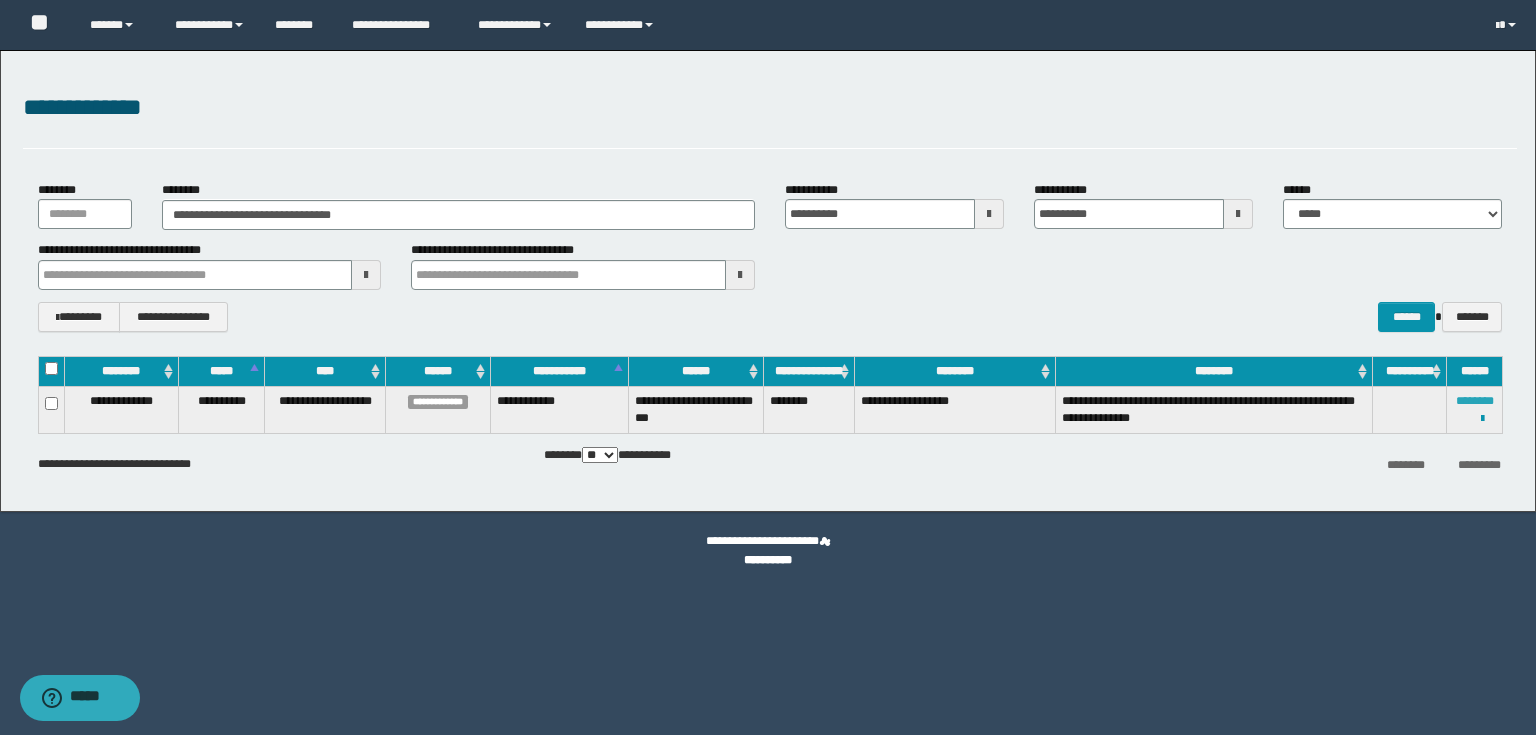 click on "********" at bounding box center [1475, 401] 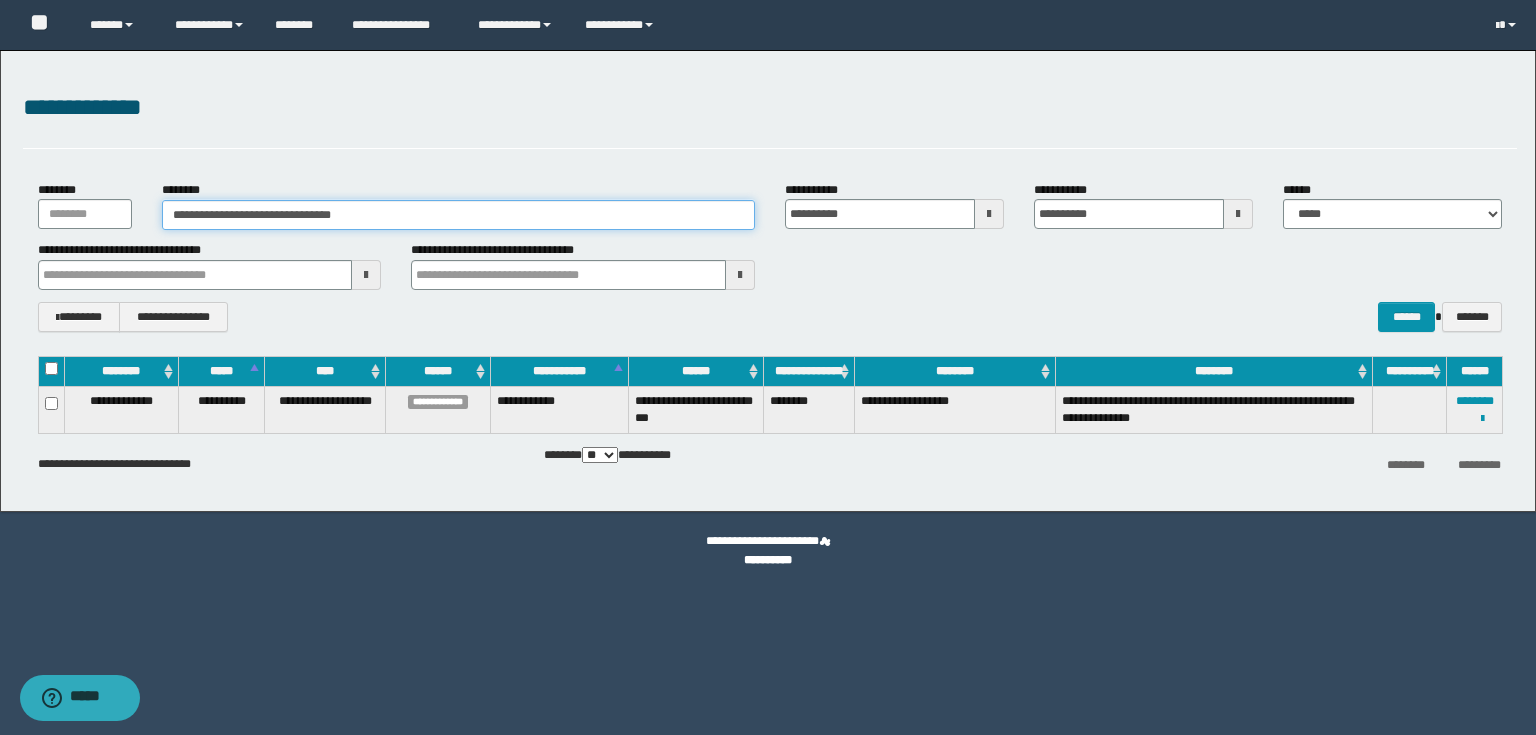 drag, startPoint x: 396, startPoint y: 223, endPoint x: 0, endPoint y: 200, distance: 396.66736 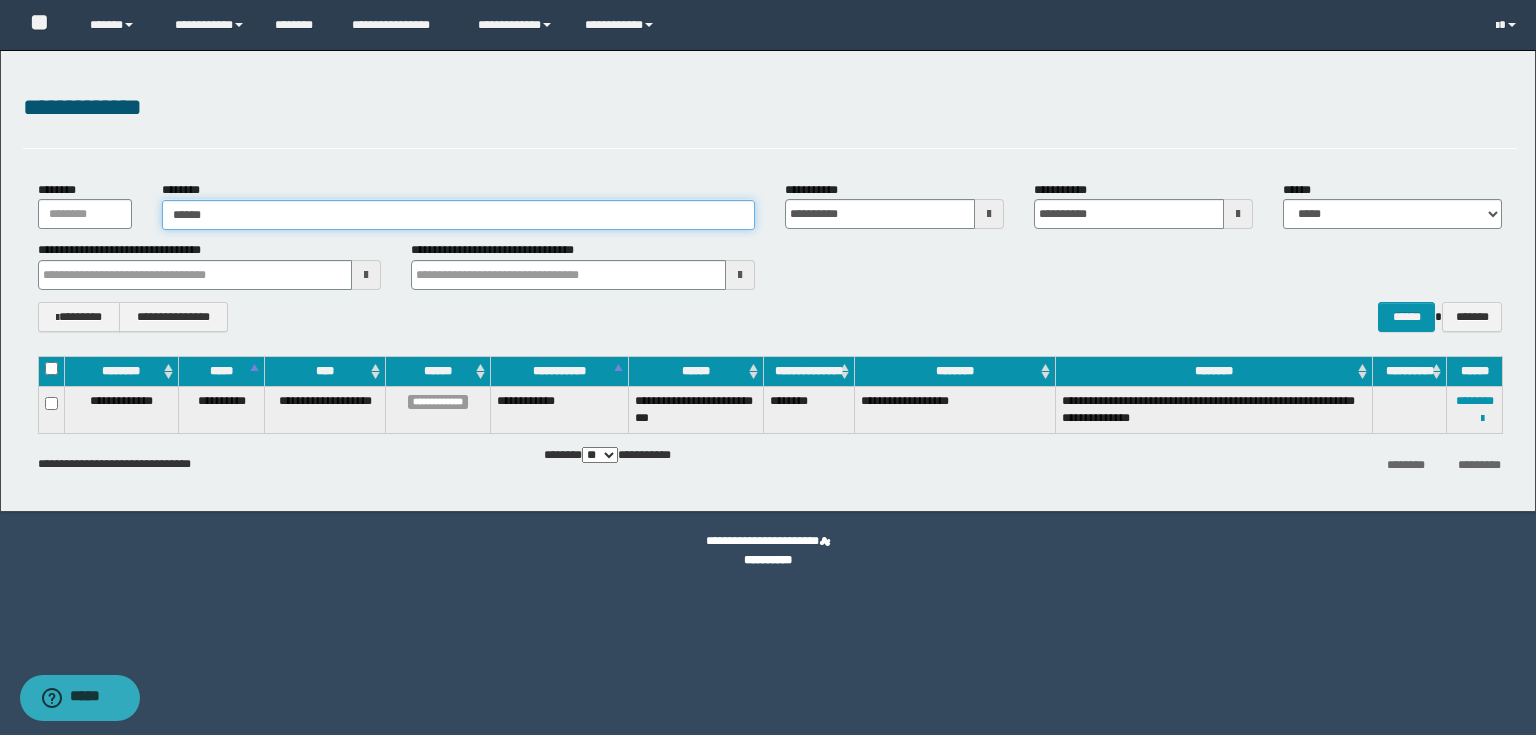 type on "*******" 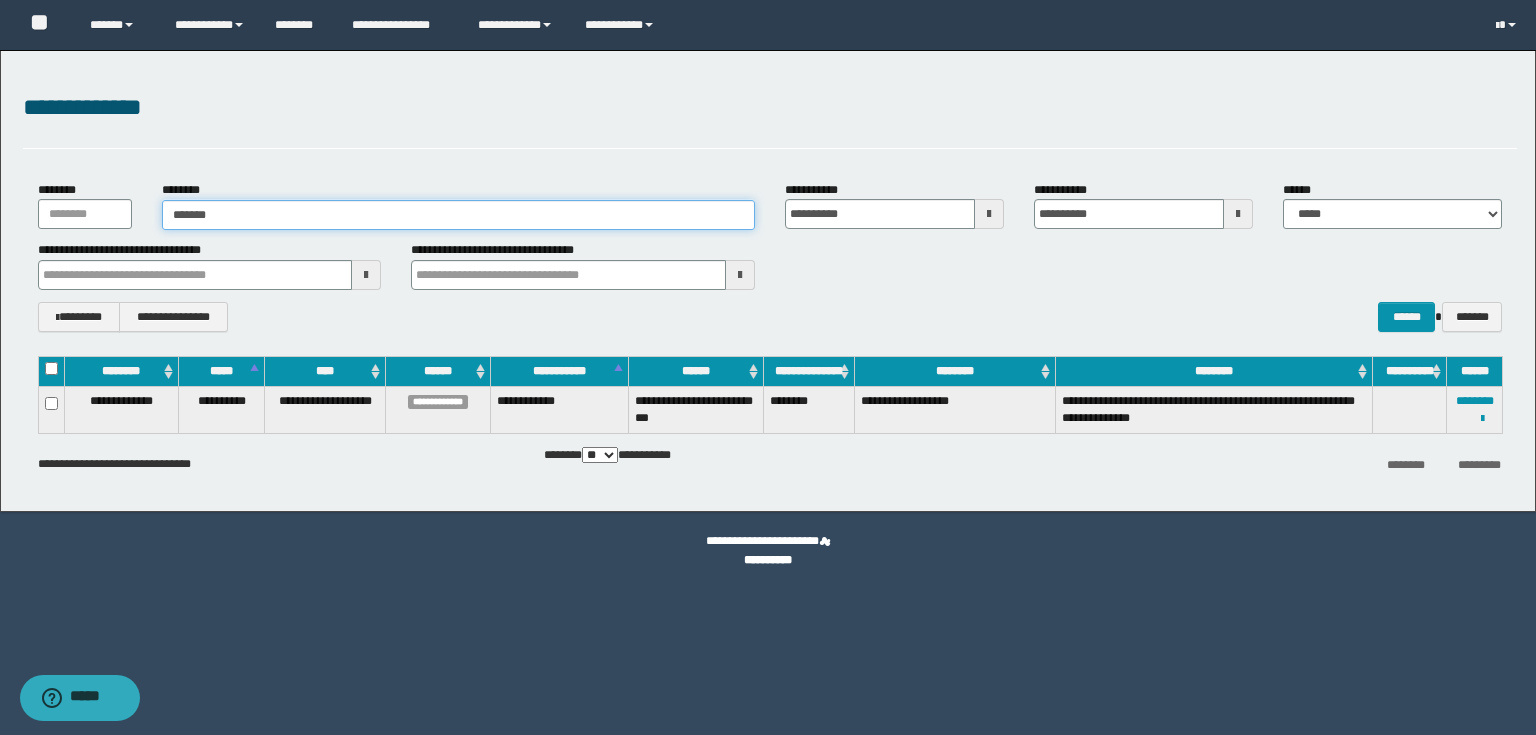 type on "*******" 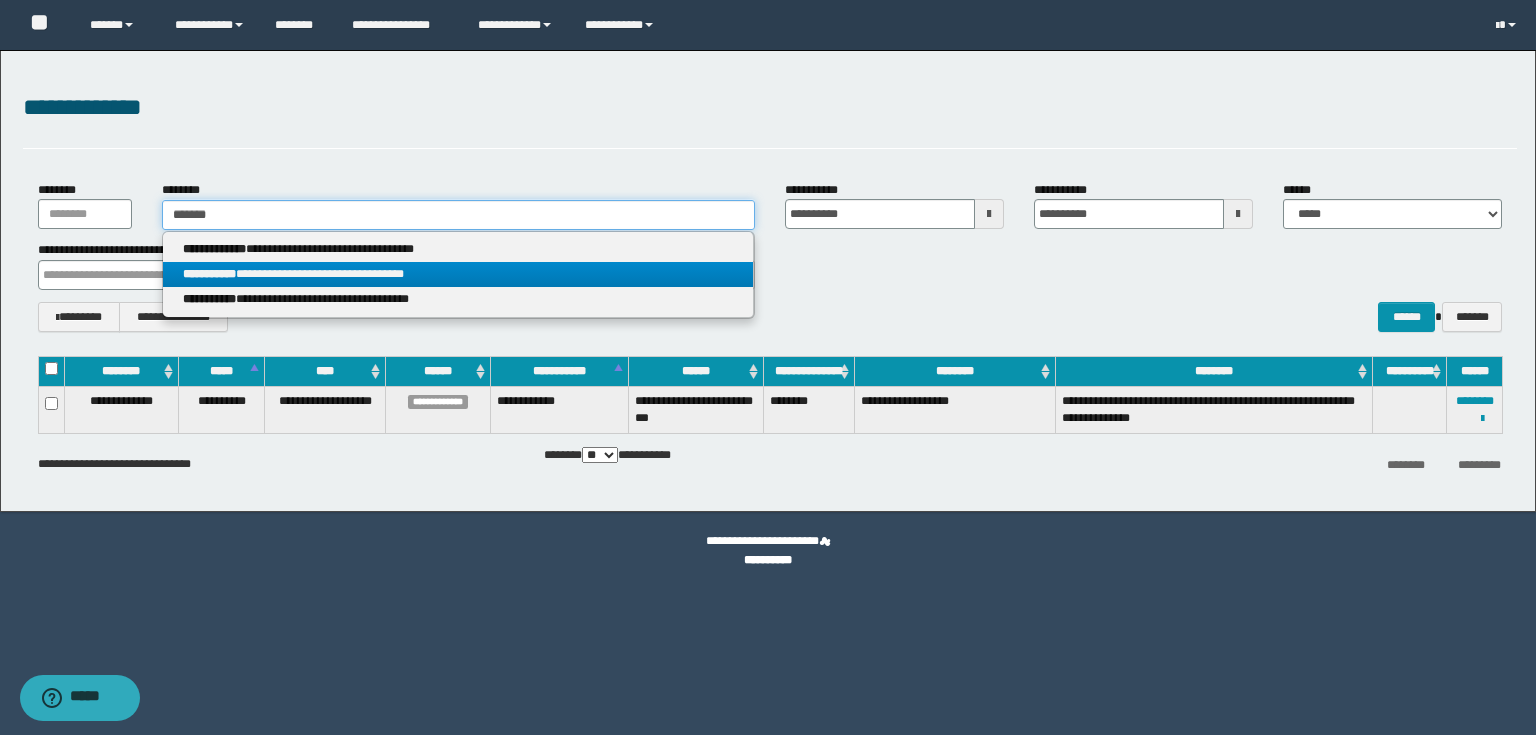type on "*******" 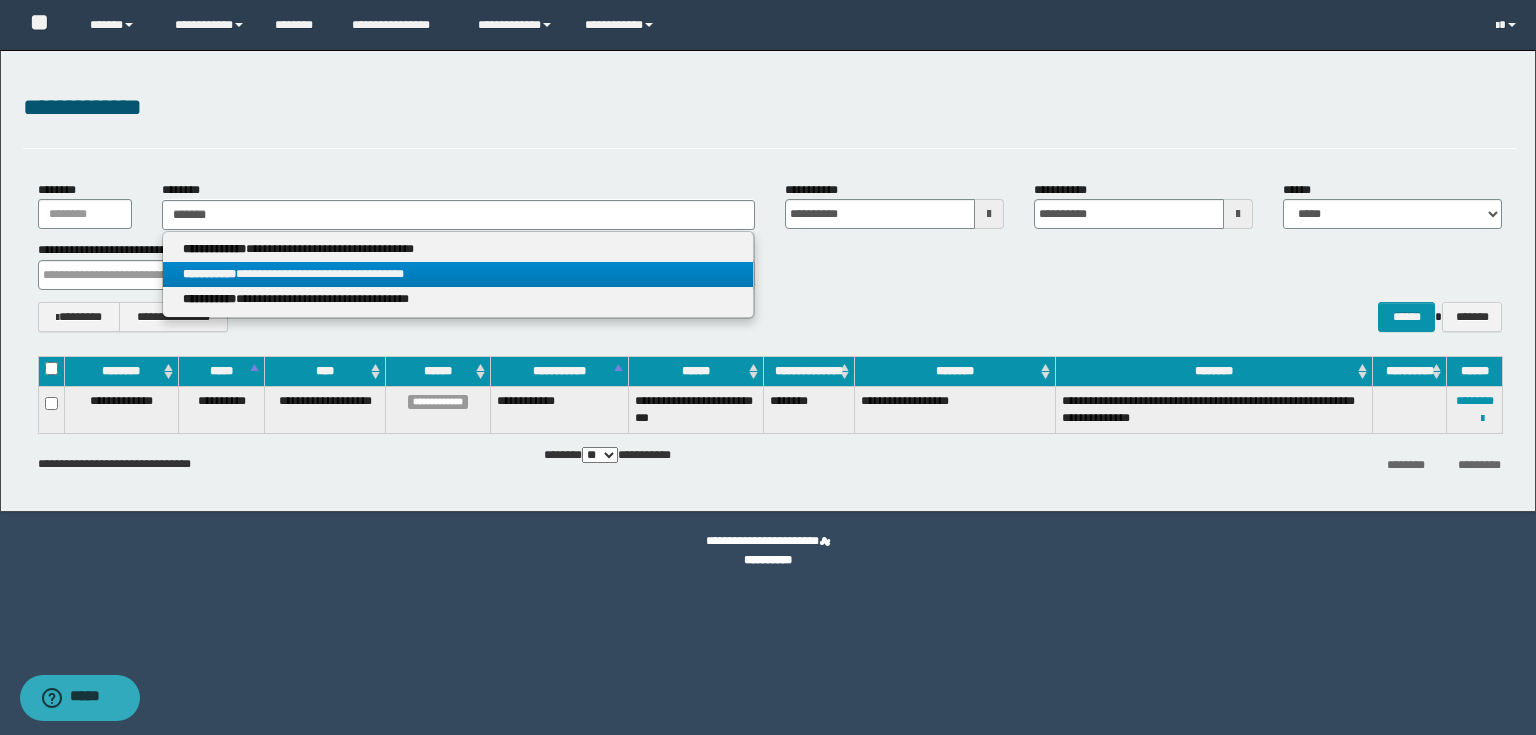 click on "**********" at bounding box center [458, 274] 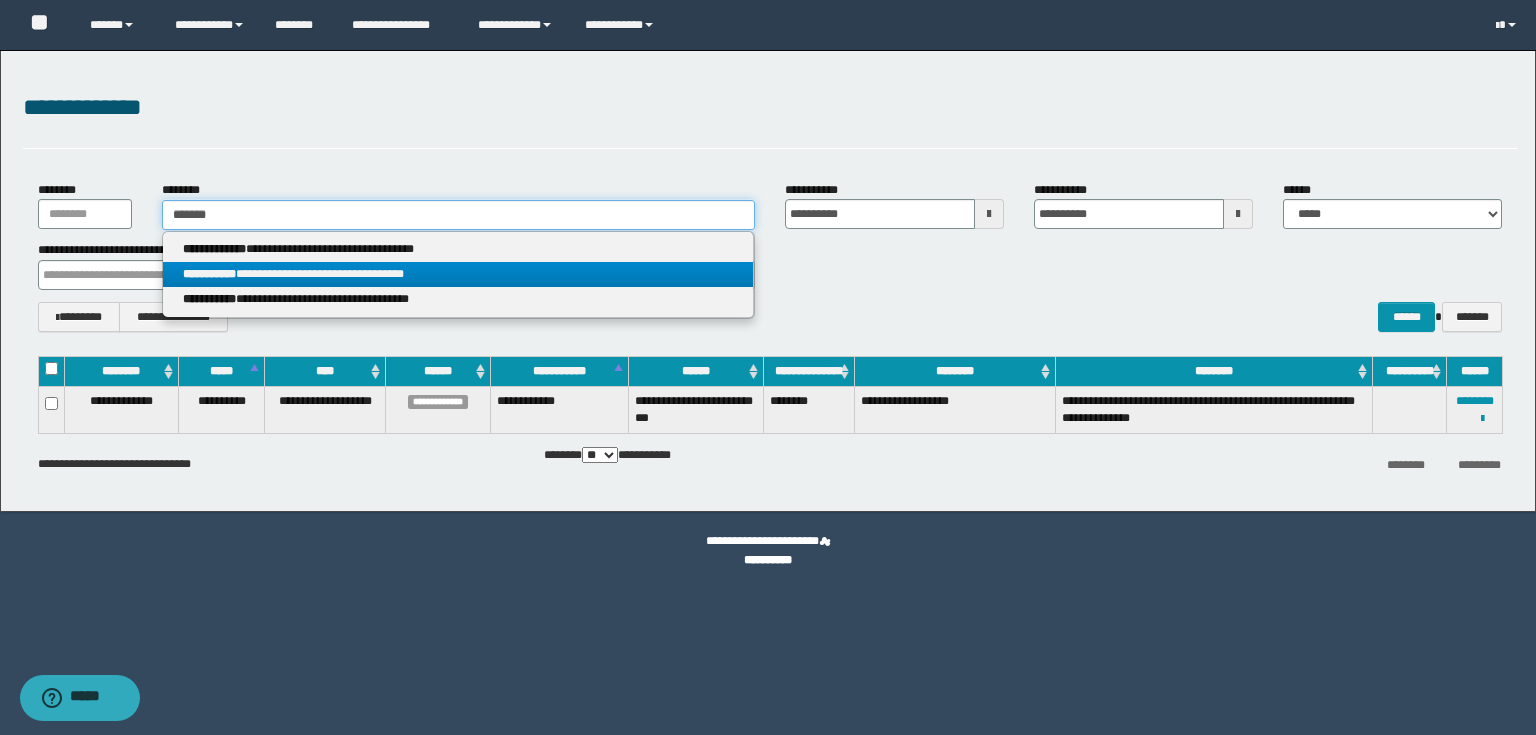 type 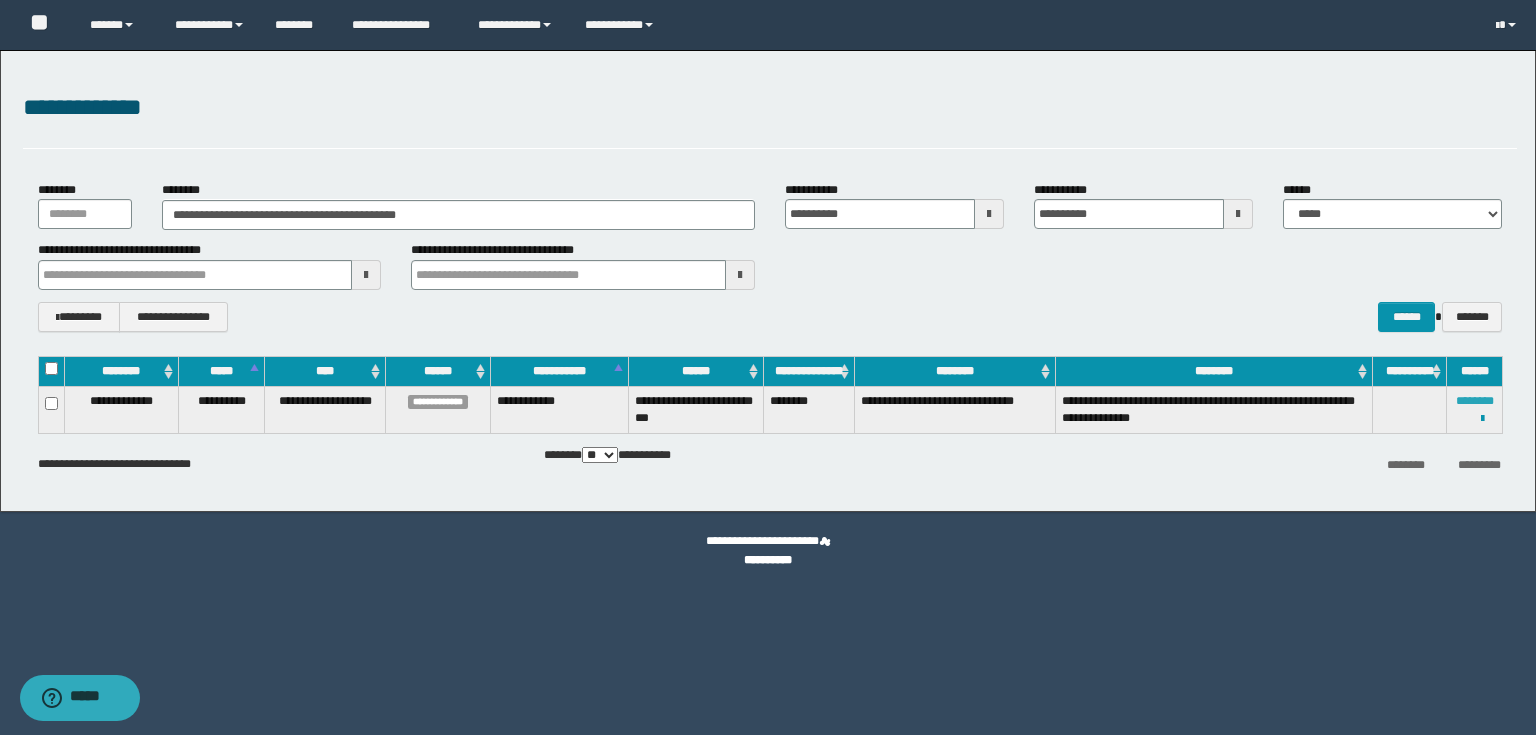 click on "********" at bounding box center [1475, 401] 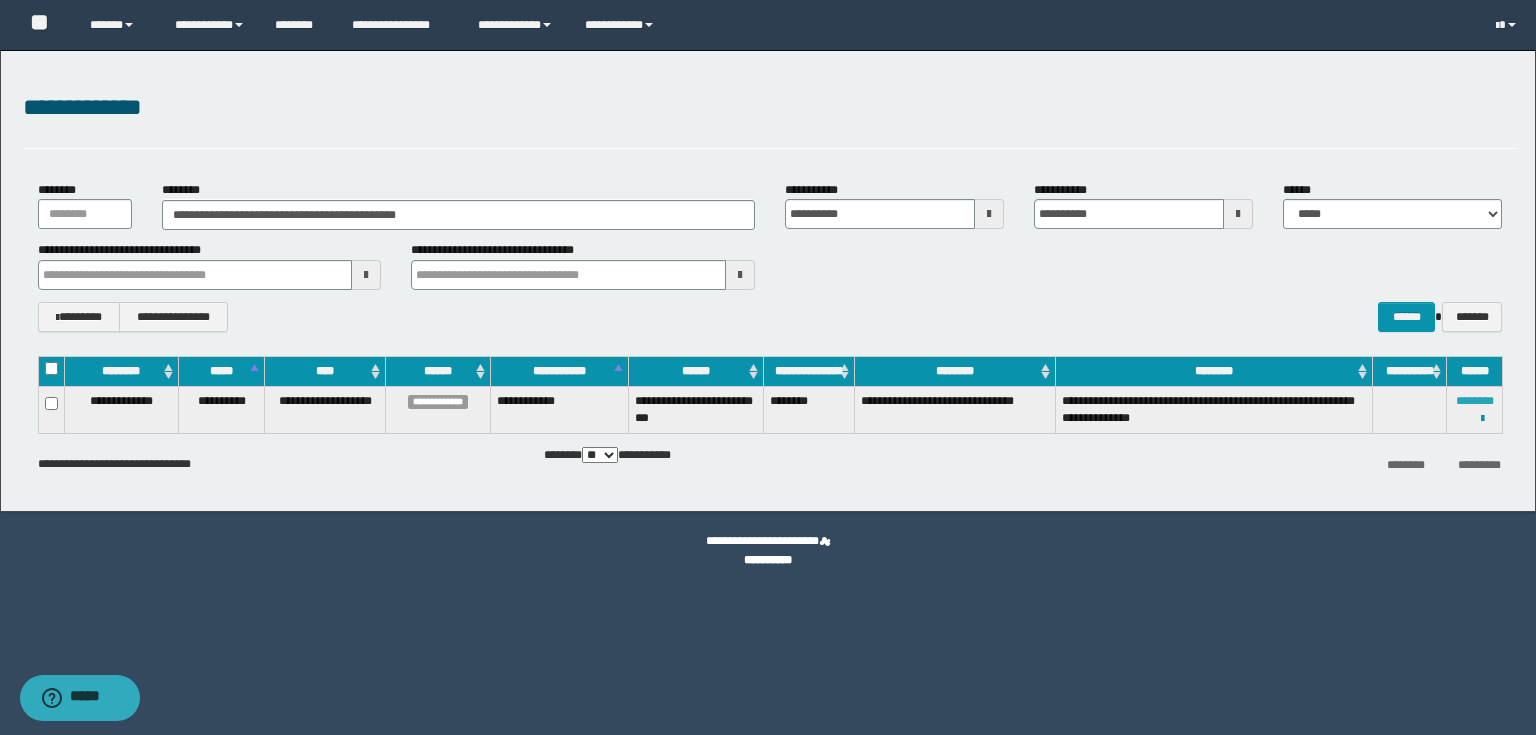 click on "********" at bounding box center (1475, 401) 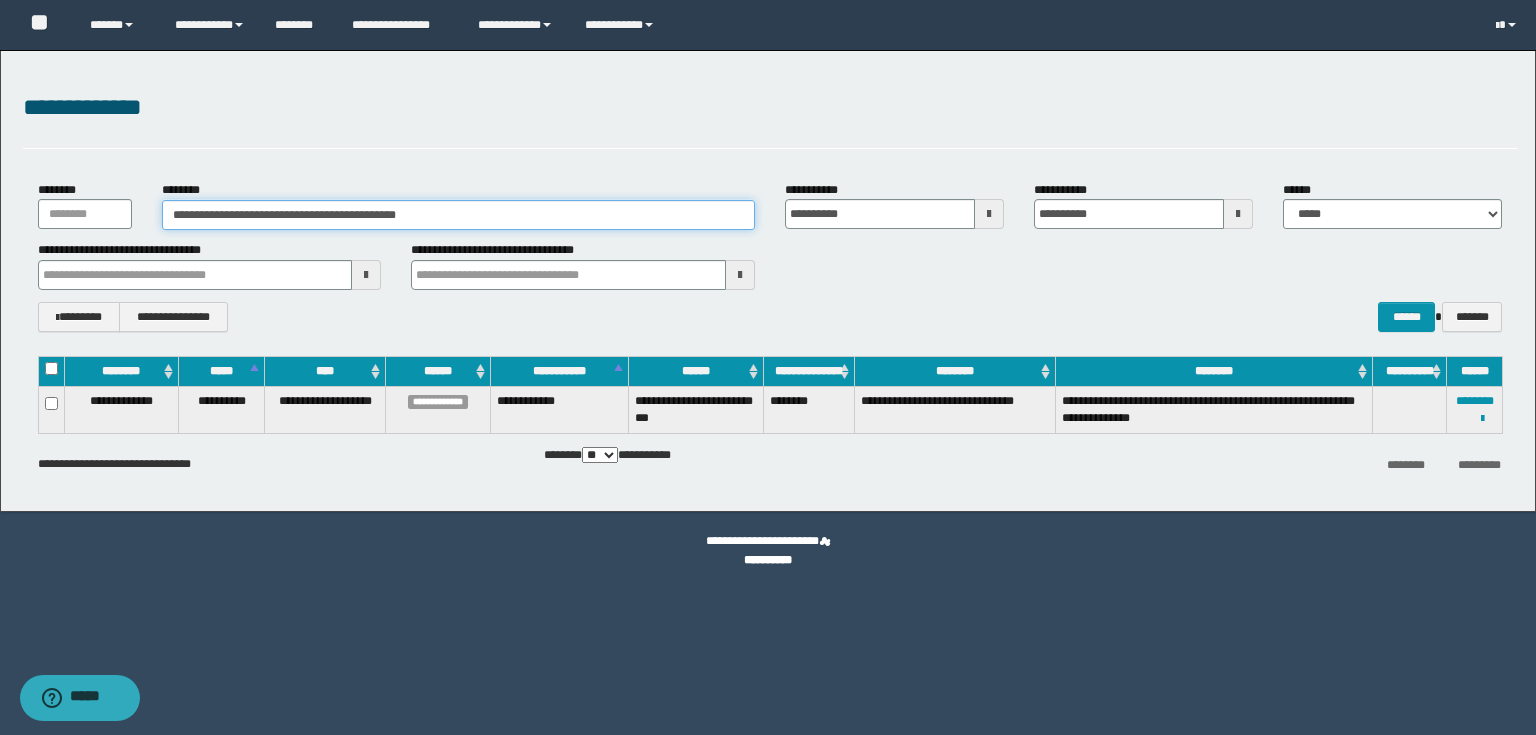 drag, startPoint x: 460, startPoint y: 227, endPoint x: 0, endPoint y: 166, distance: 464.02695 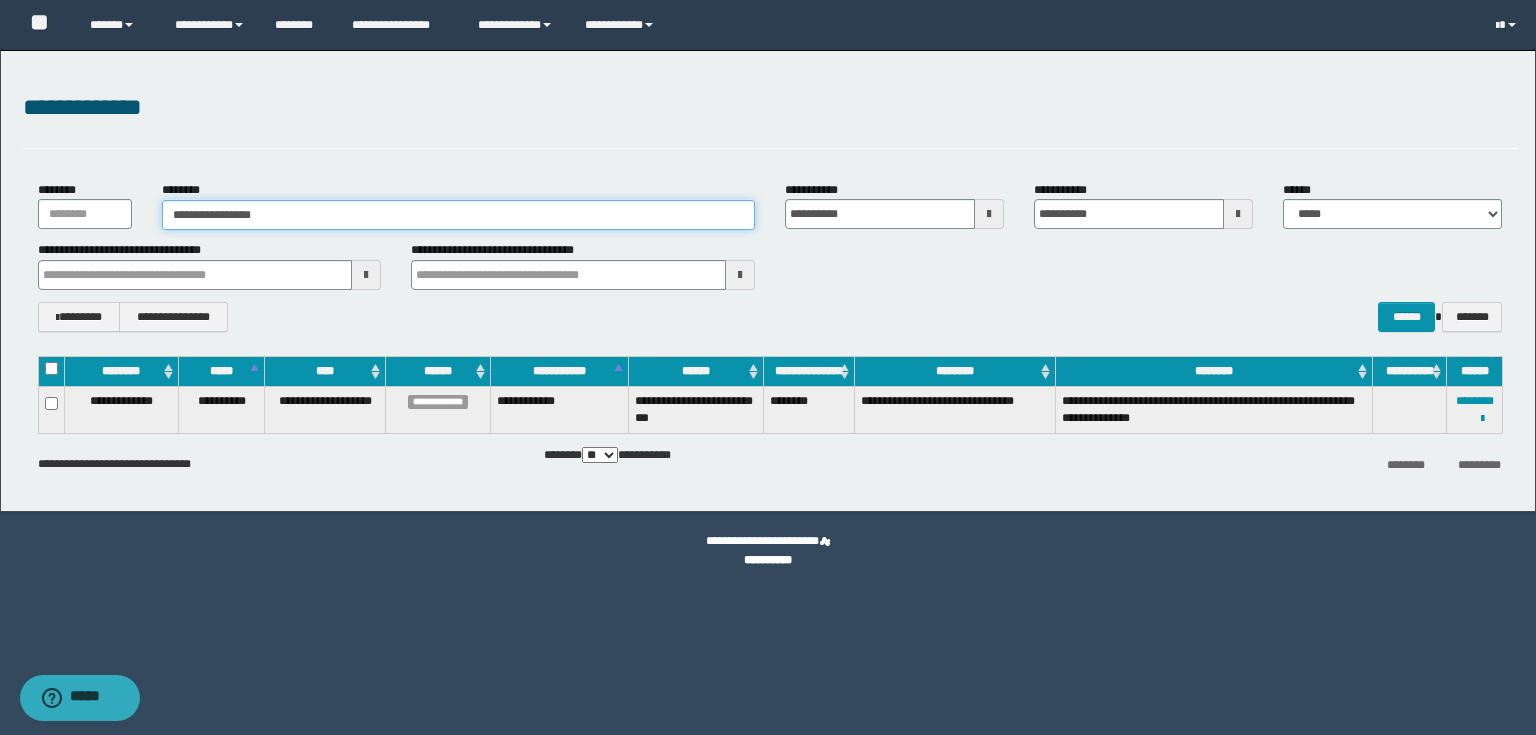type on "**********" 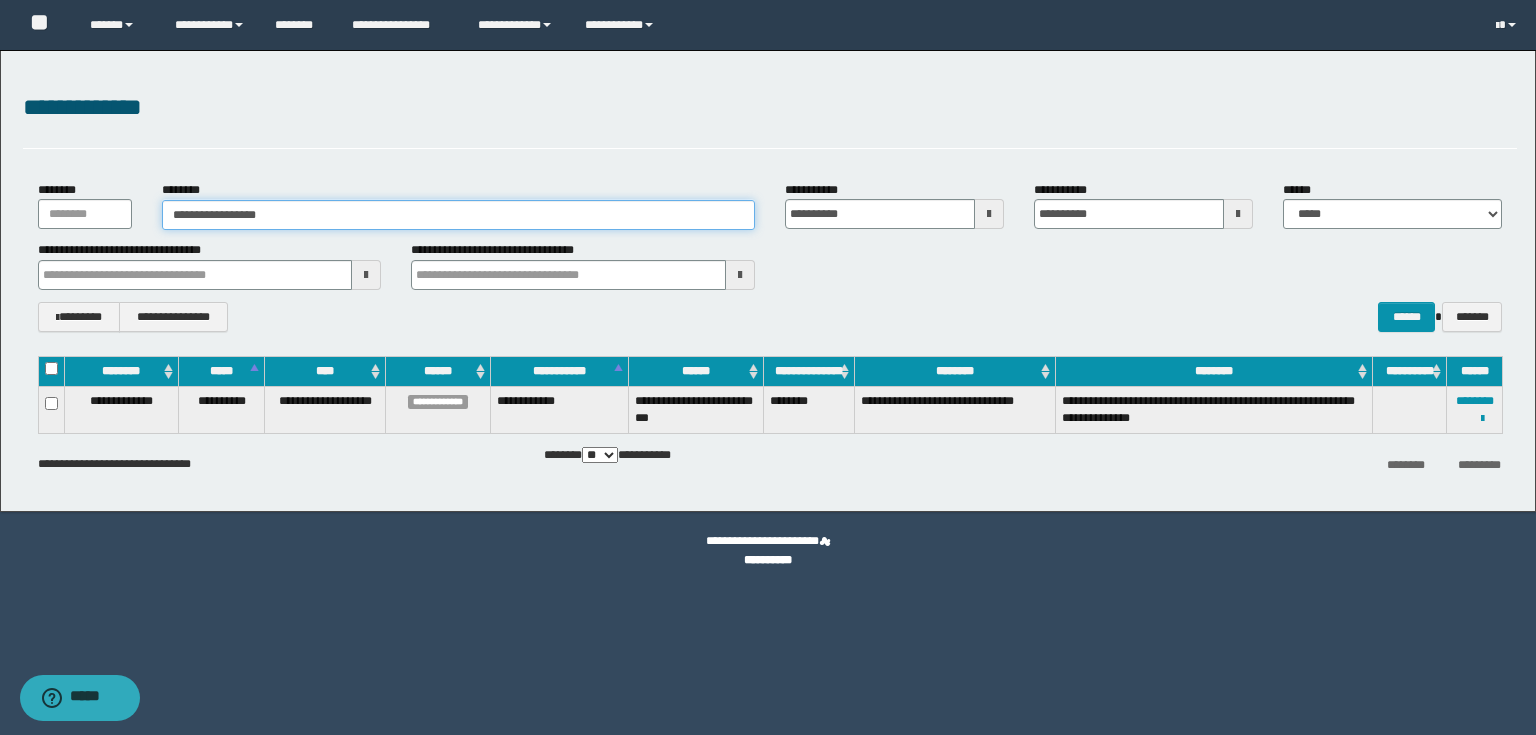 type on "**********" 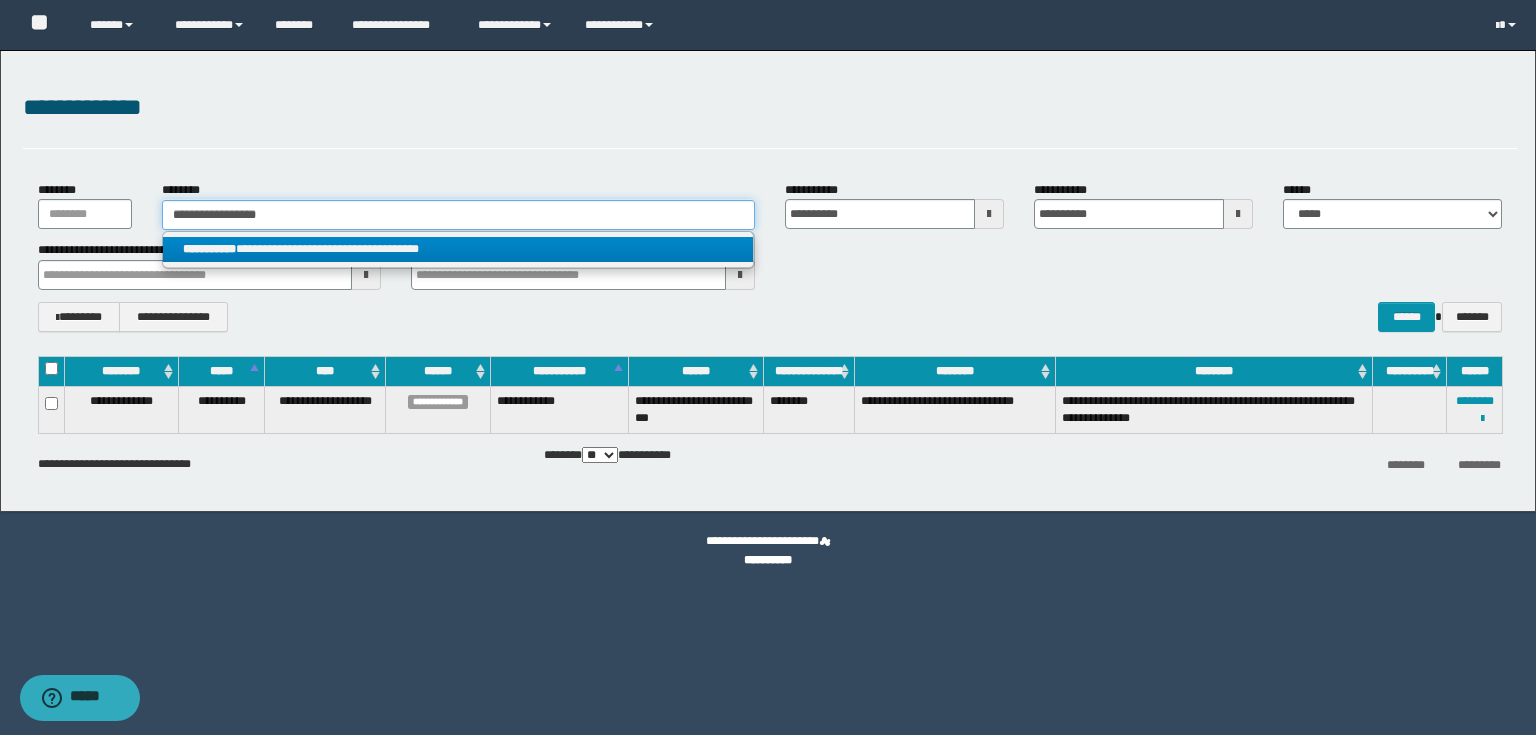 type on "**********" 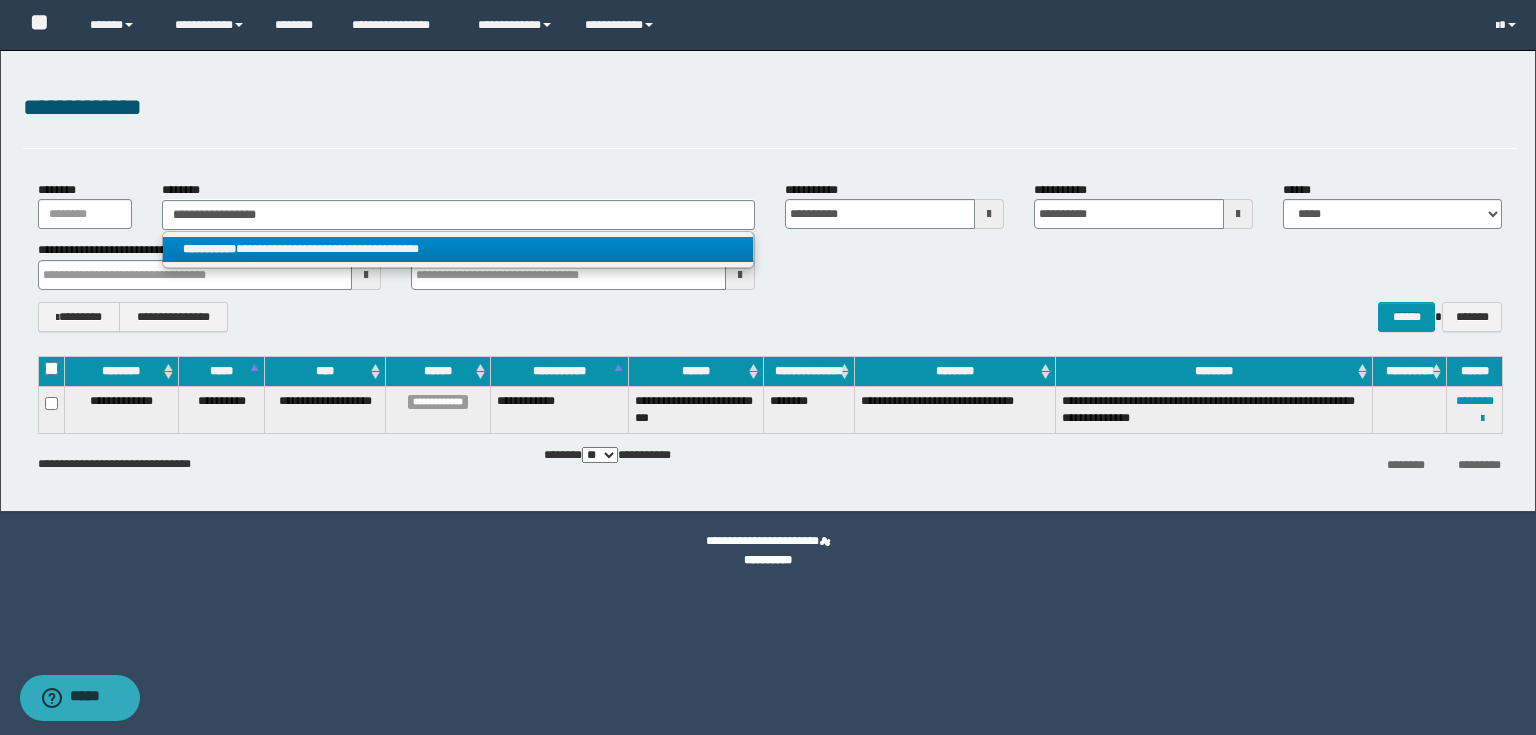 click on "**********" at bounding box center [458, 250] 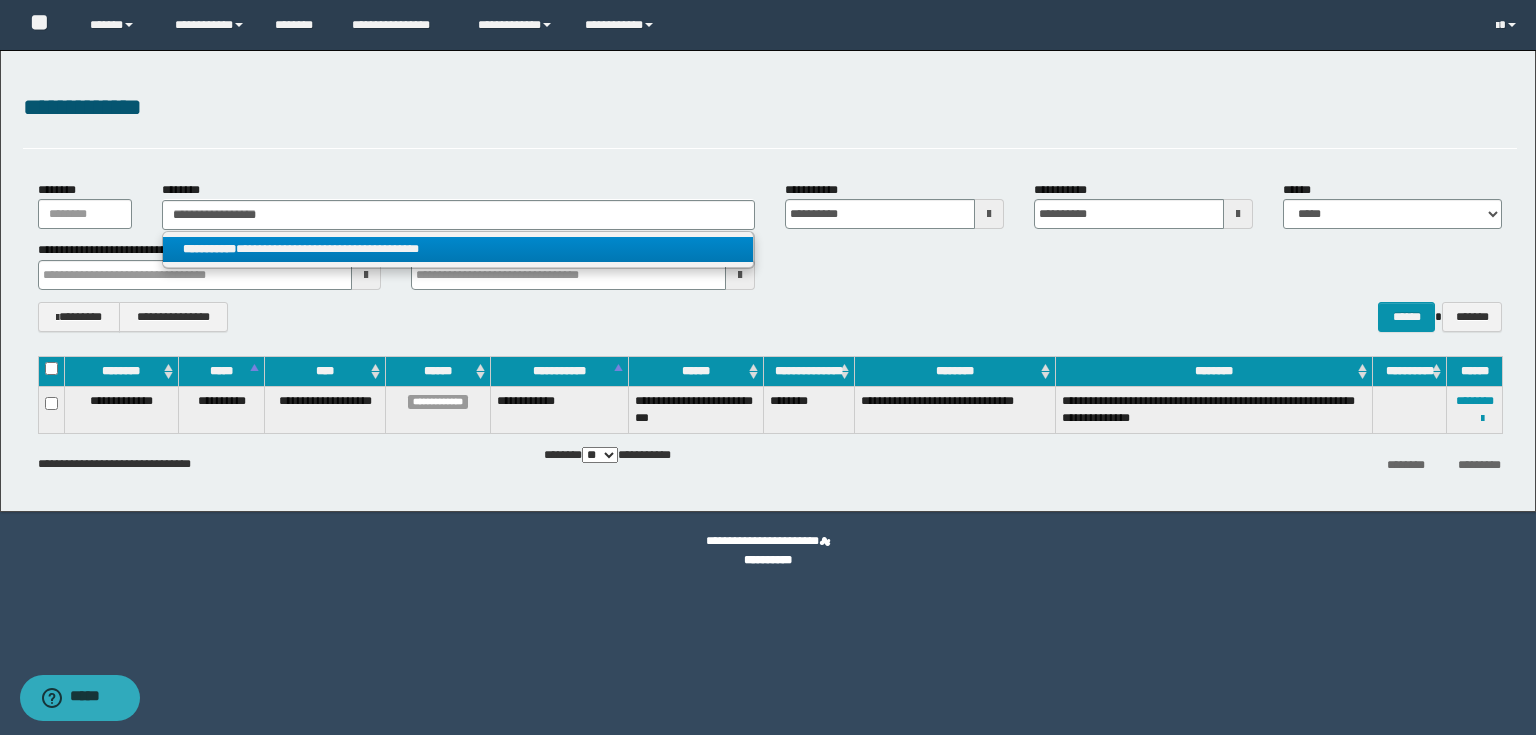 click on "**********" at bounding box center (458, 249) 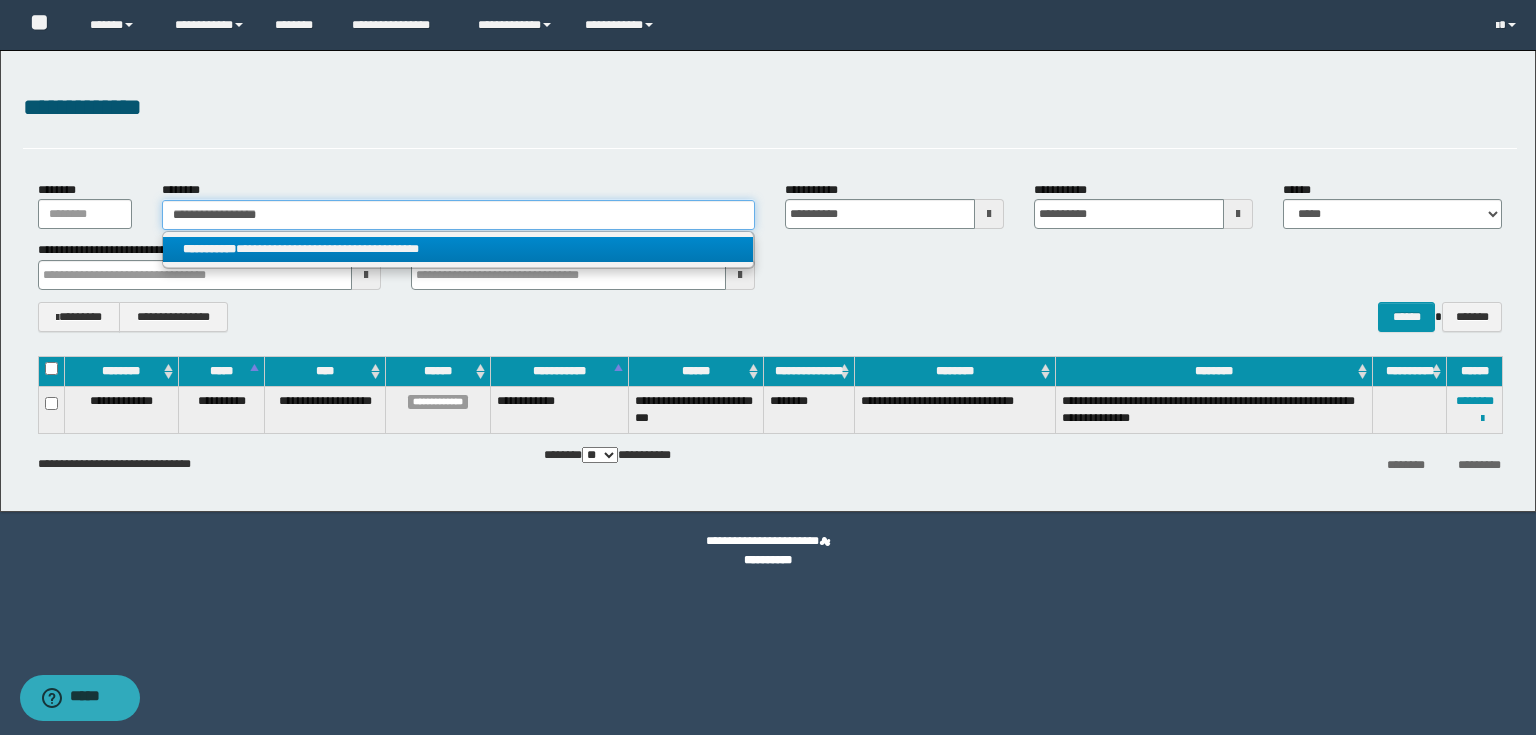 type 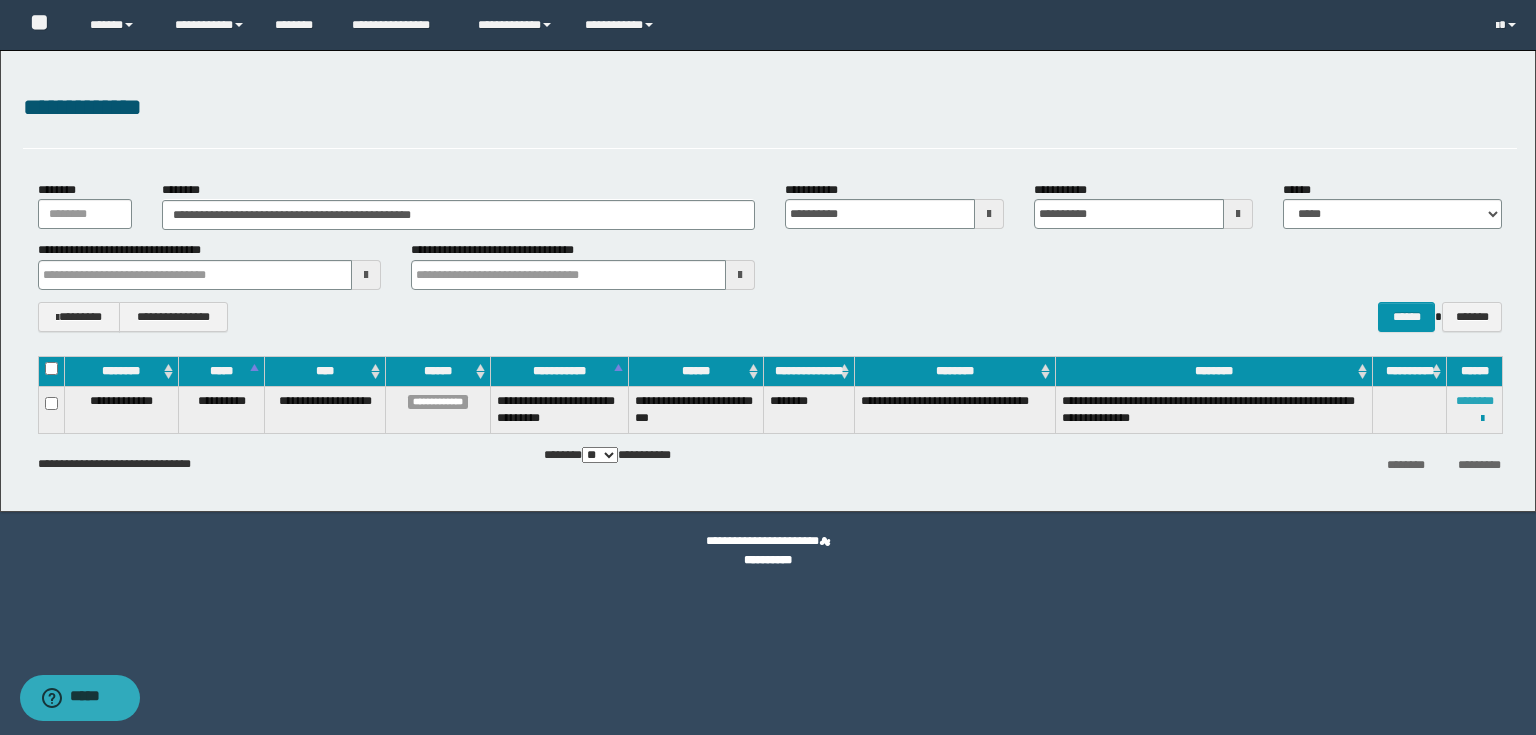 click on "********" at bounding box center (1475, 401) 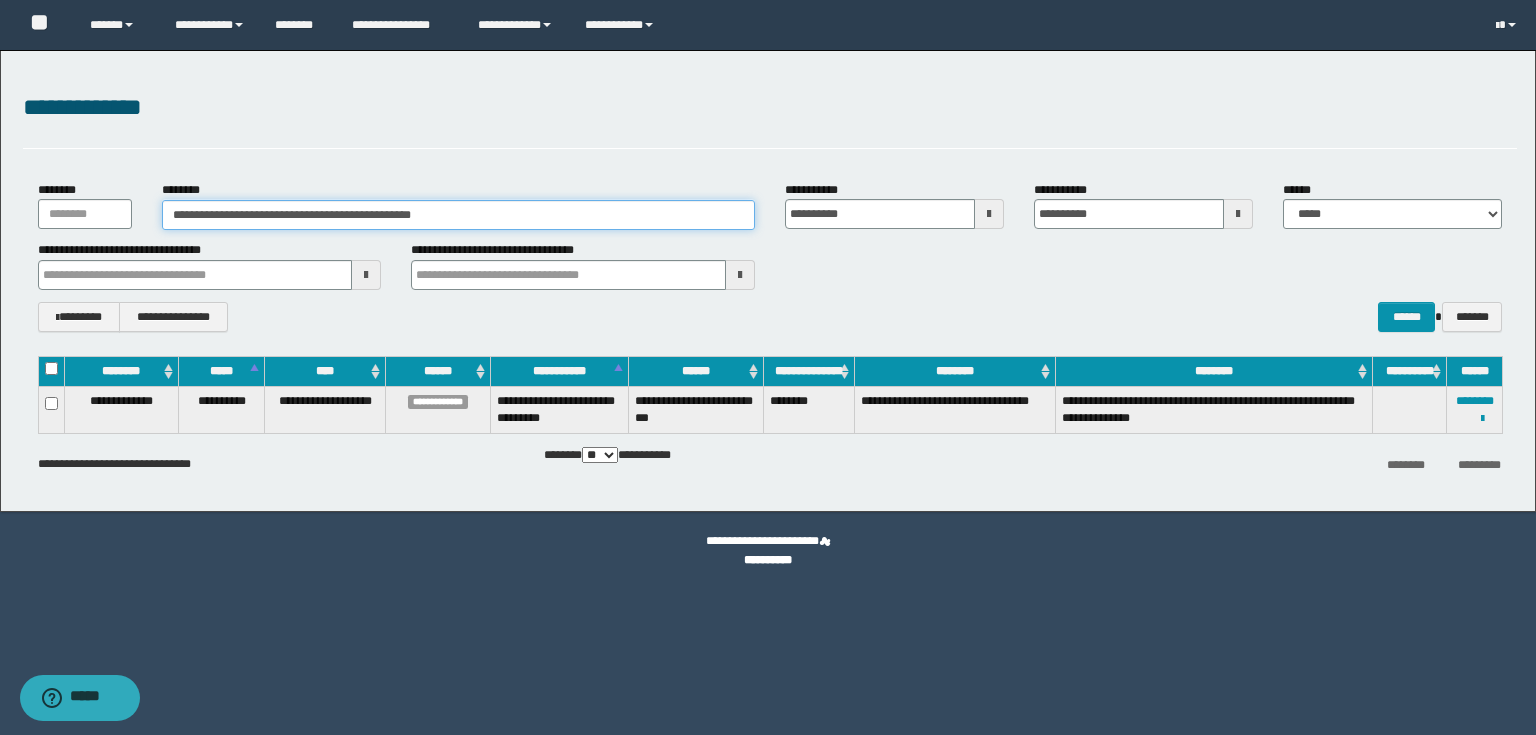 drag, startPoint x: 484, startPoint y: 221, endPoint x: 0, endPoint y: 140, distance: 490.73108 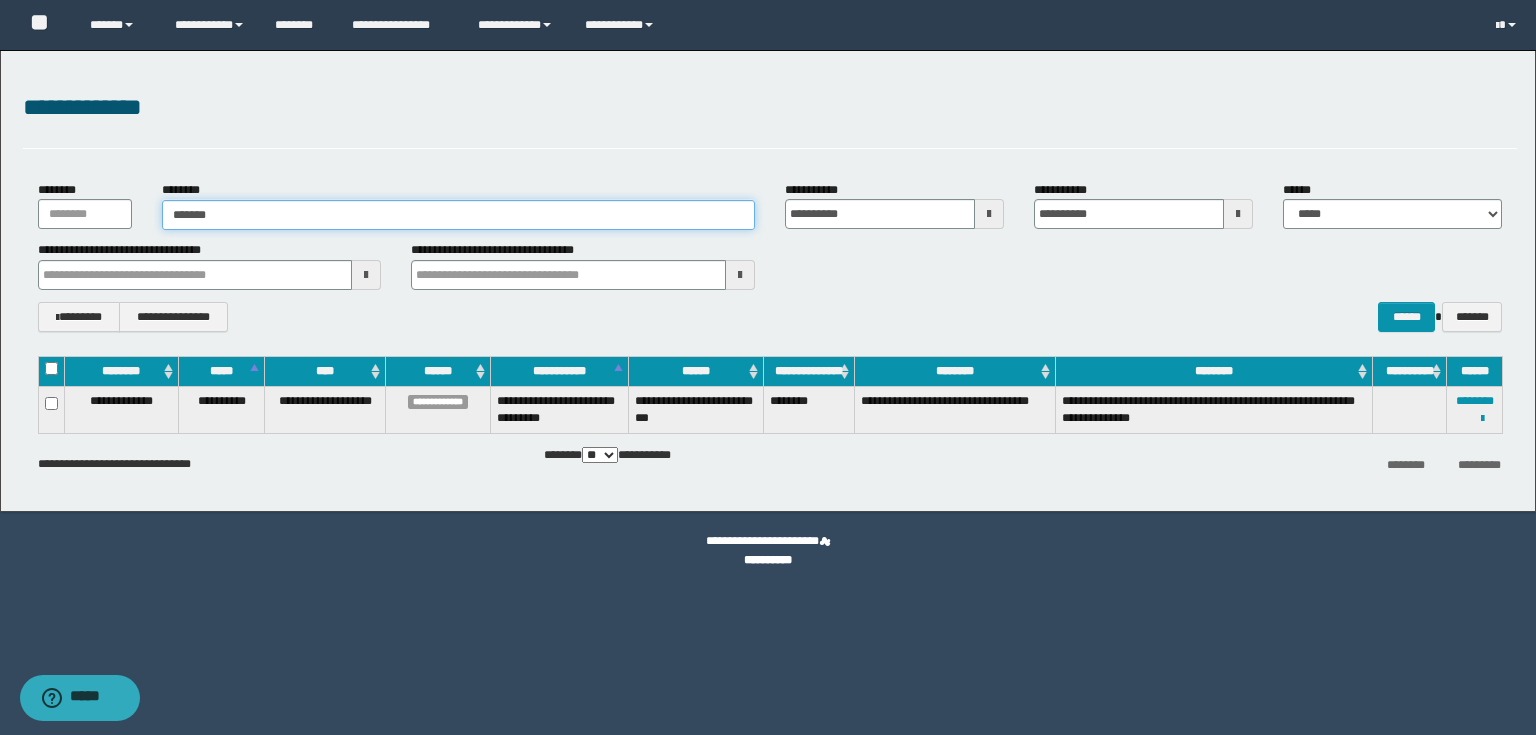 type on "********" 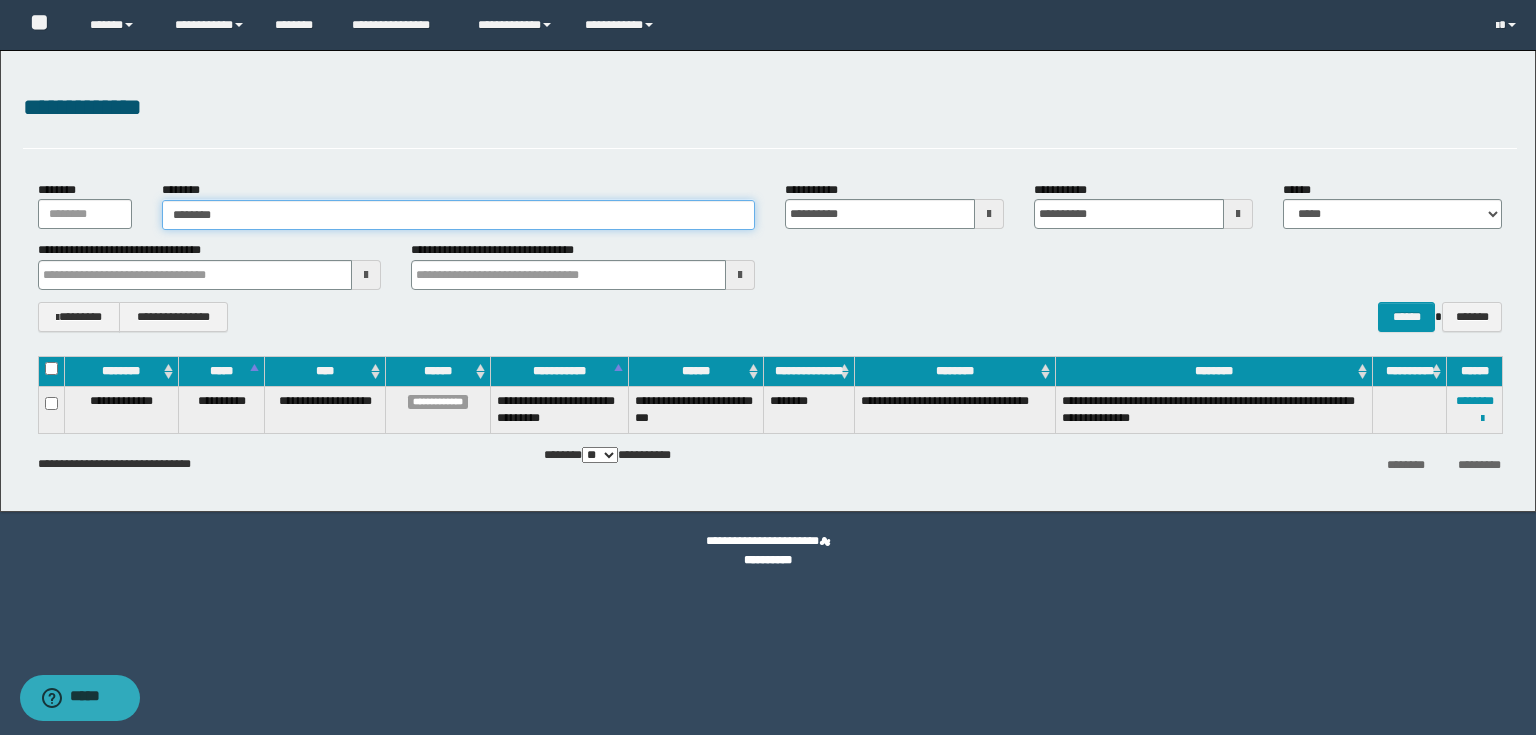 type on "********" 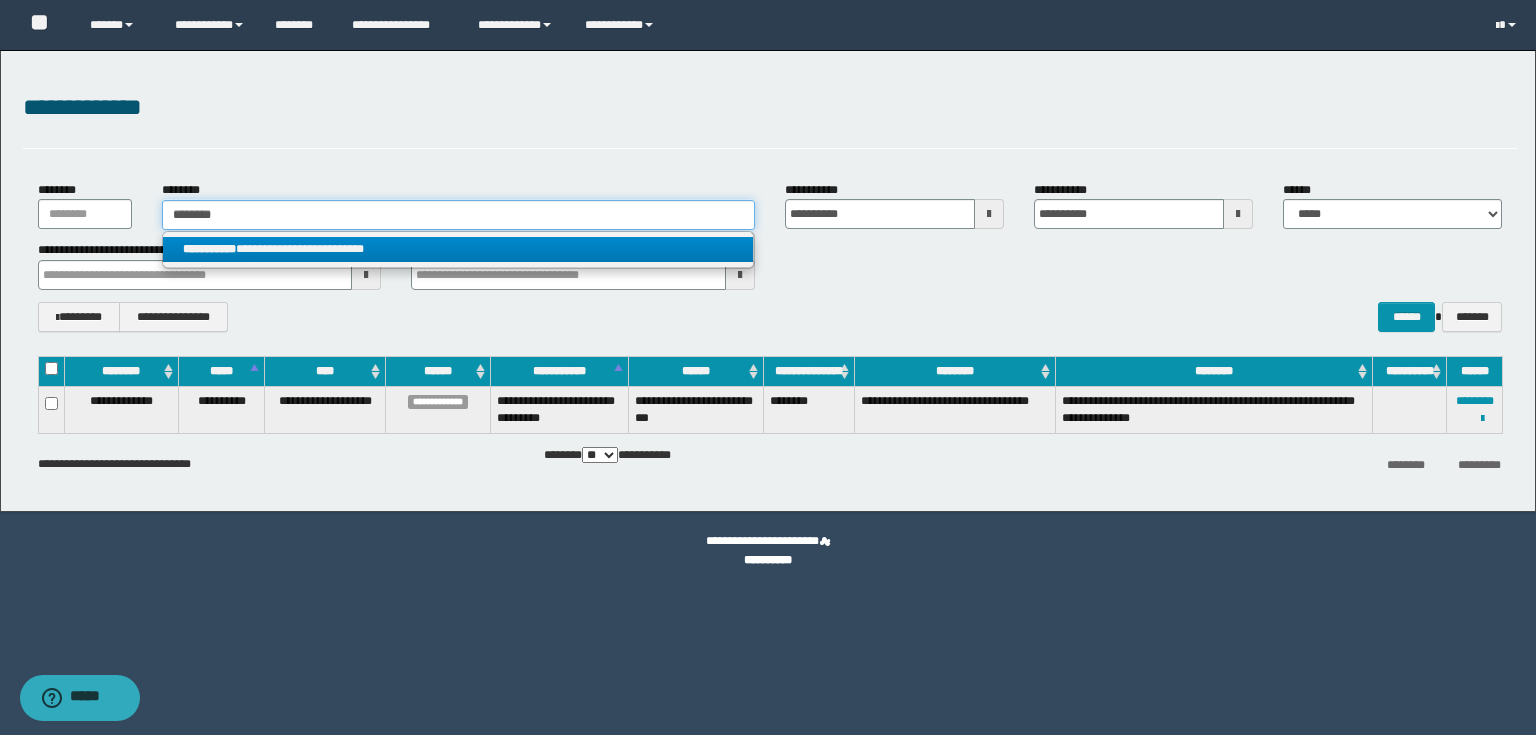 type on "********" 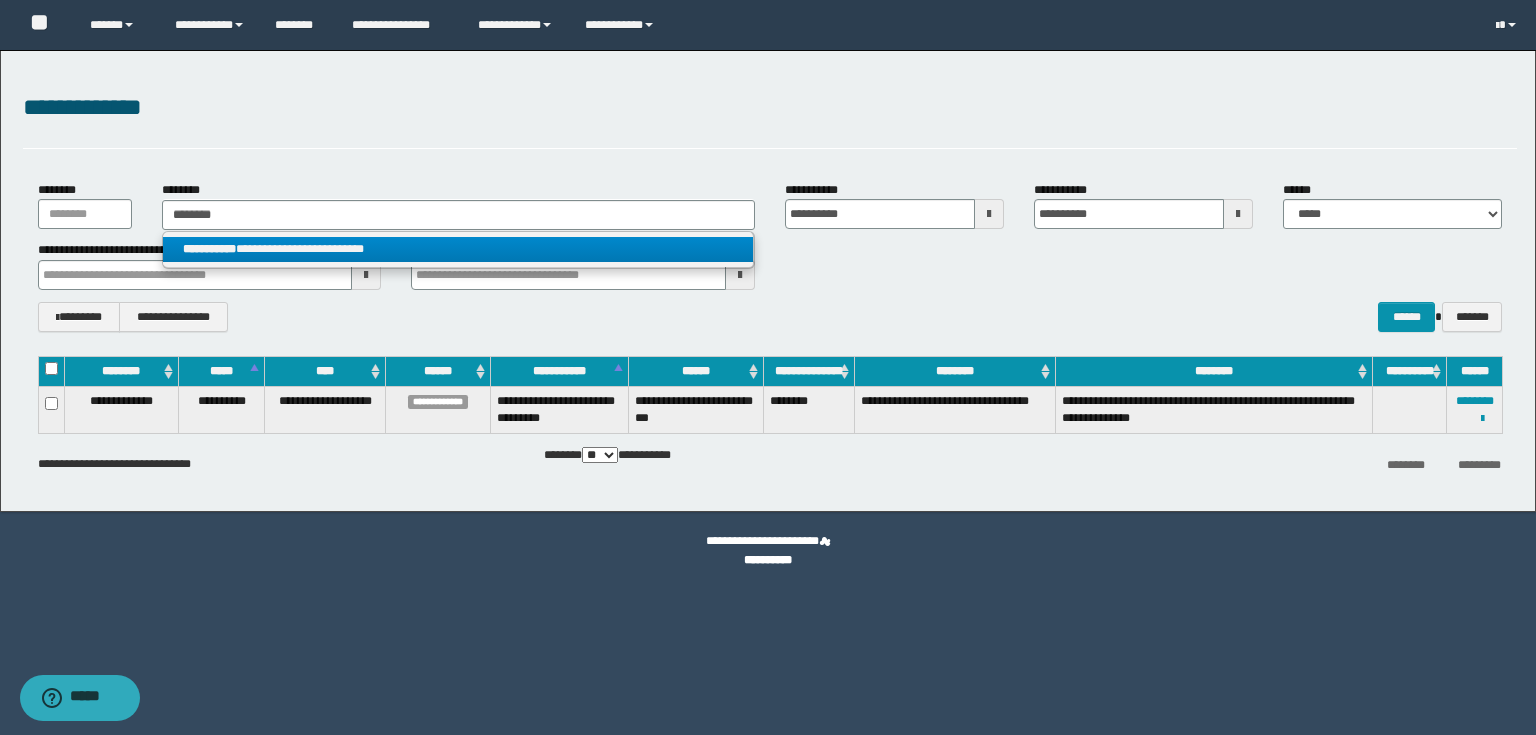 click on "**********" at bounding box center (458, 249) 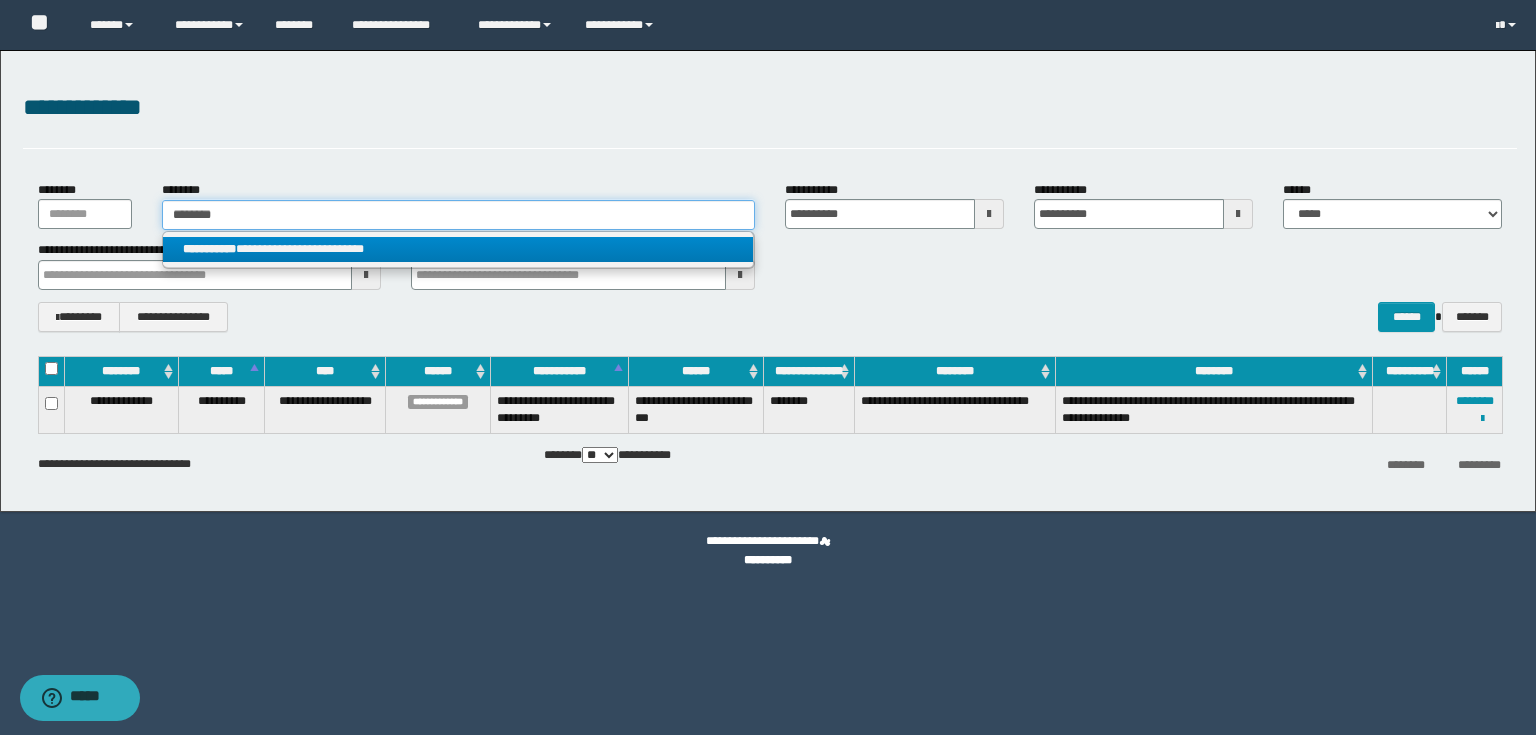 type 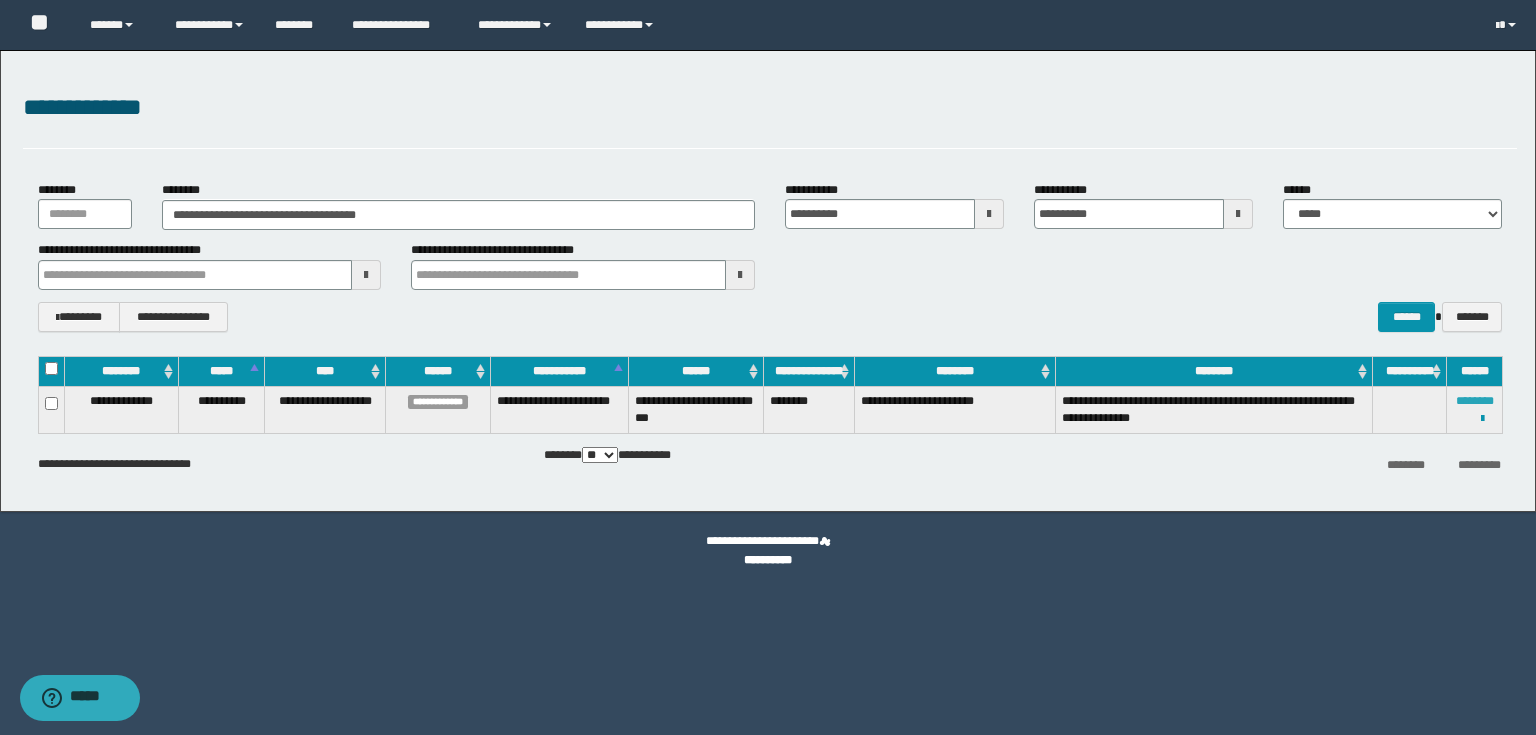 click on "********" at bounding box center (1475, 401) 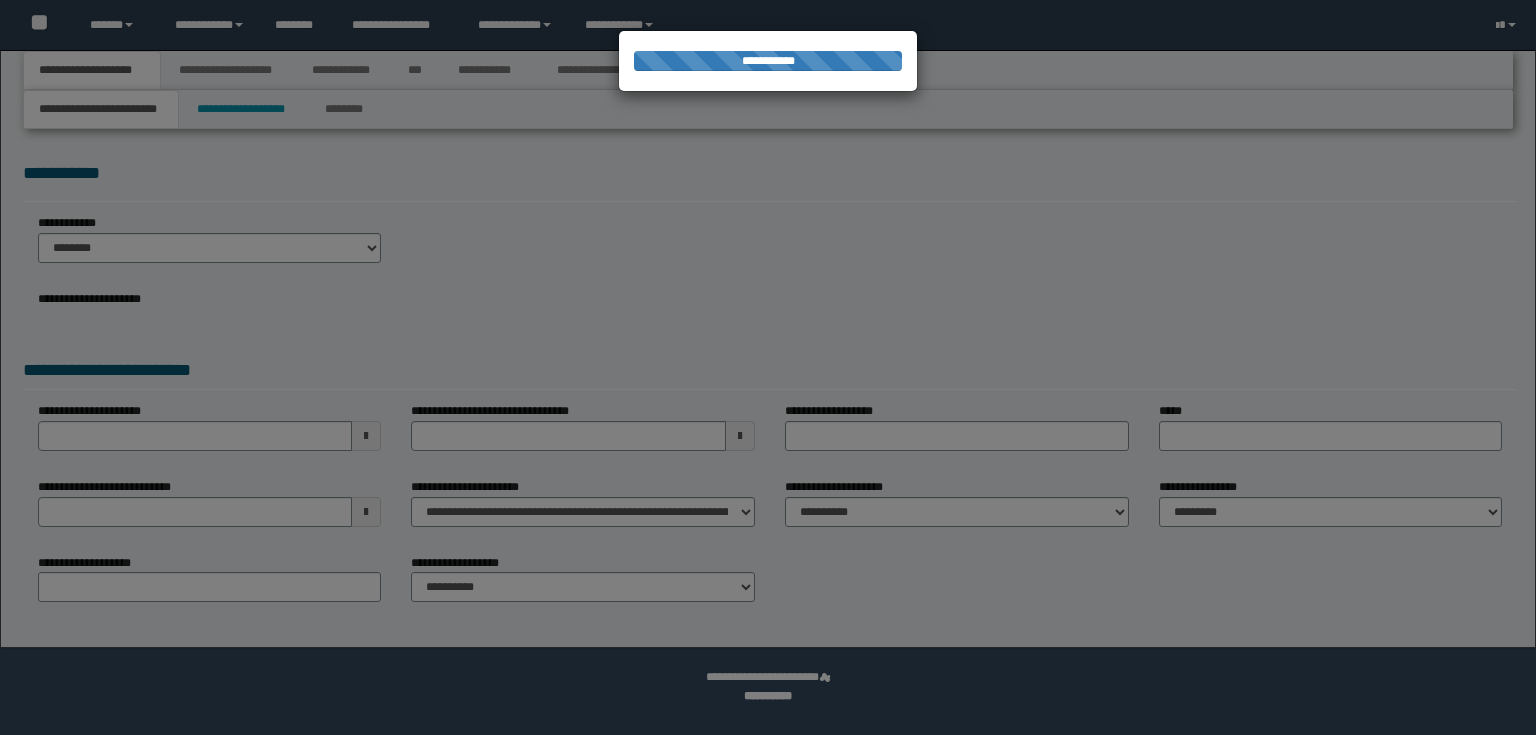 scroll, scrollTop: 0, scrollLeft: 0, axis: both 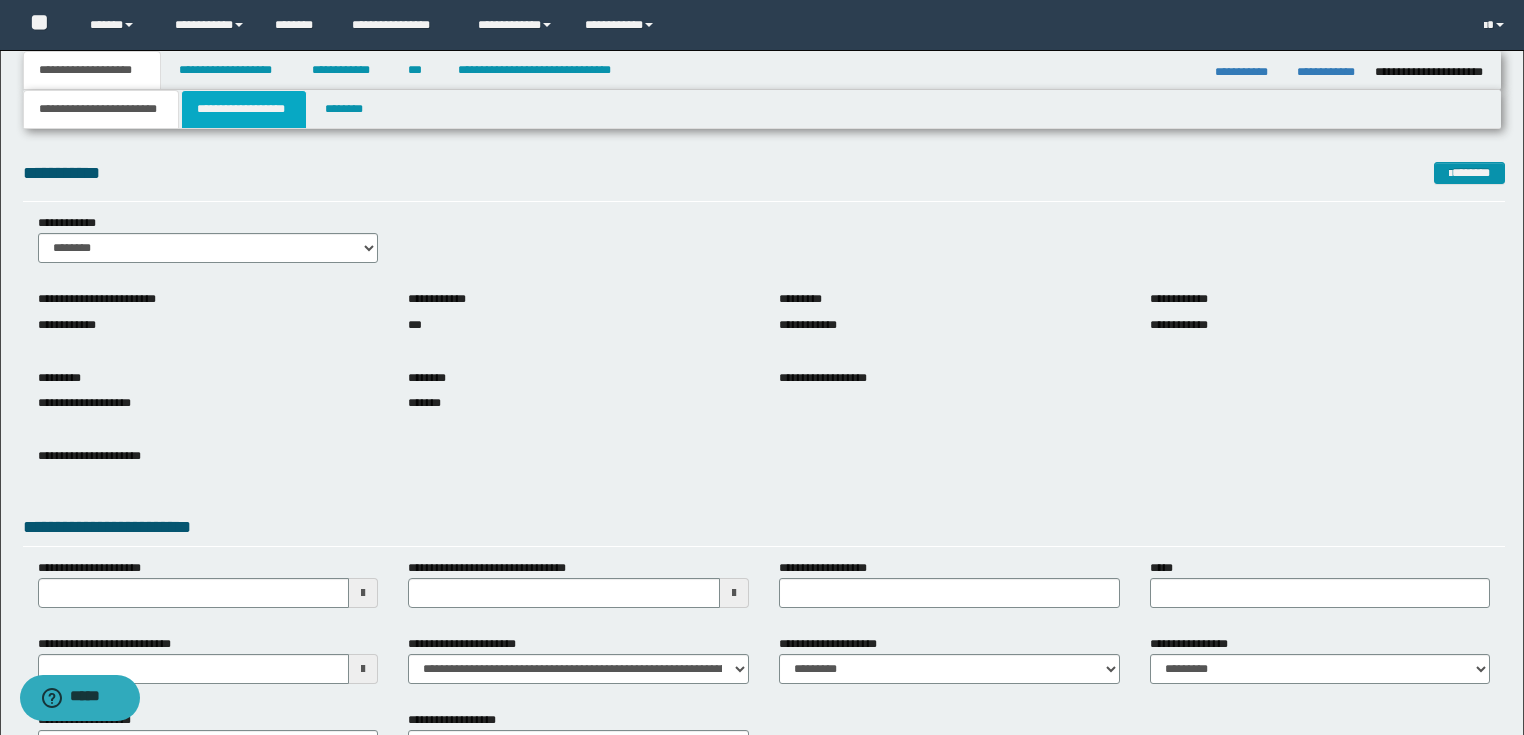 click on "**********" at bounding box center (244, 109) 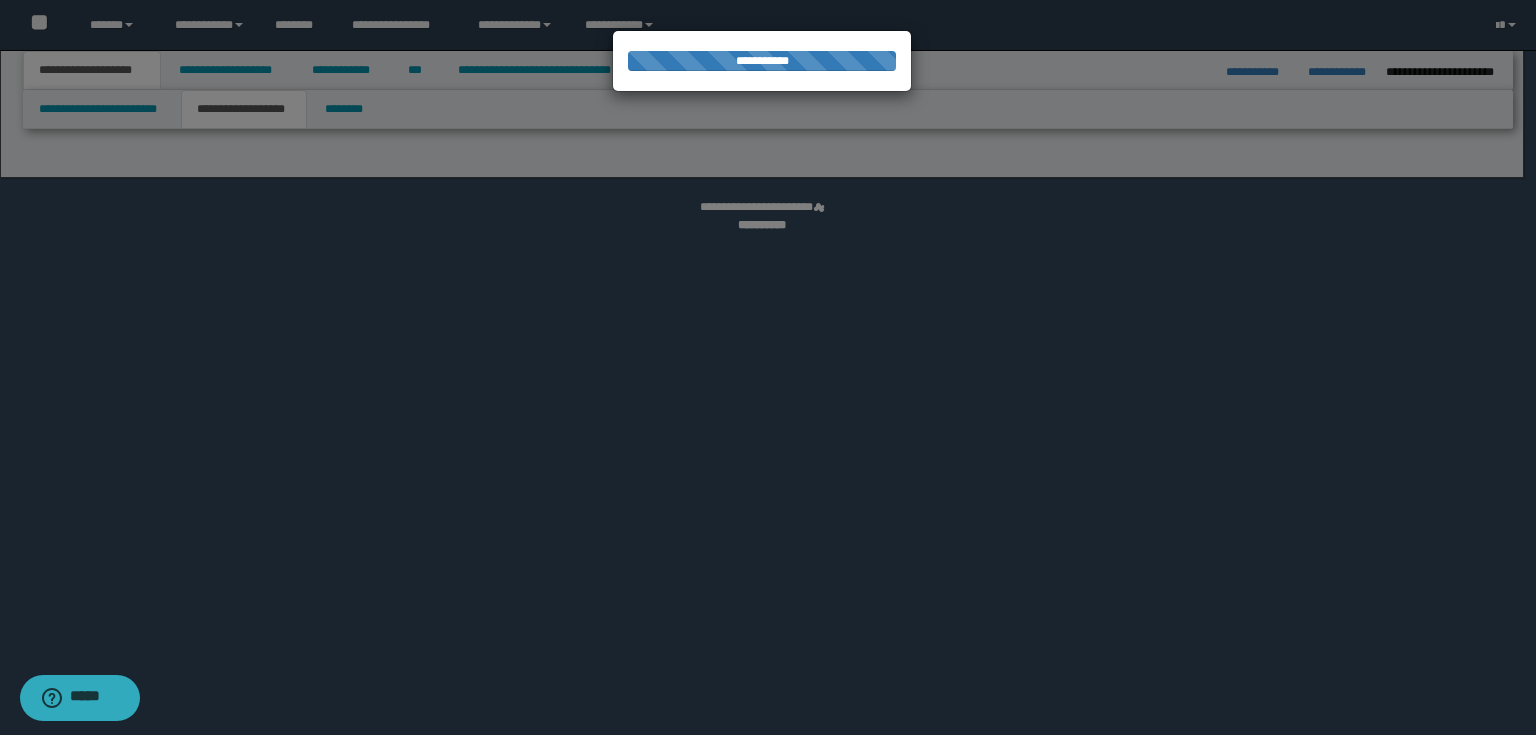 select on "*" 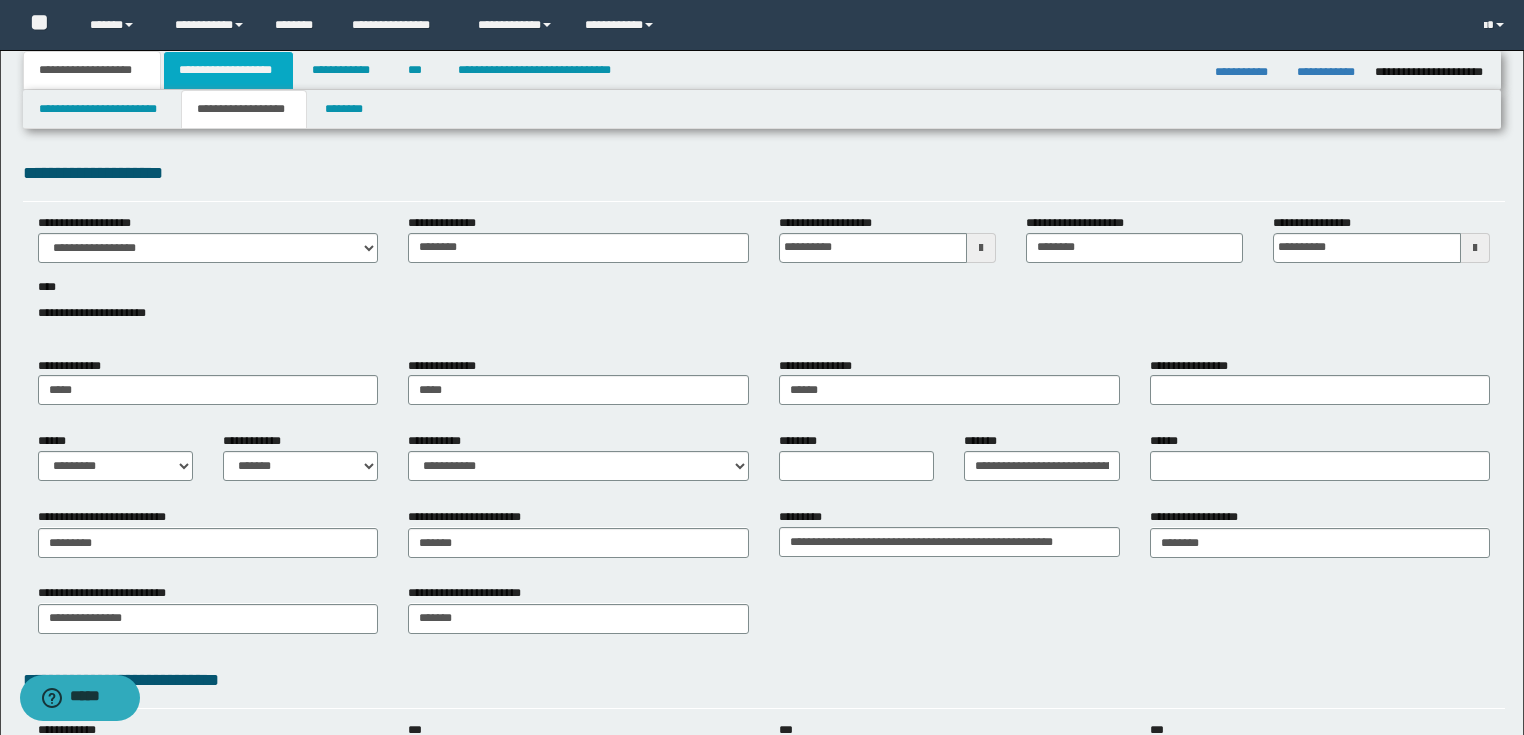click on "**********" at bounding box center (228, 70) 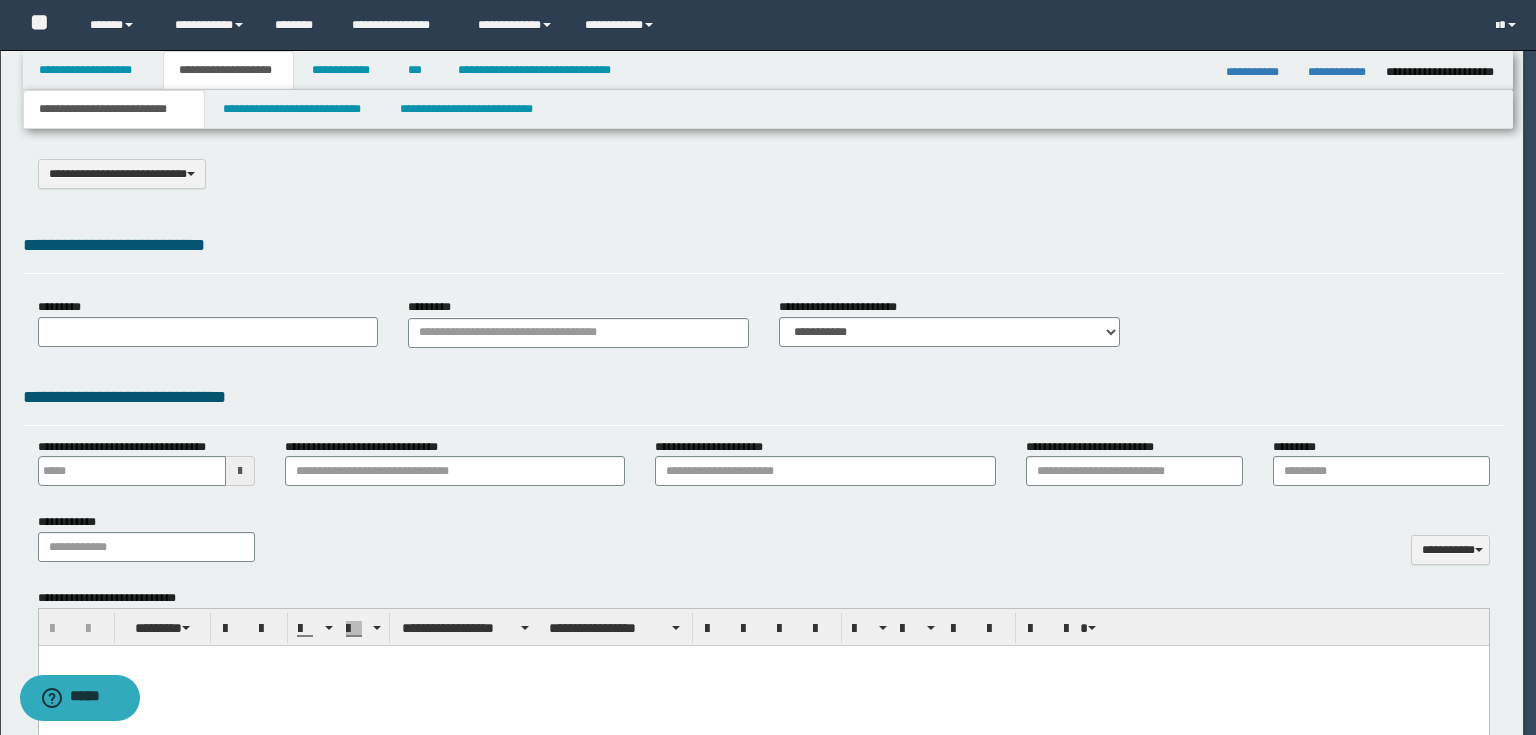 select on "*" 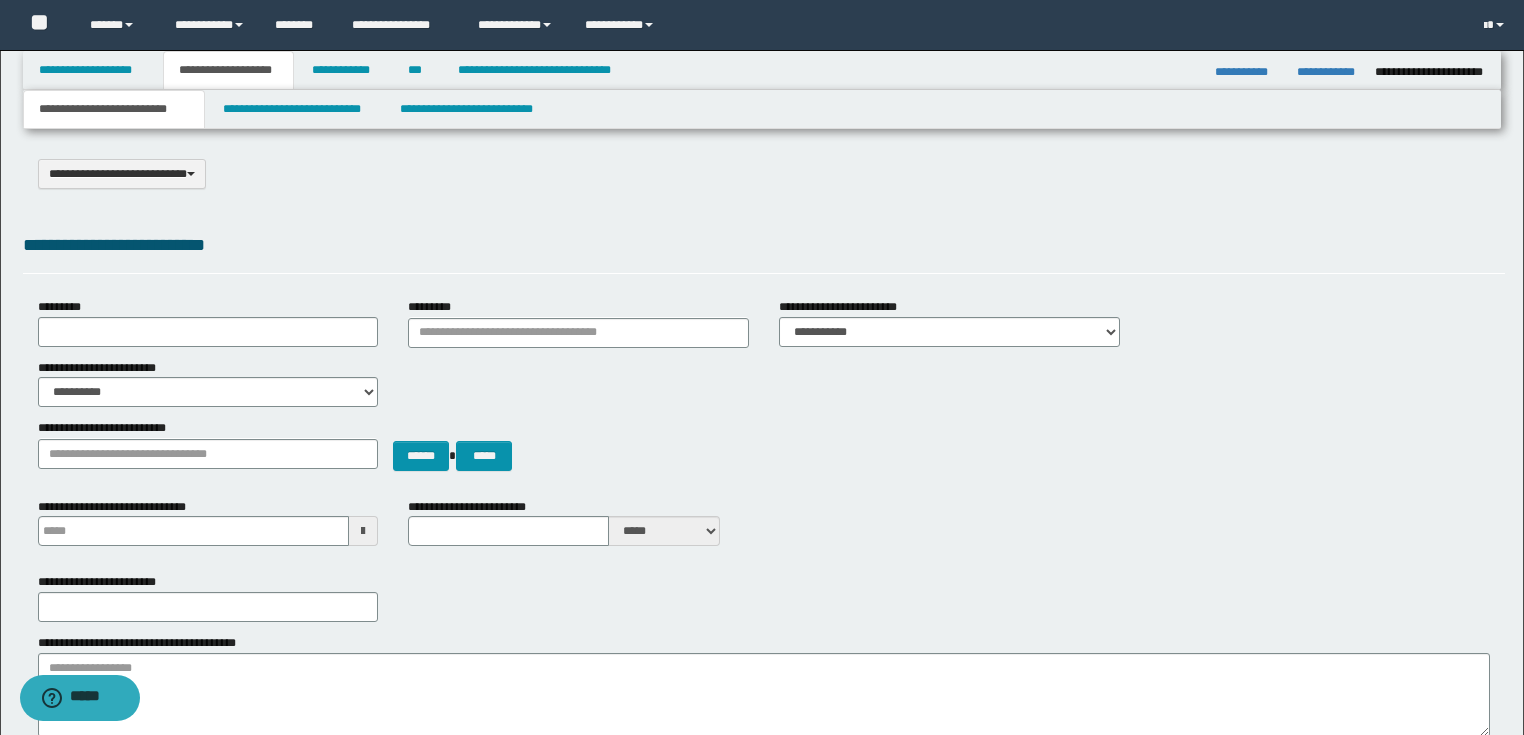 scroll, scrollTop: 0, scrollLeft: 0, axis: both 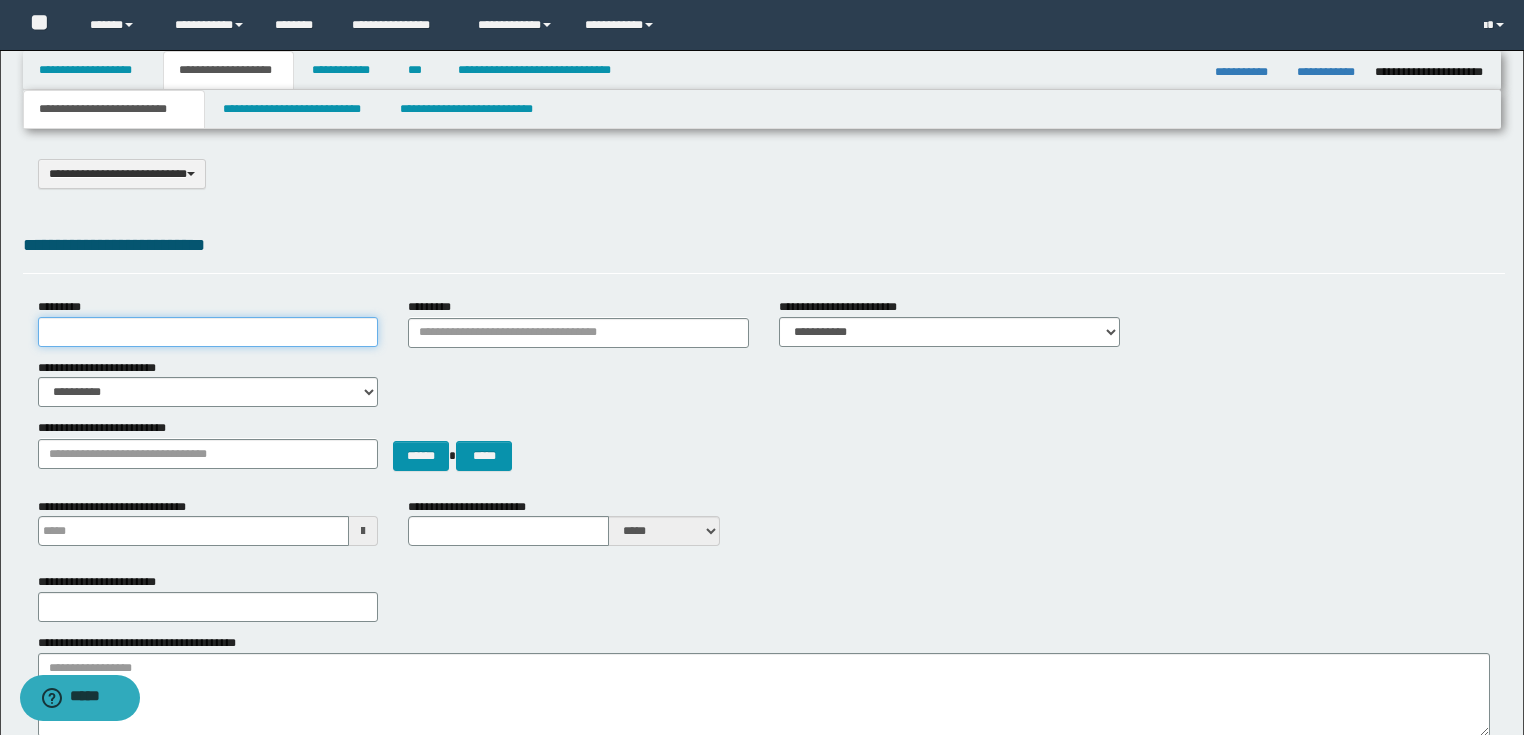 click on "*********" at bounding box center [208, 332] 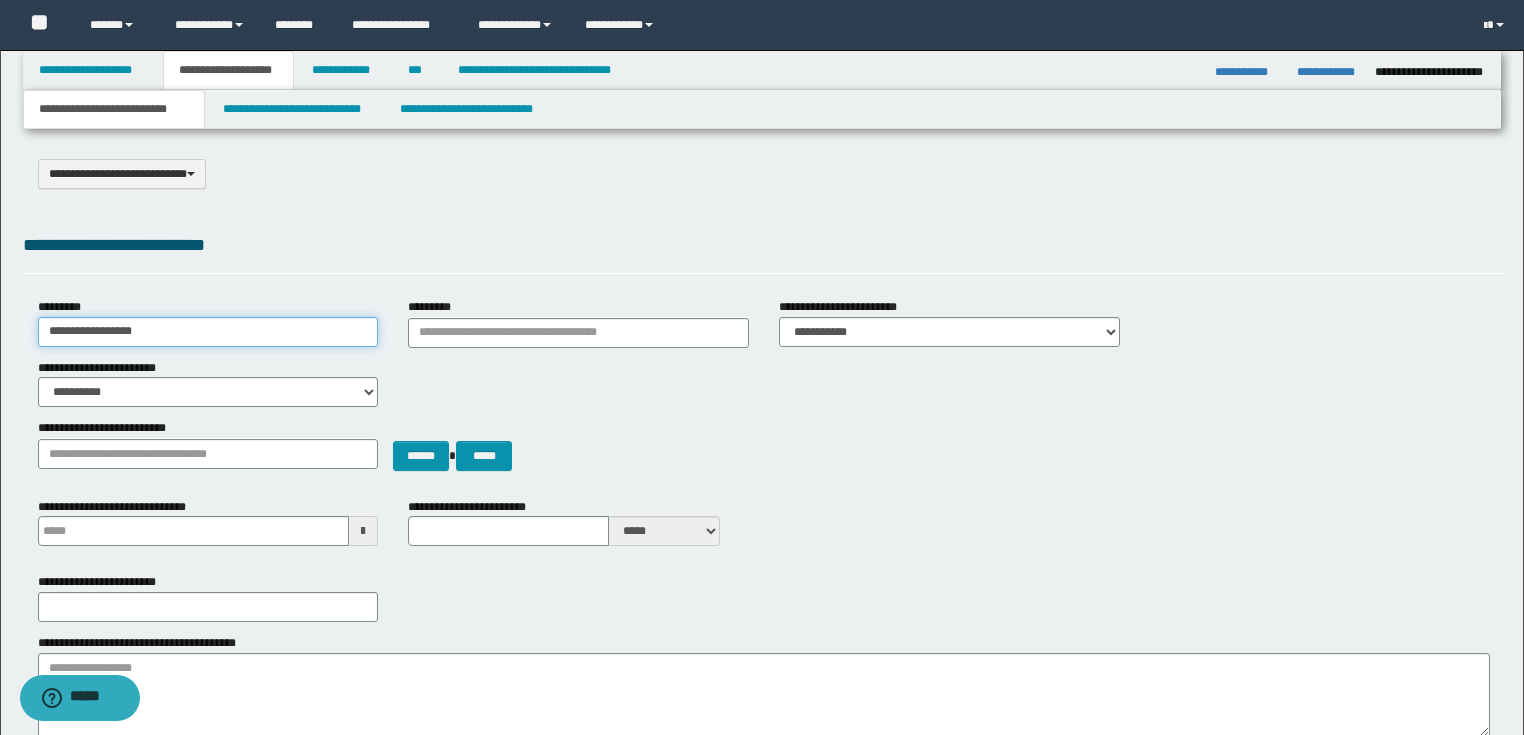 type on "**********" 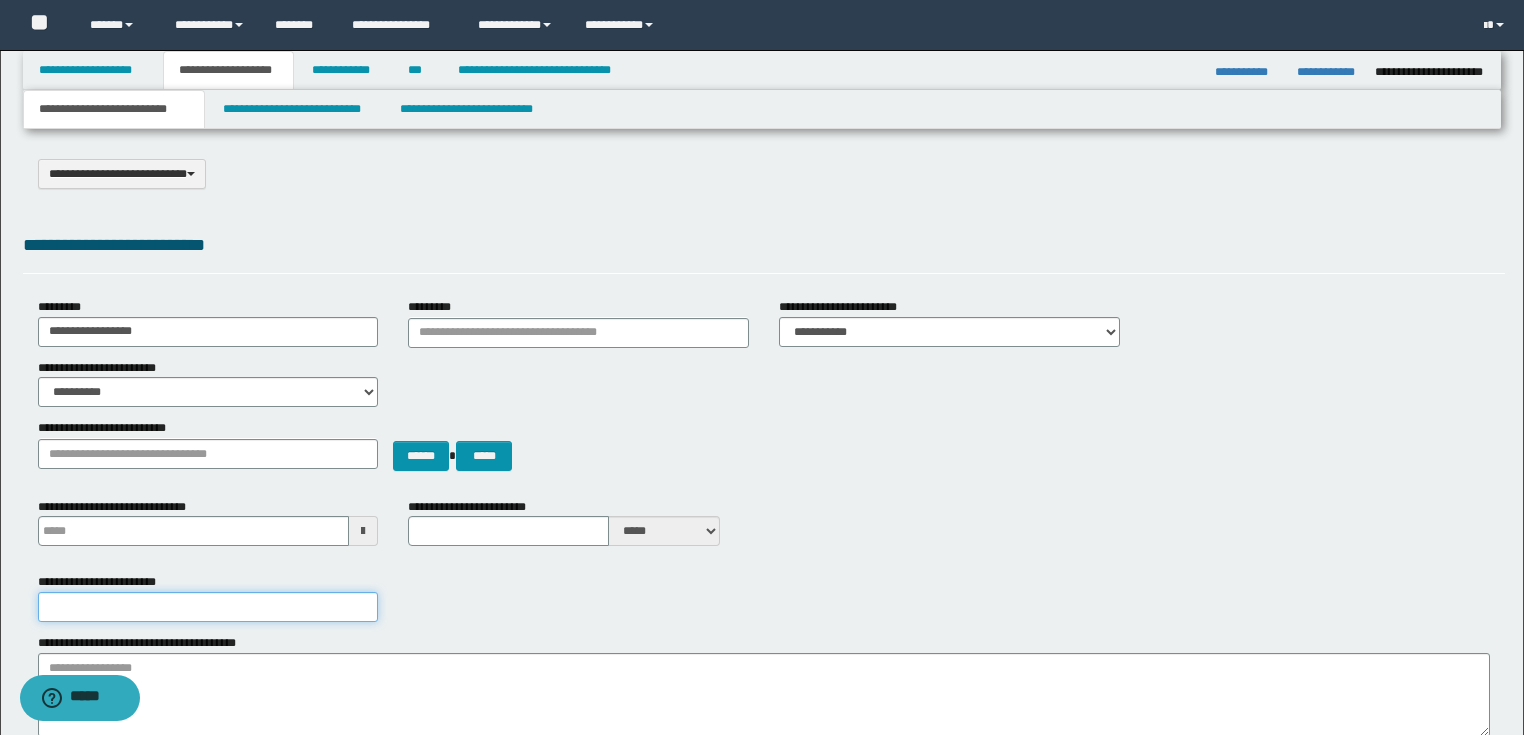 click on "**********" at bounding box center (208, 607) 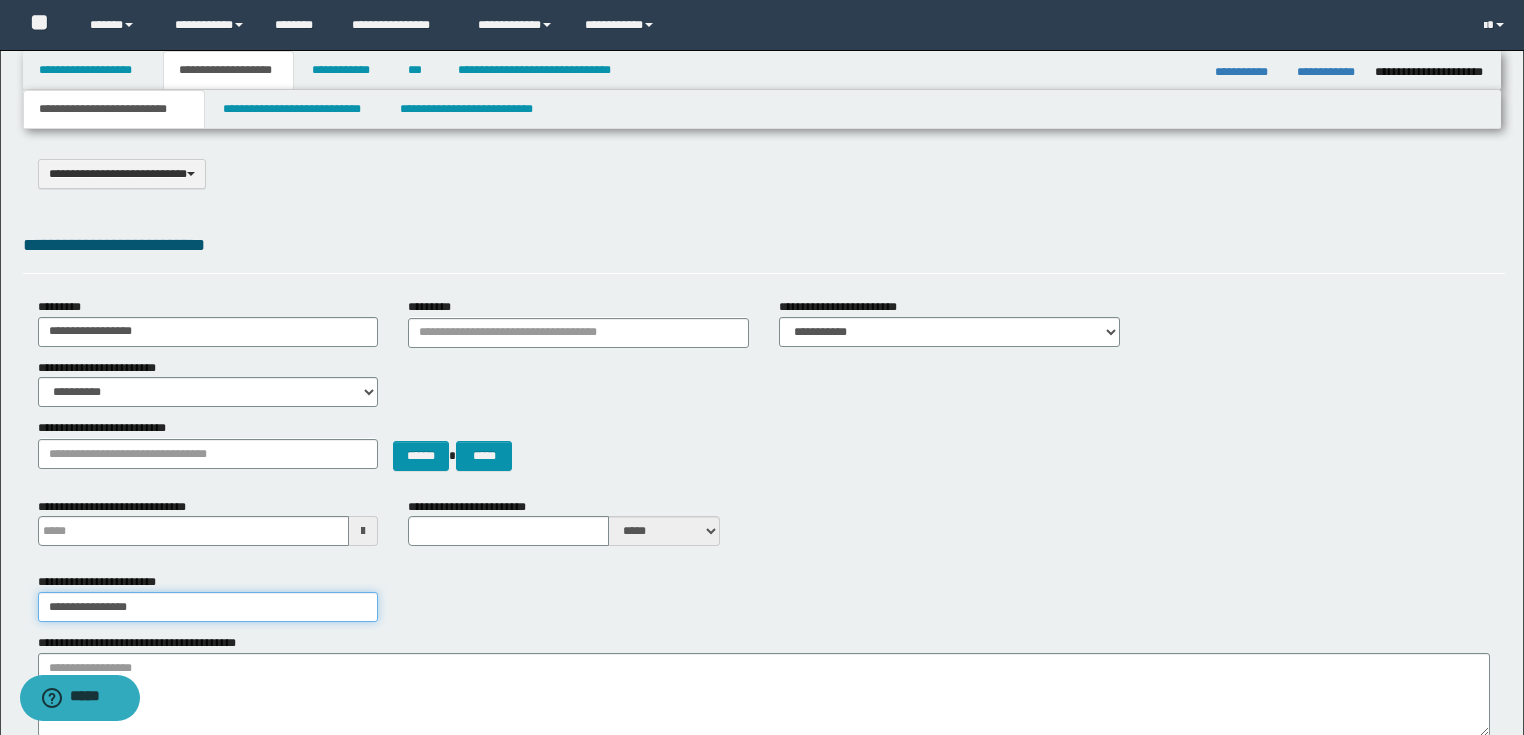 type on "**********" 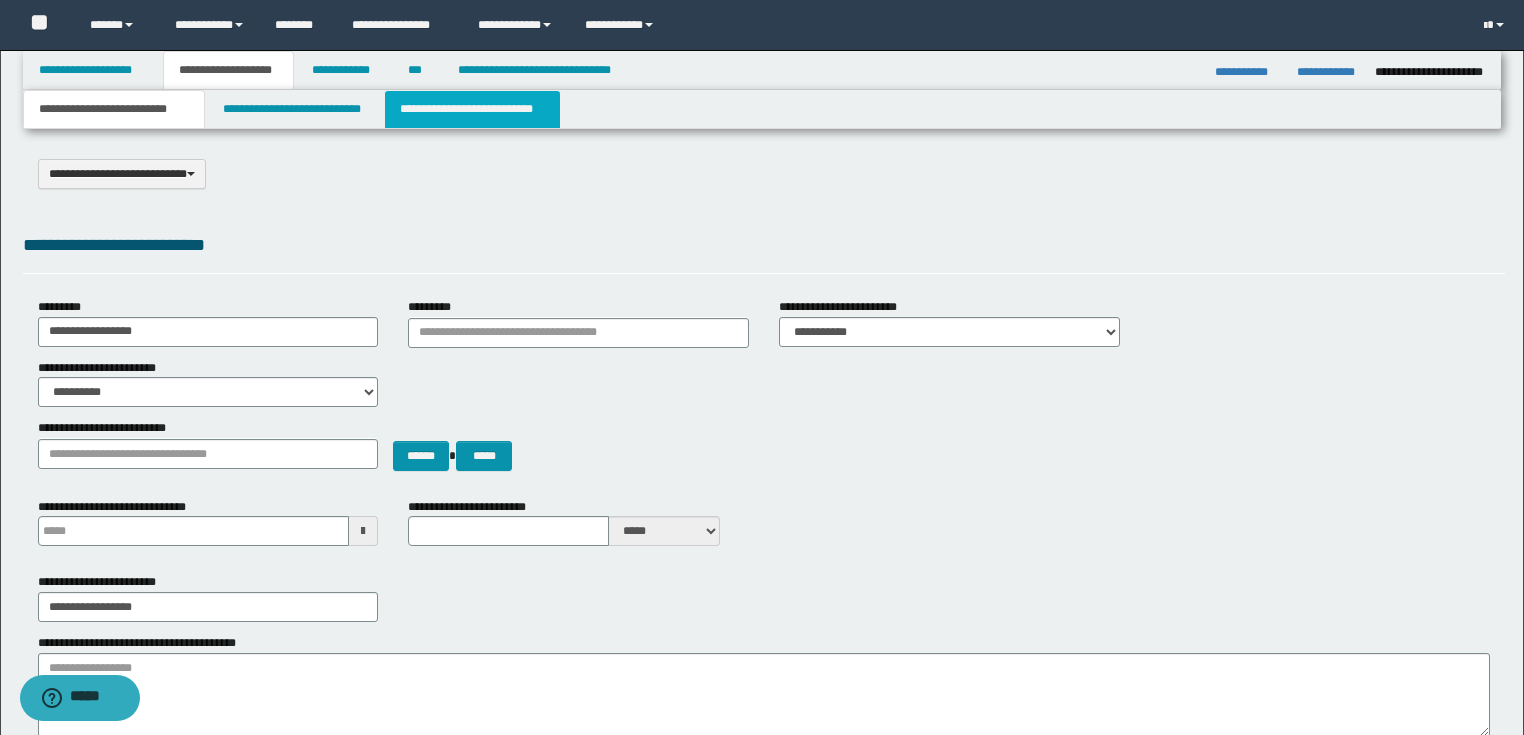 click on "**********" at bounding box center [472, 109] 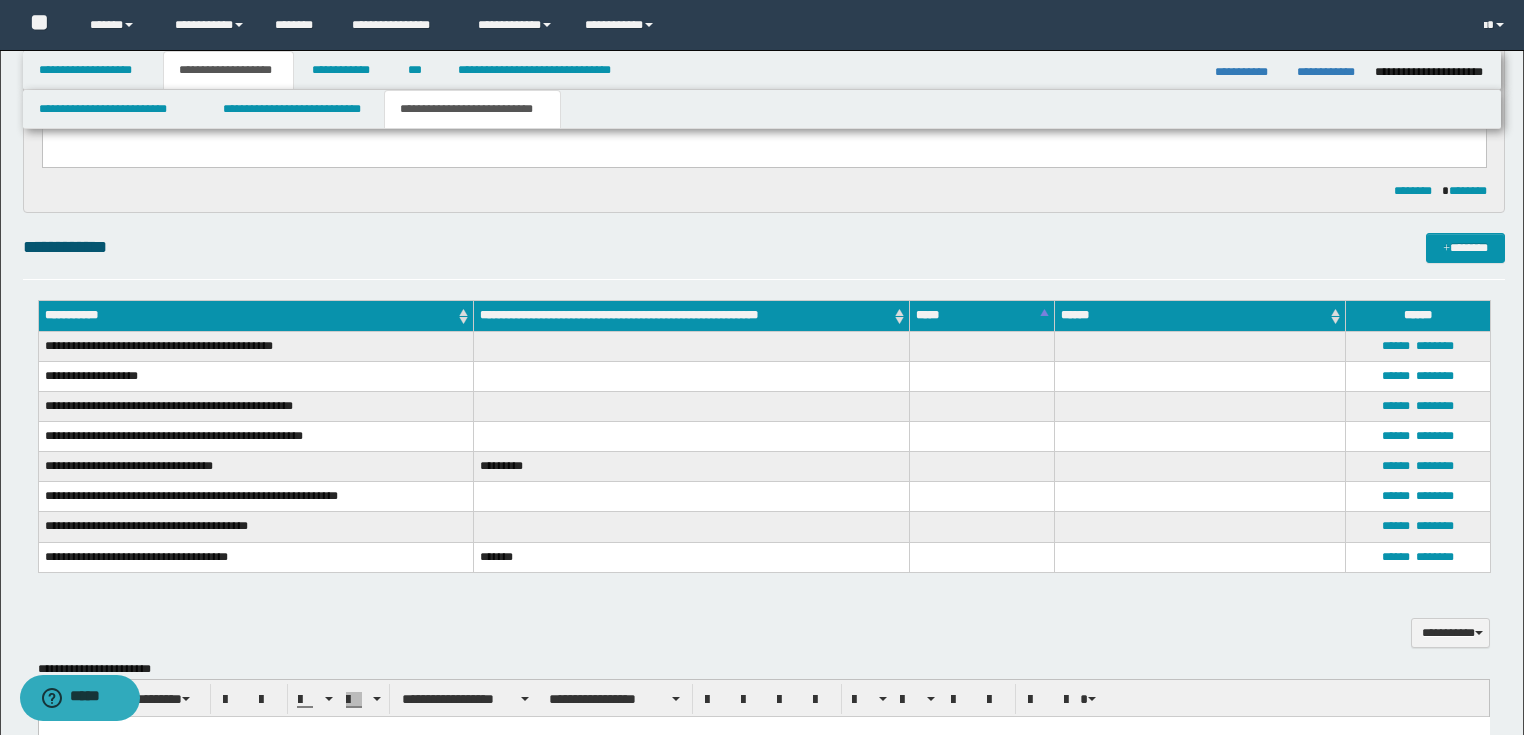 scroll, scrollTop: 640, scrollLeft: 0, axis: vertical 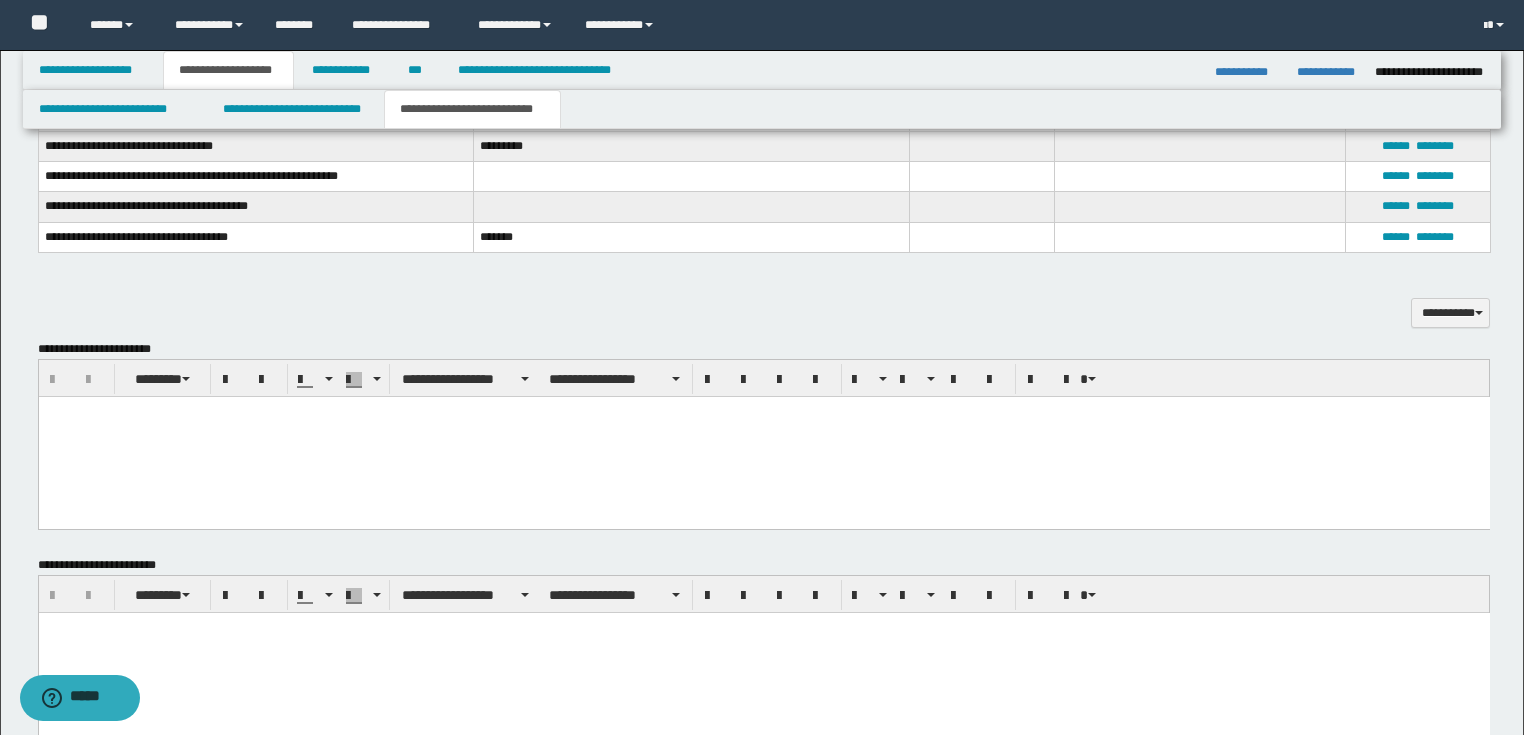 click at bounding box center [763, 652] 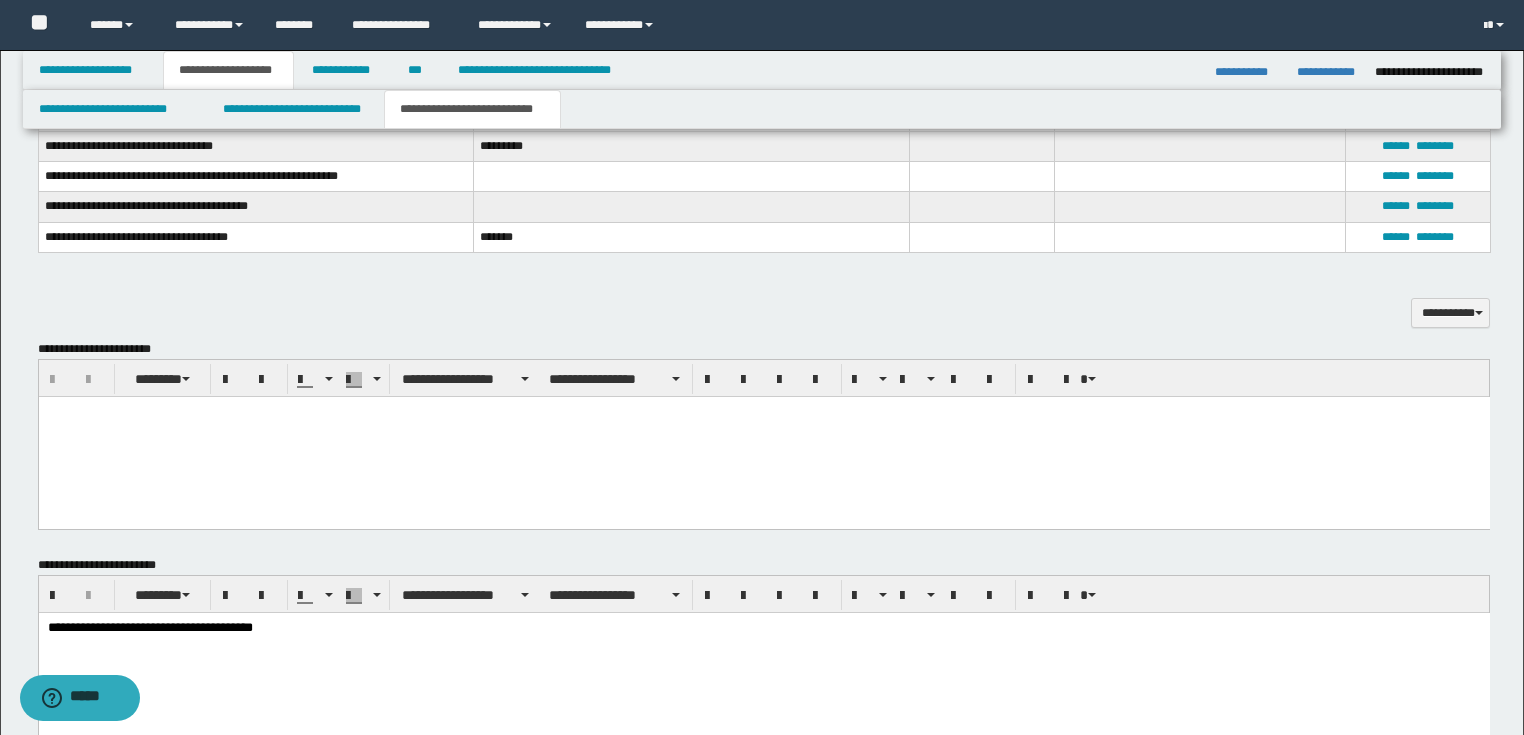 click on "**********" at bounding box center (763, 628) 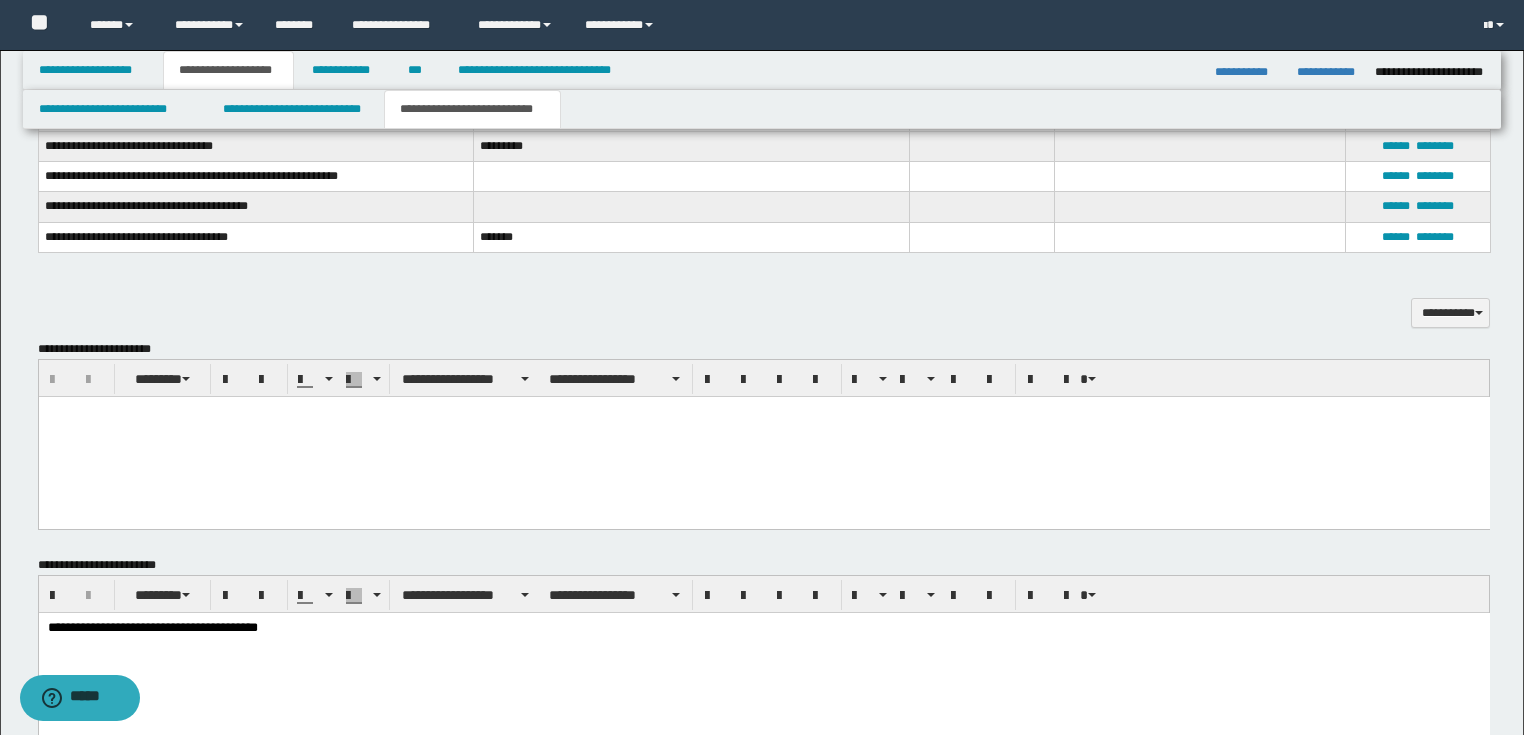 click on "**********" at bounding box center [763, 653] 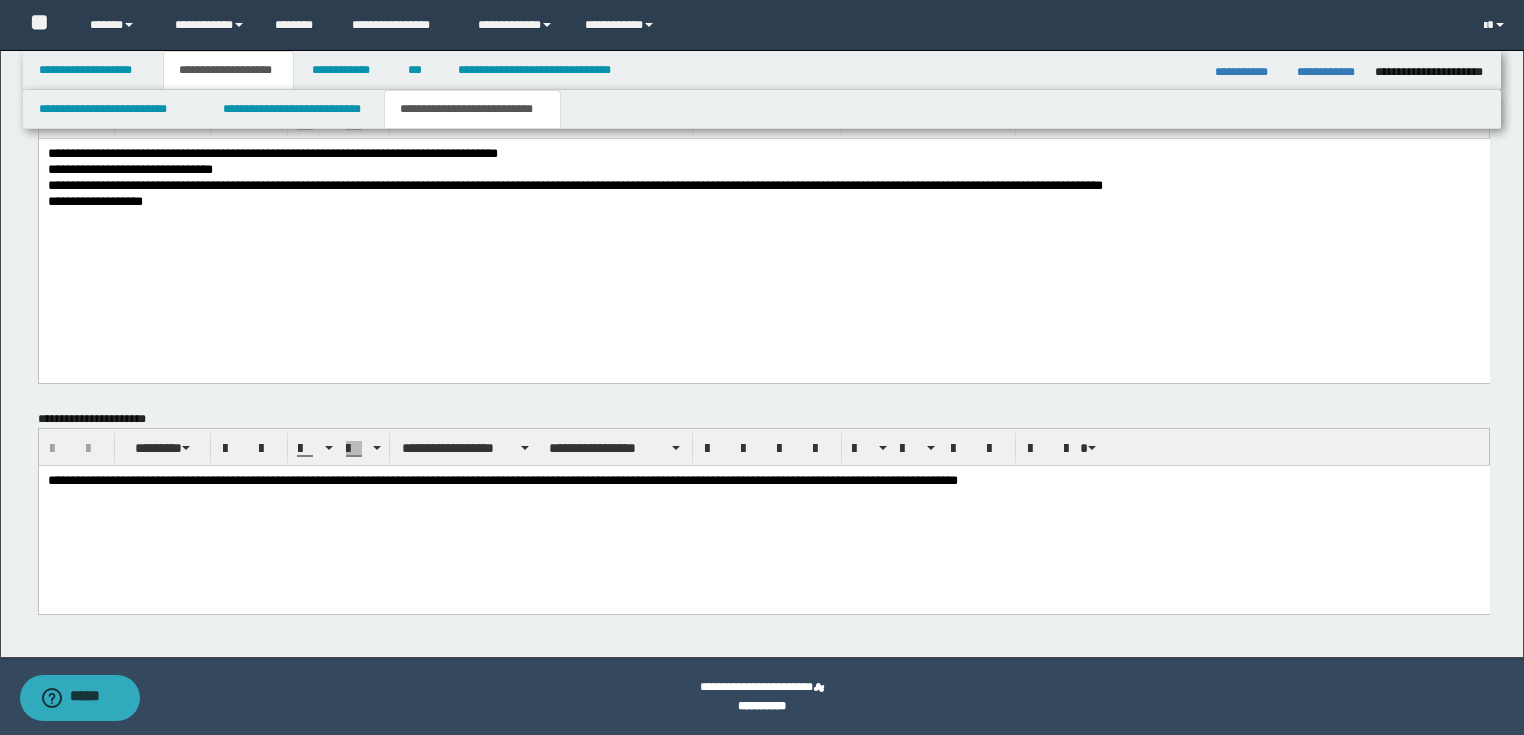 scroll, scrollTop: 794, scrollLeft: 0, axis: vertical 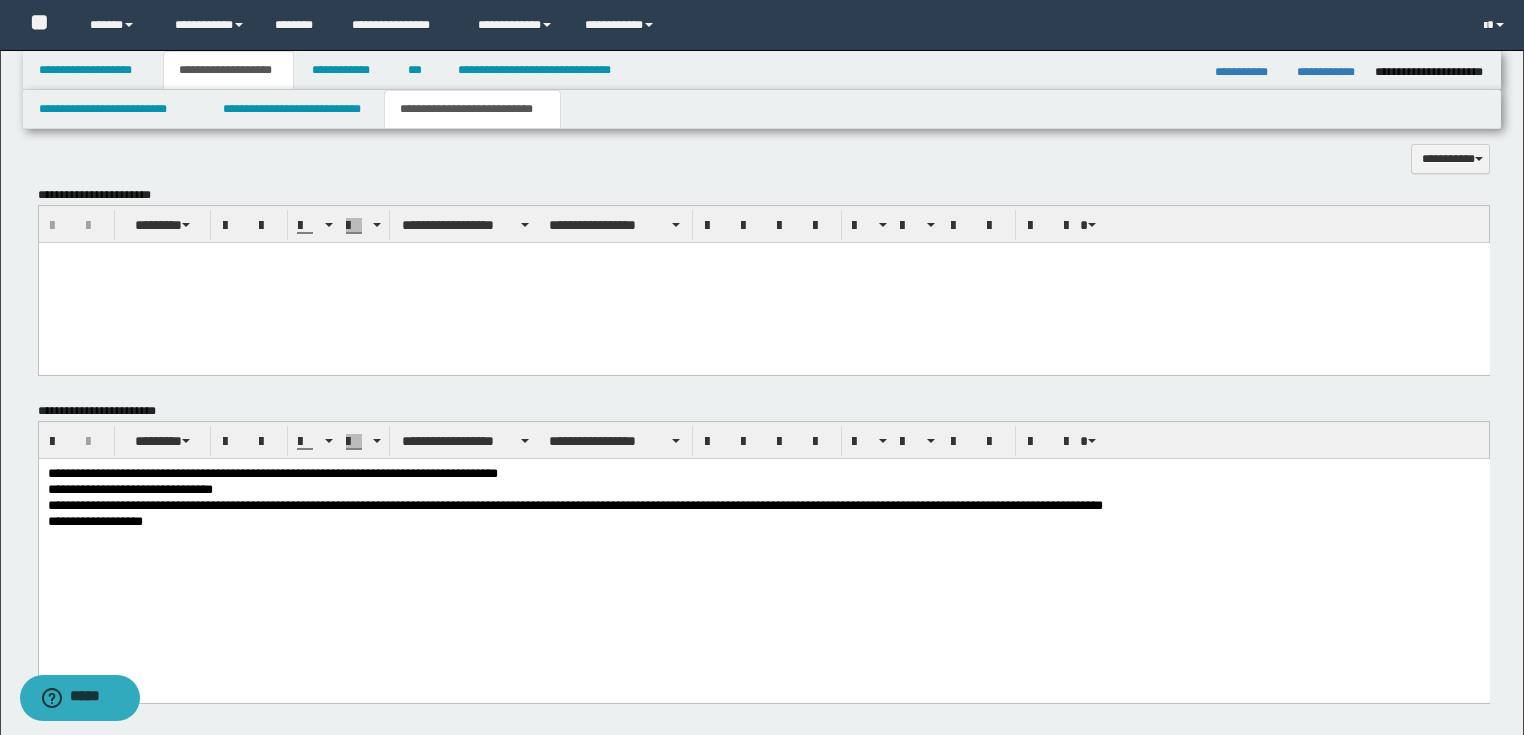 click on "**********" at bounding box center (763, 522) 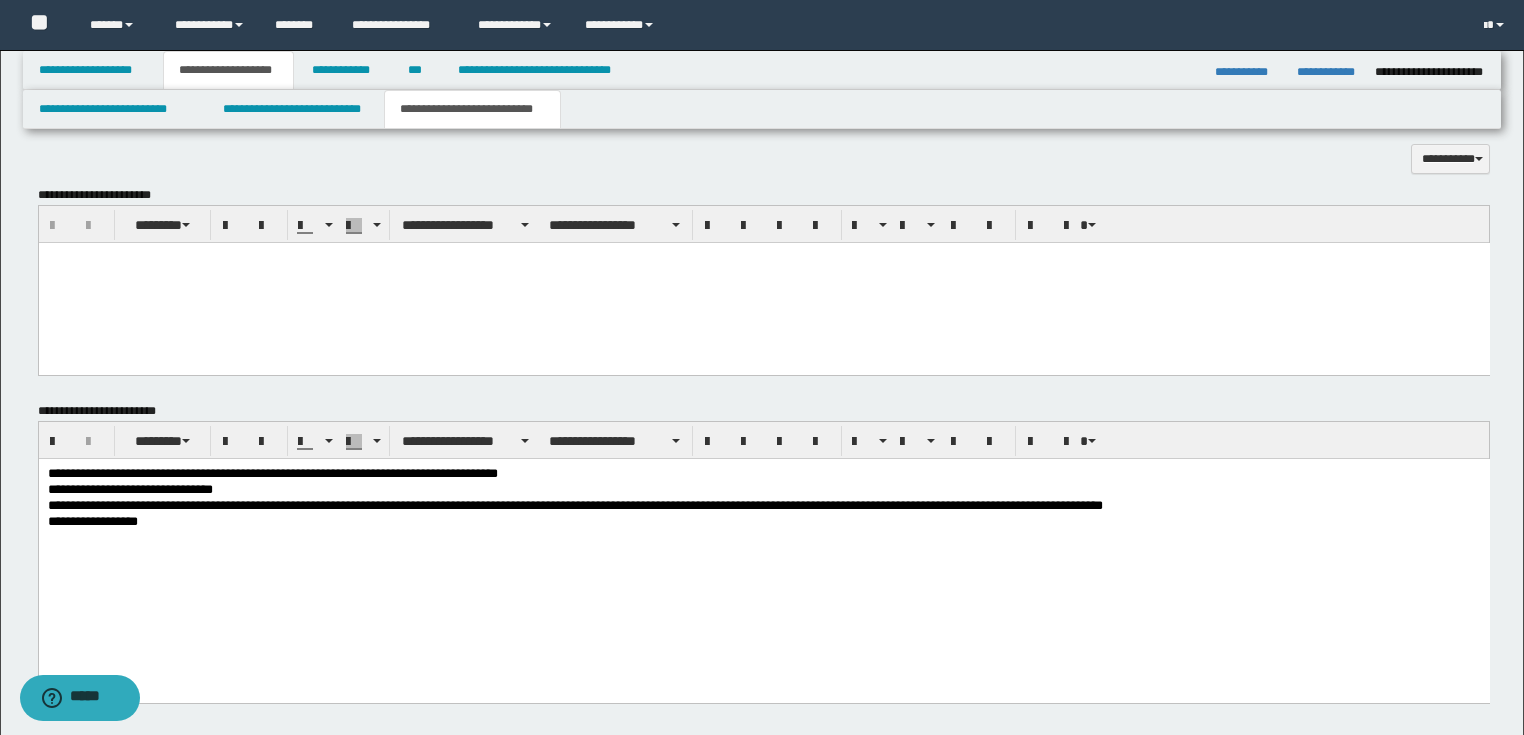 click on "**********" at bounding box center (763, 522) 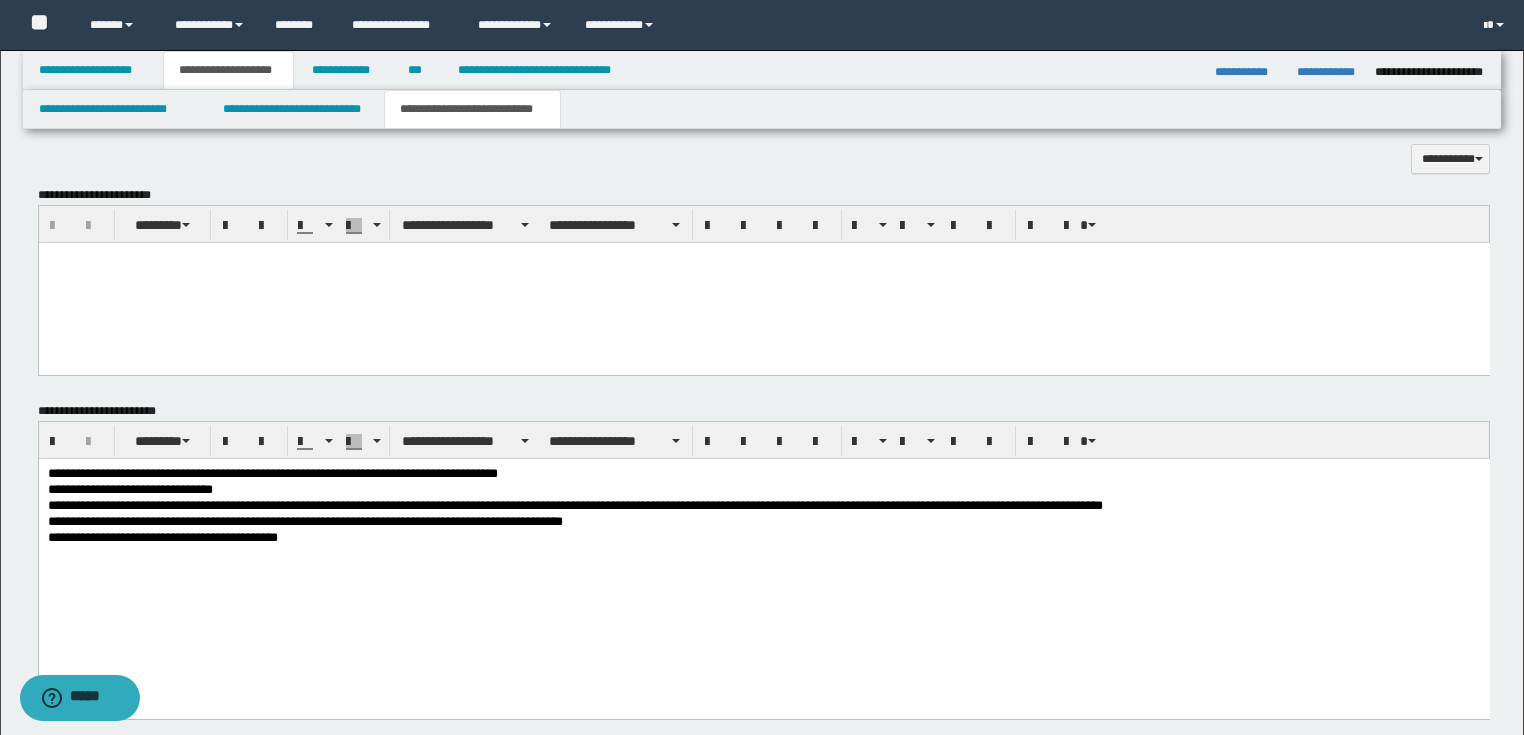 click on "**********" at bounding box center [763, 522] 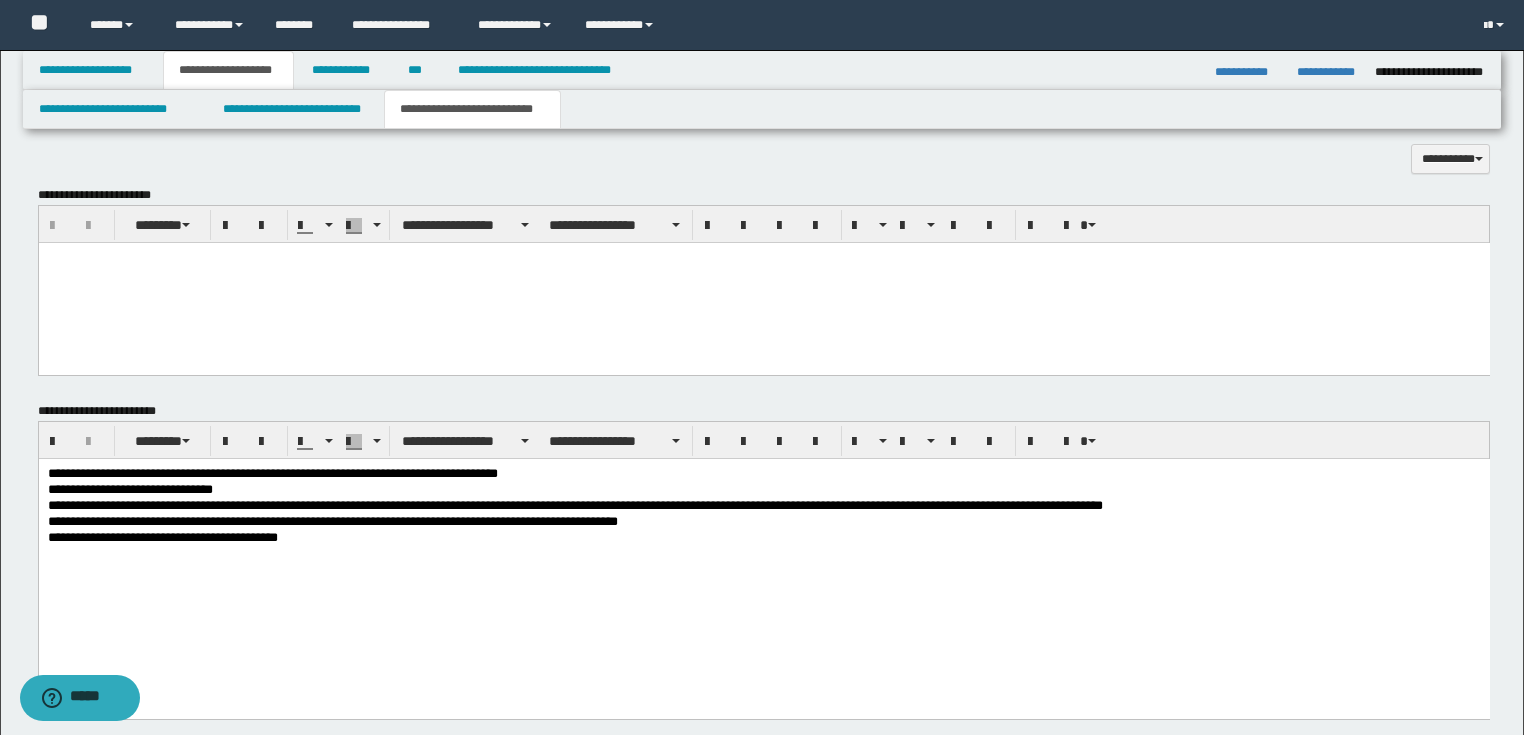click on "**********" at bounding box center [763, 474] 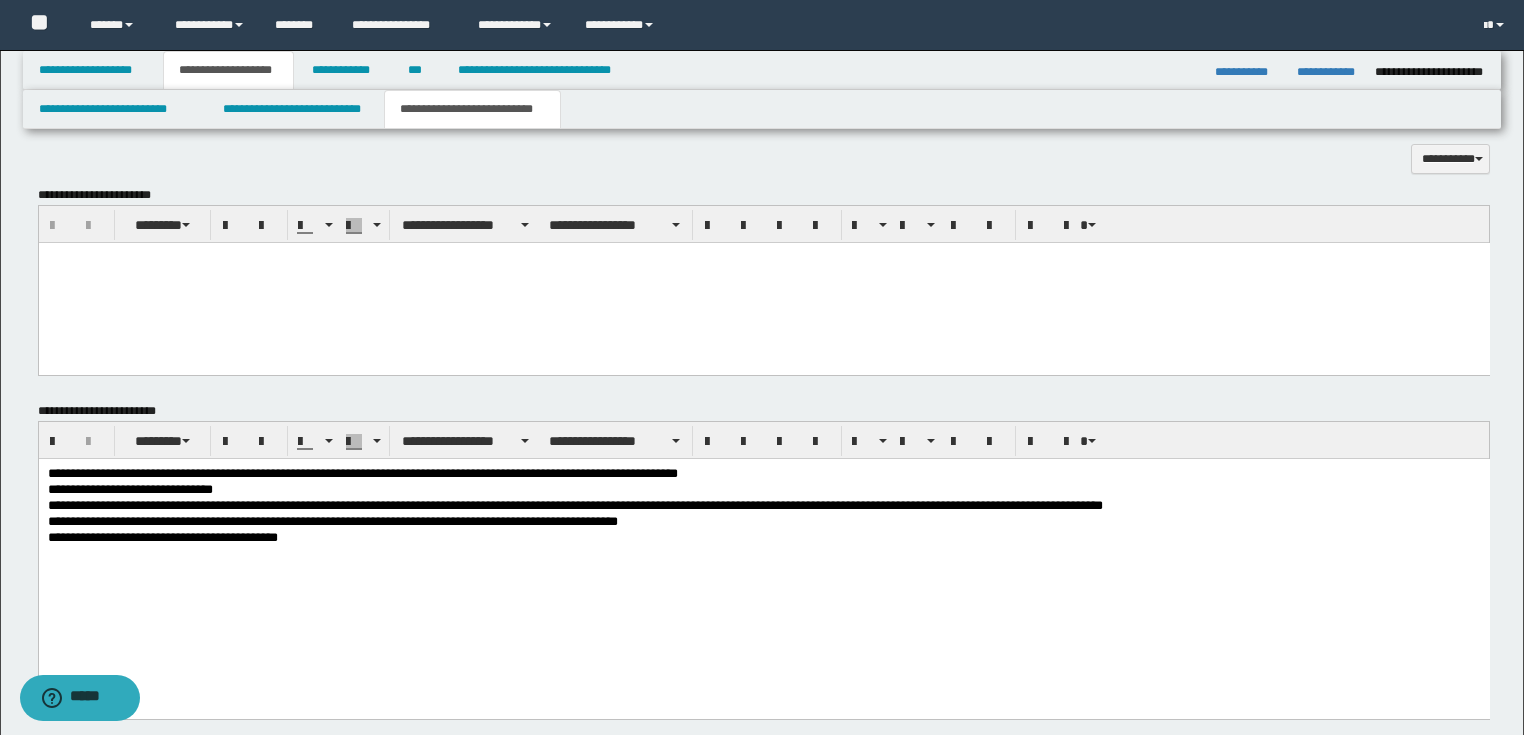 click on "**********" at bounding box center [763, 538] 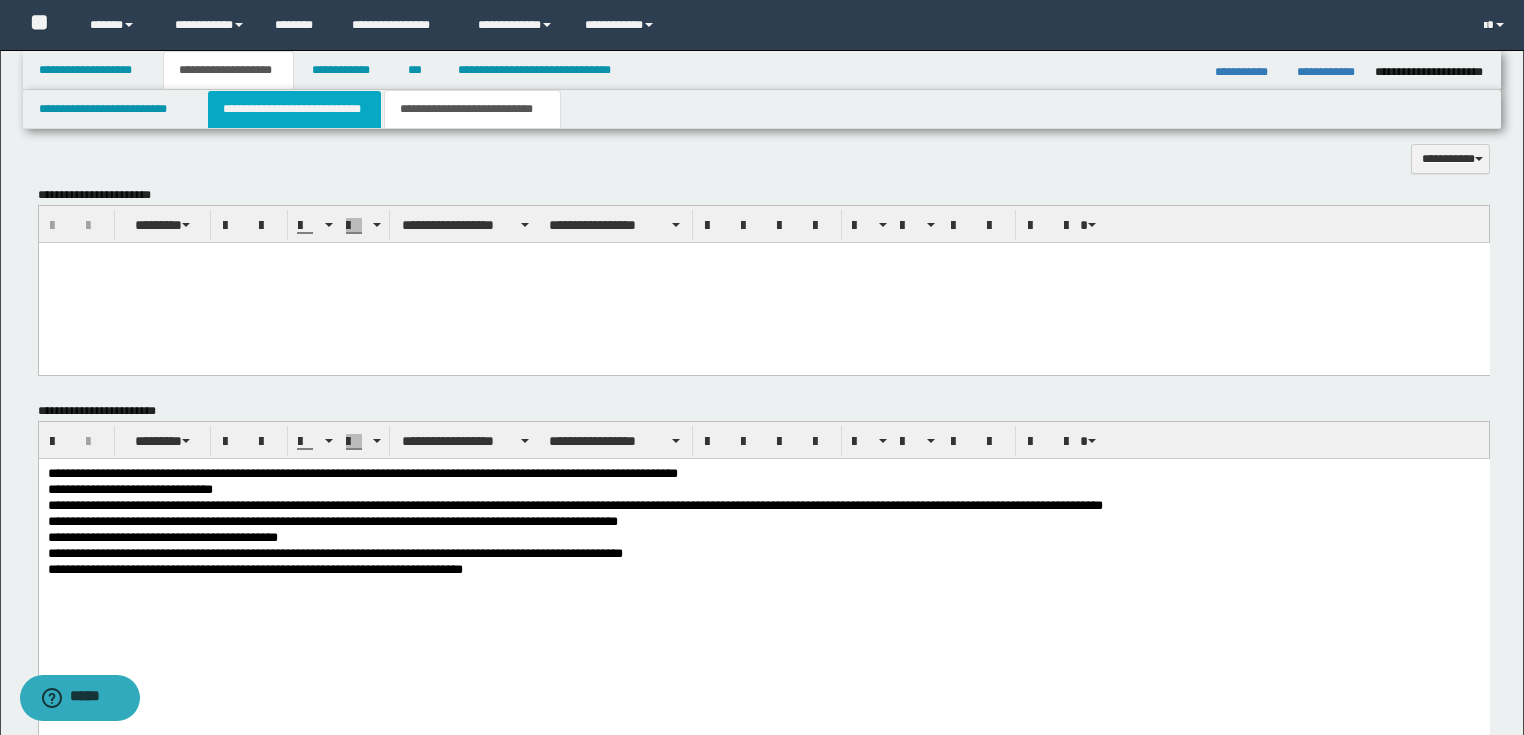 click on "**********" at bounding box center [294, 109] 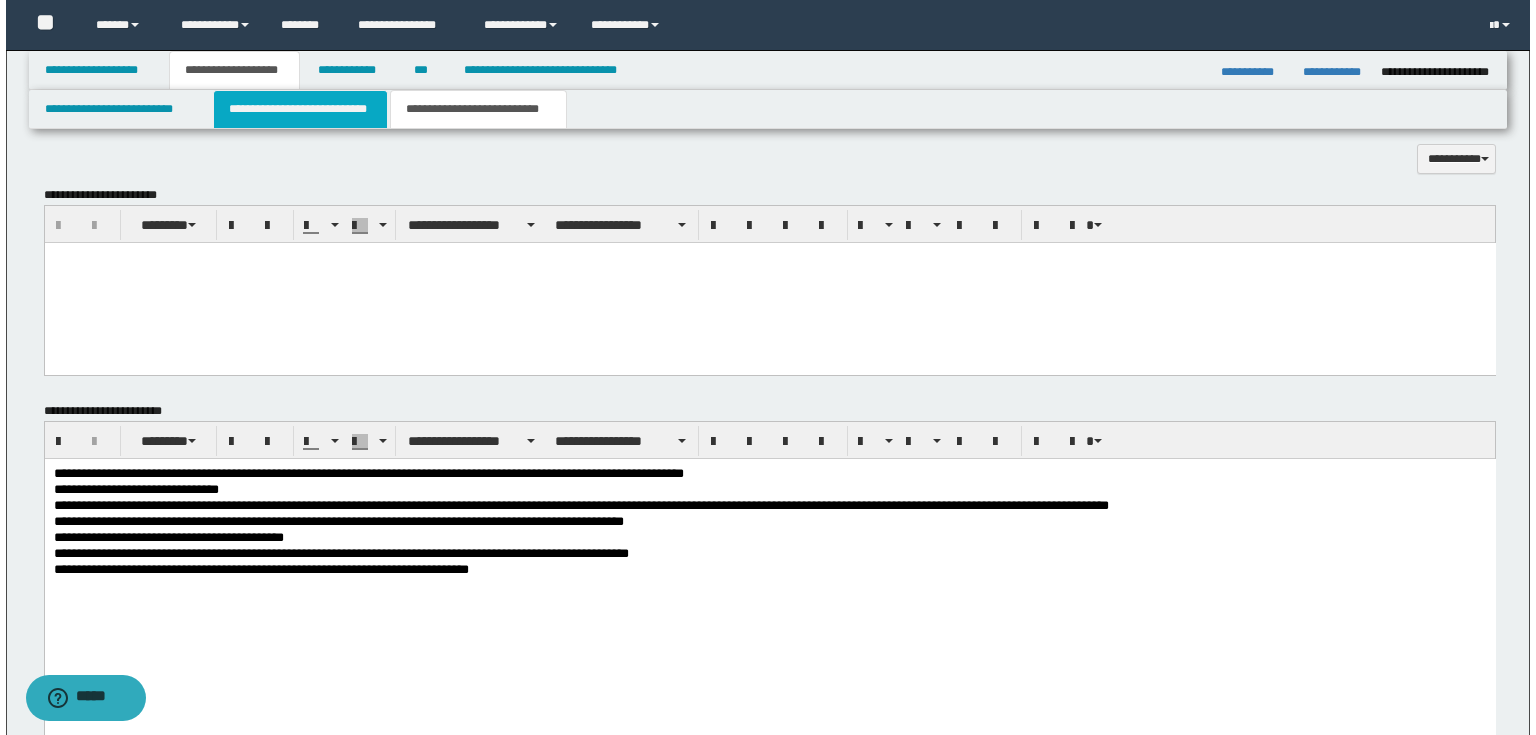 scroll, scrollTop: 0, scrollLeft: 0, axis: both 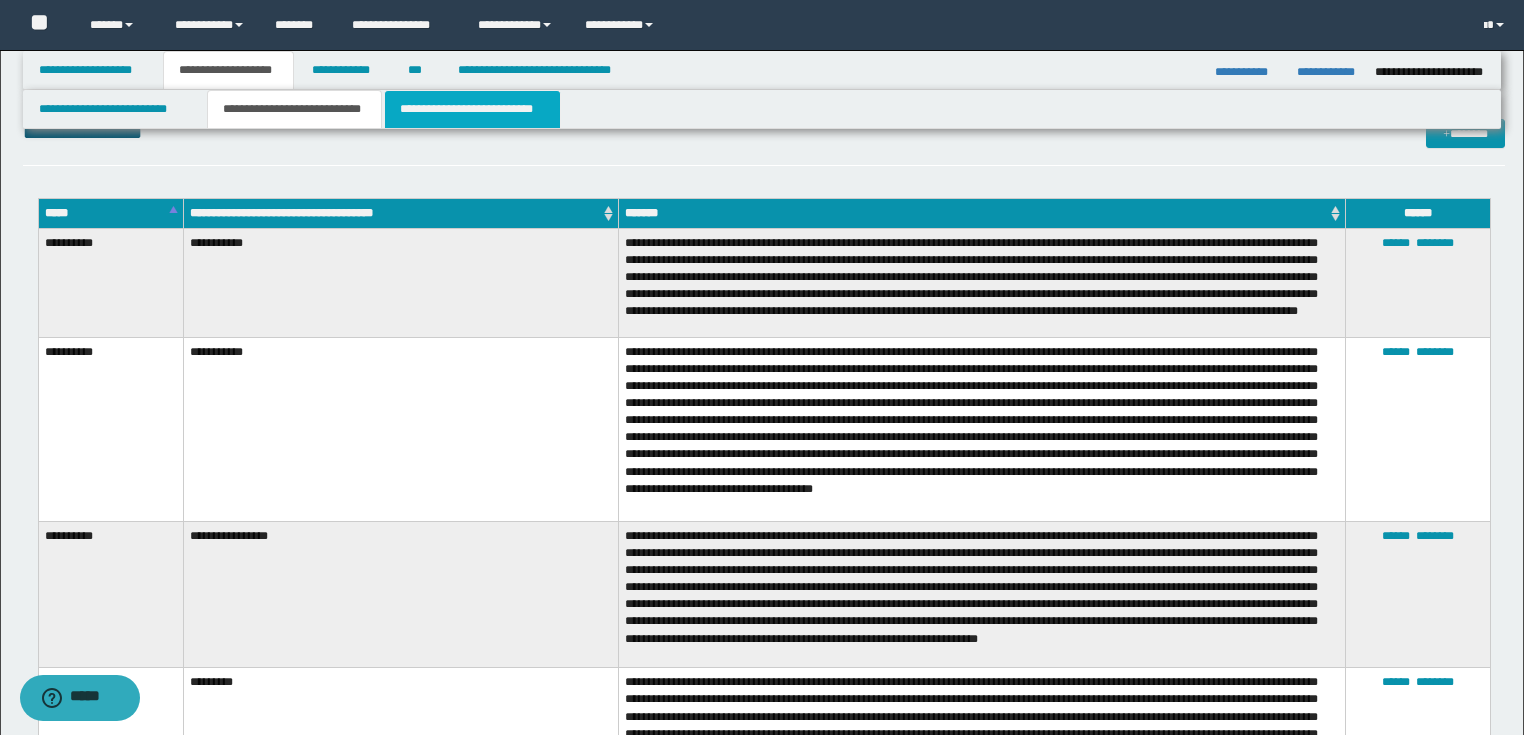 click on "**********" at bounding box center [472, 109] 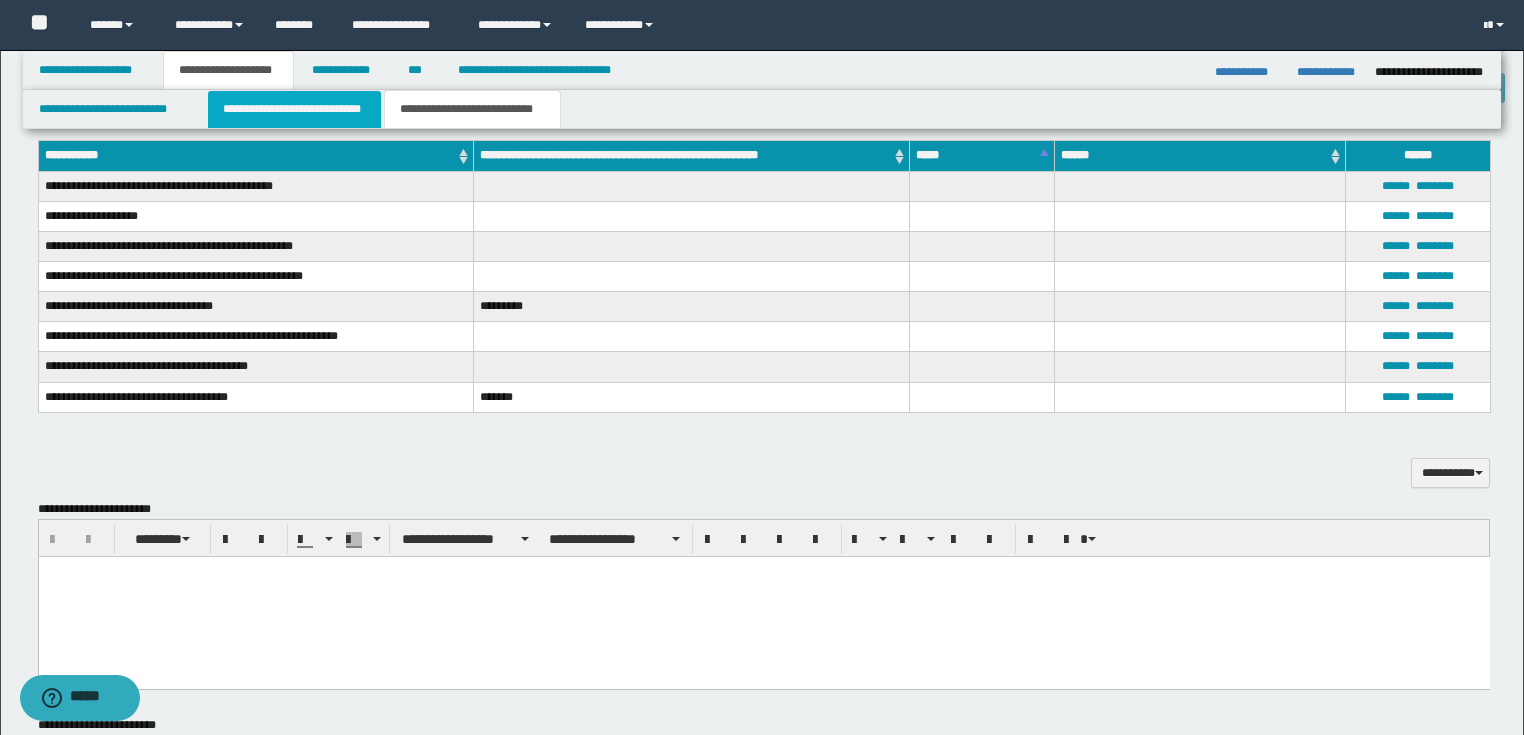 click on "**********" at bounding box center [294, 109] 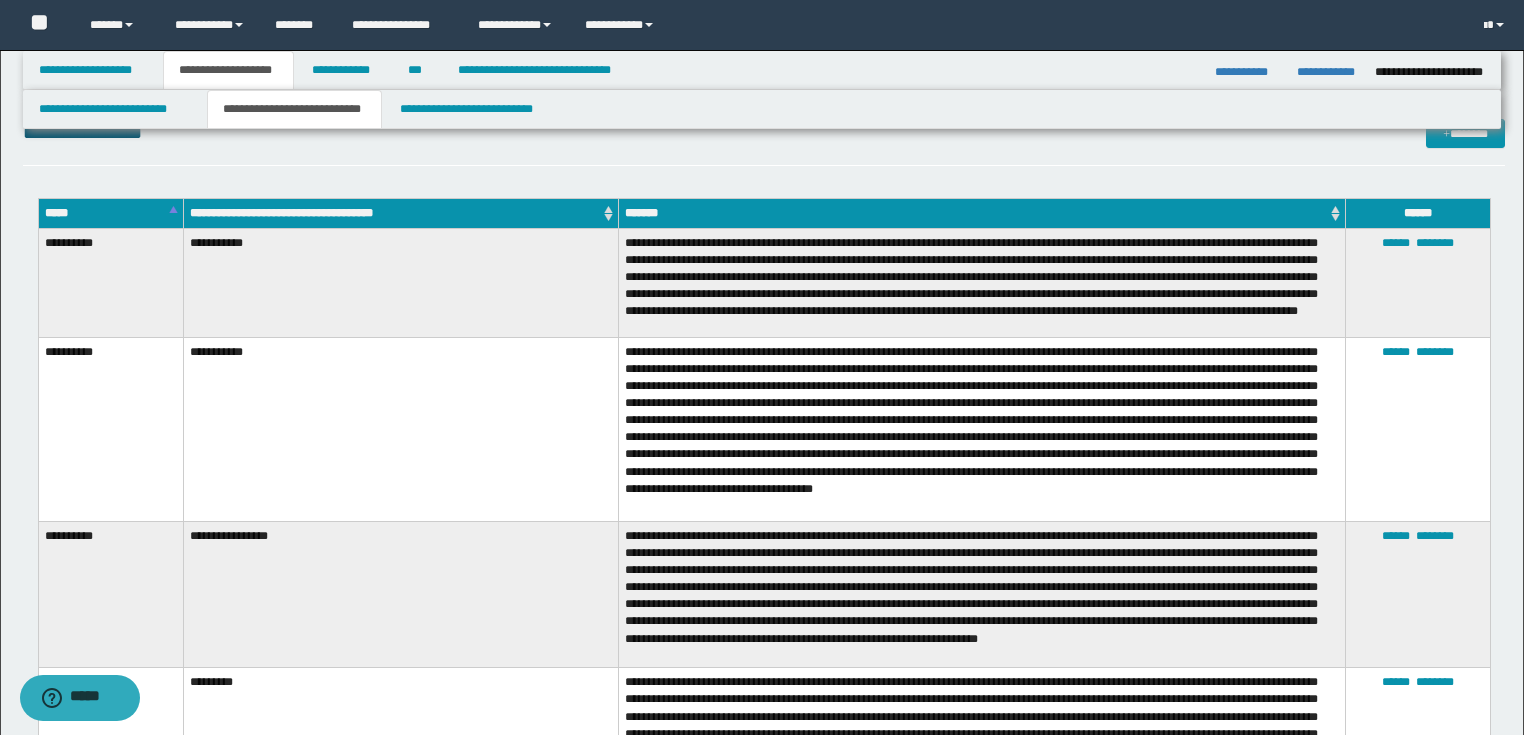 scroll, scrollTop: 800, scrollLeft: 0, axis: vertical 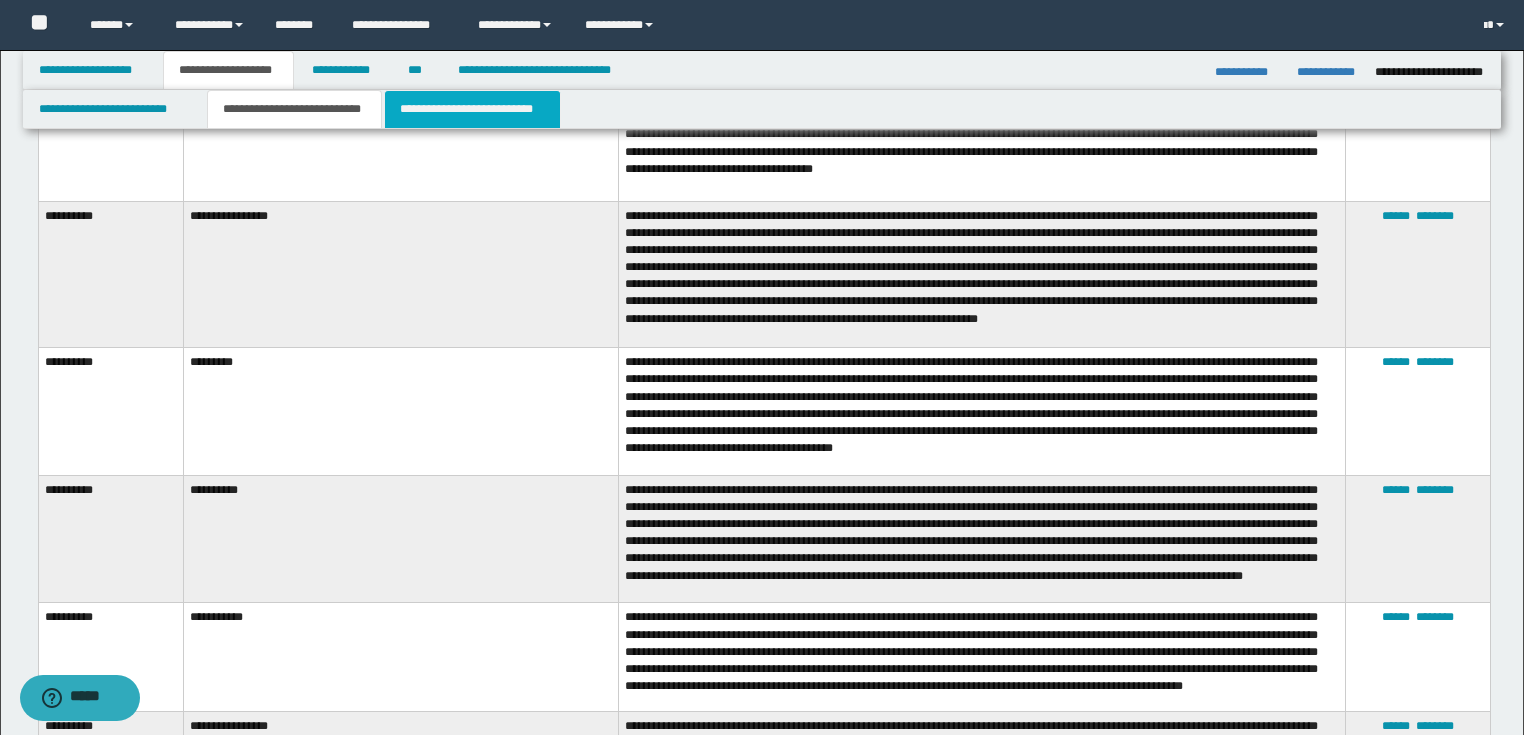 click on "**********" at bounding box center [472, 109] 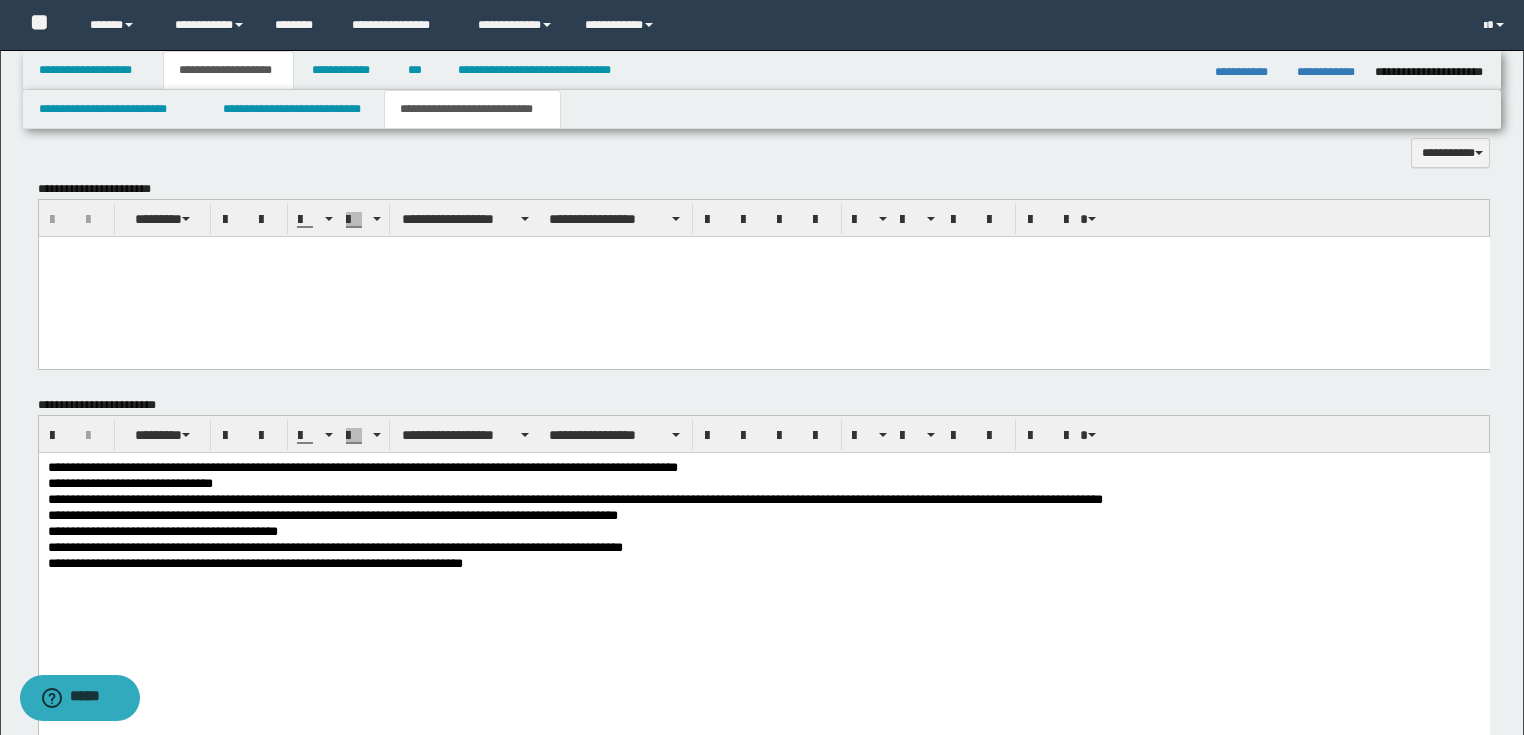 click on "**********" at bounding box center [763, 564] 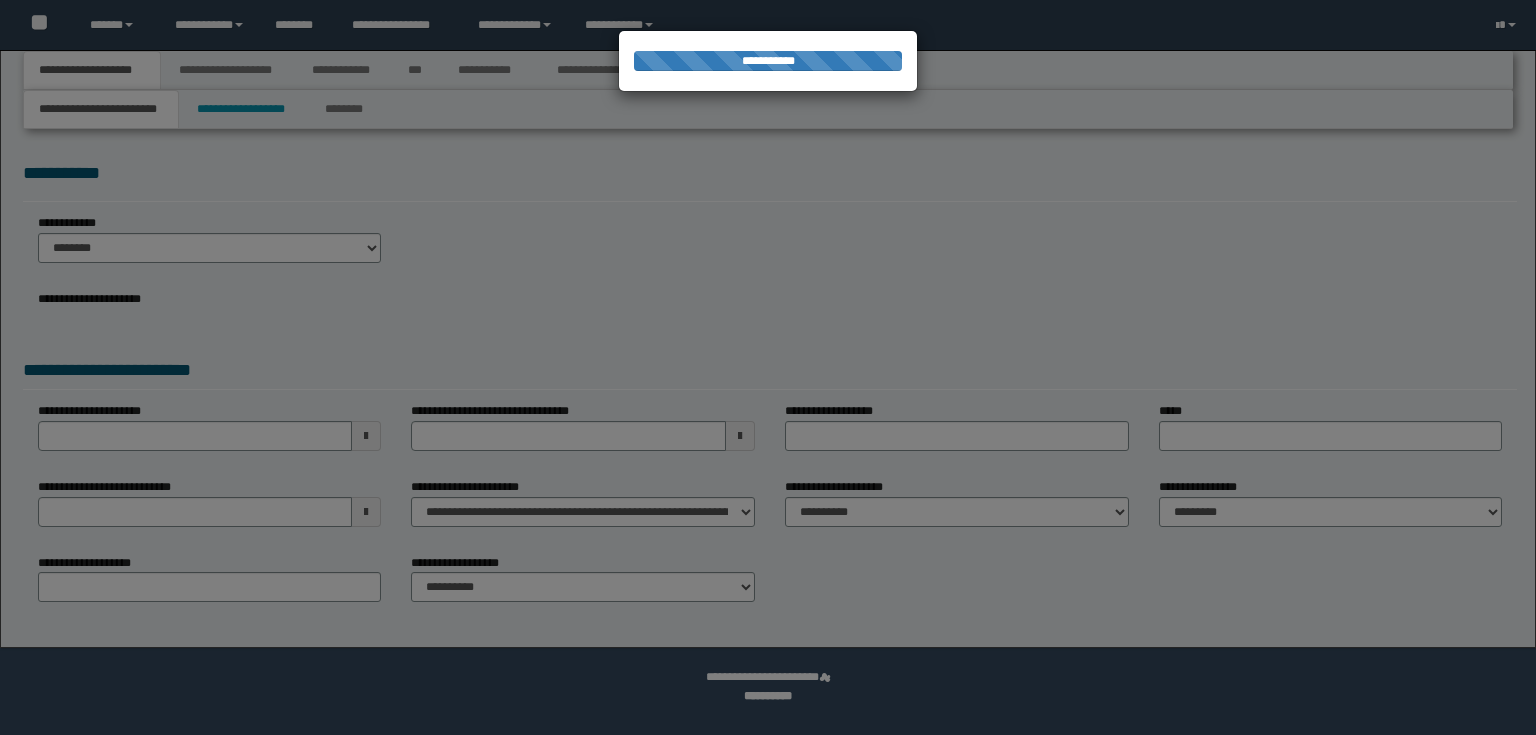 scroll, scrollTop: 0, scrollLeft: 0, axis: both 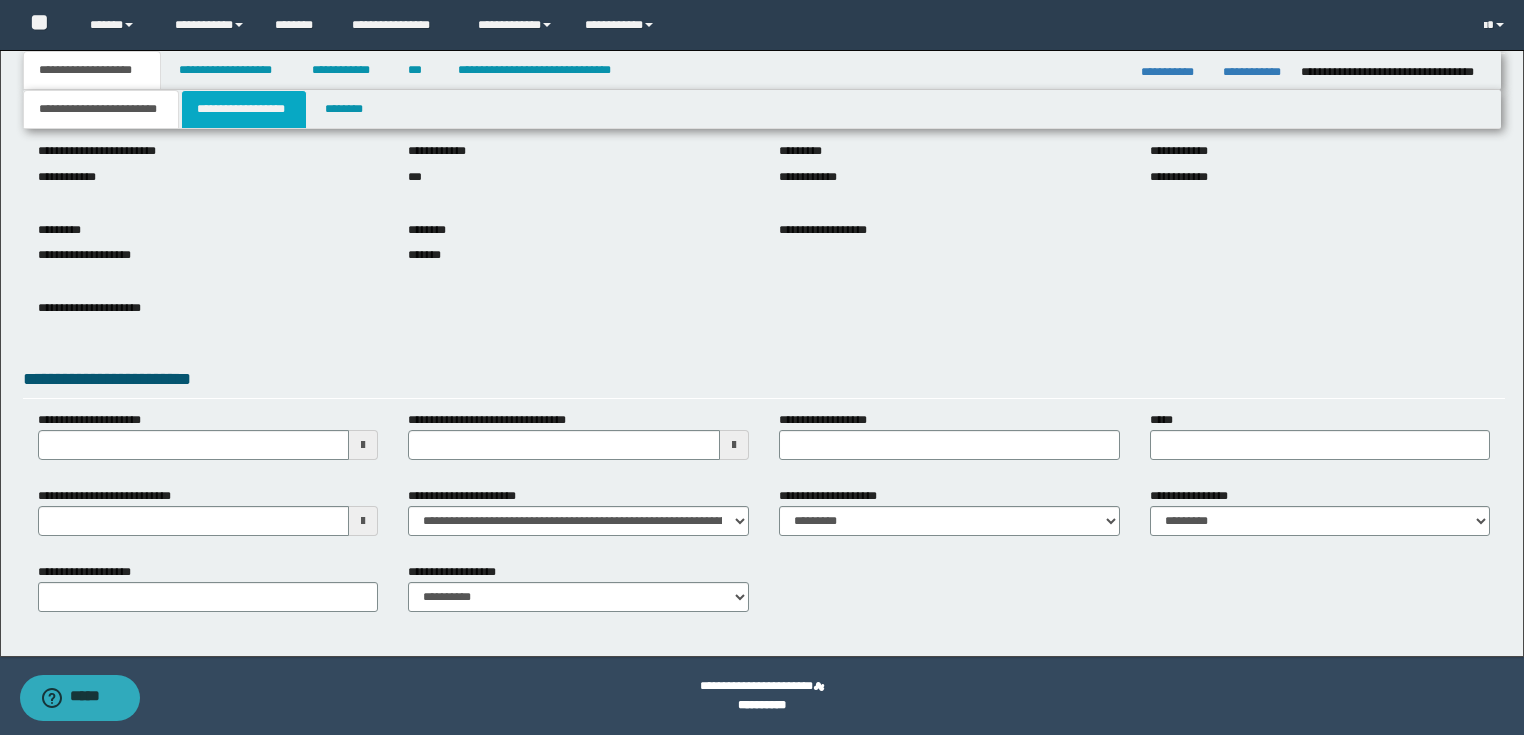 click on "**********" at bounding box center (244, 109) 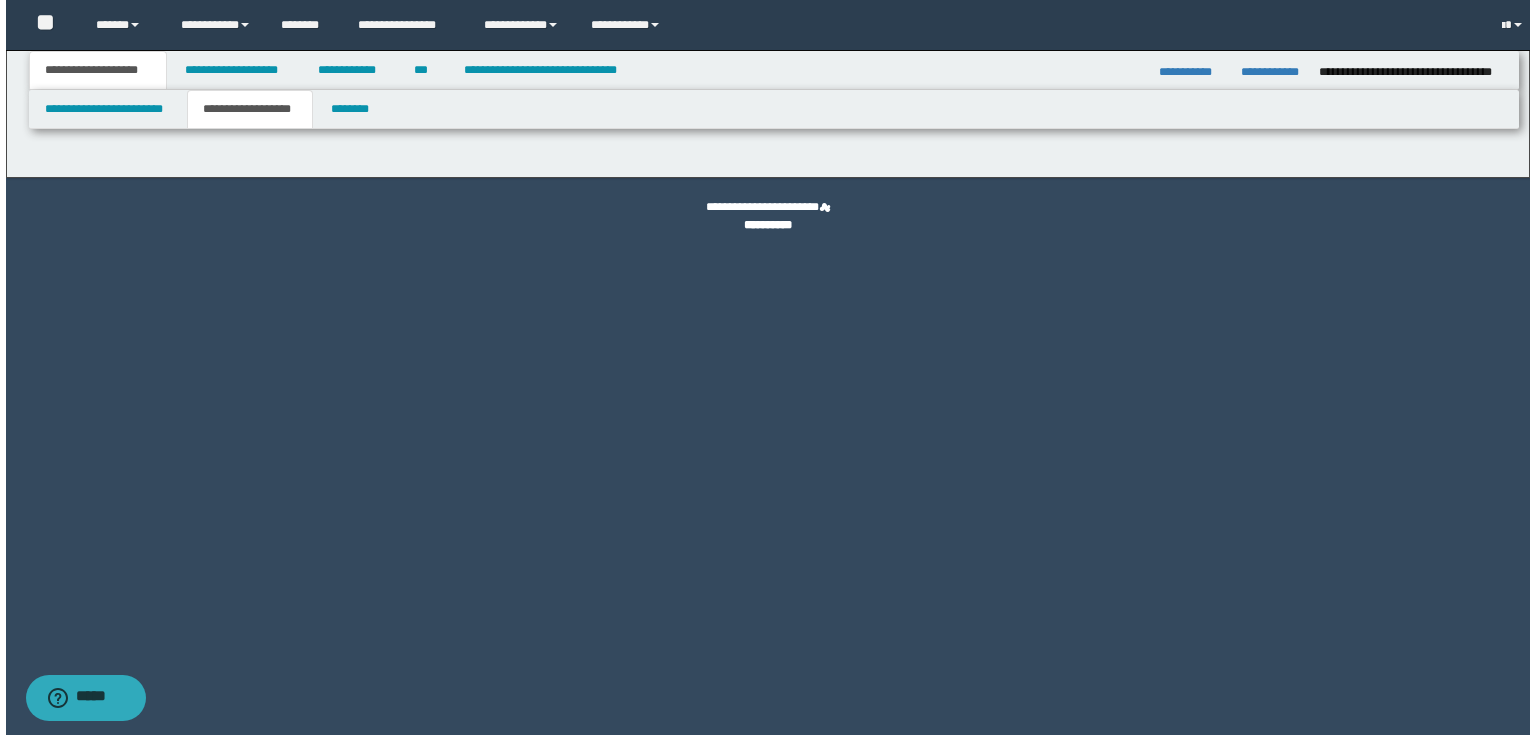 scroll, scrollTop: 0, scrollLeft: 0, axis: both 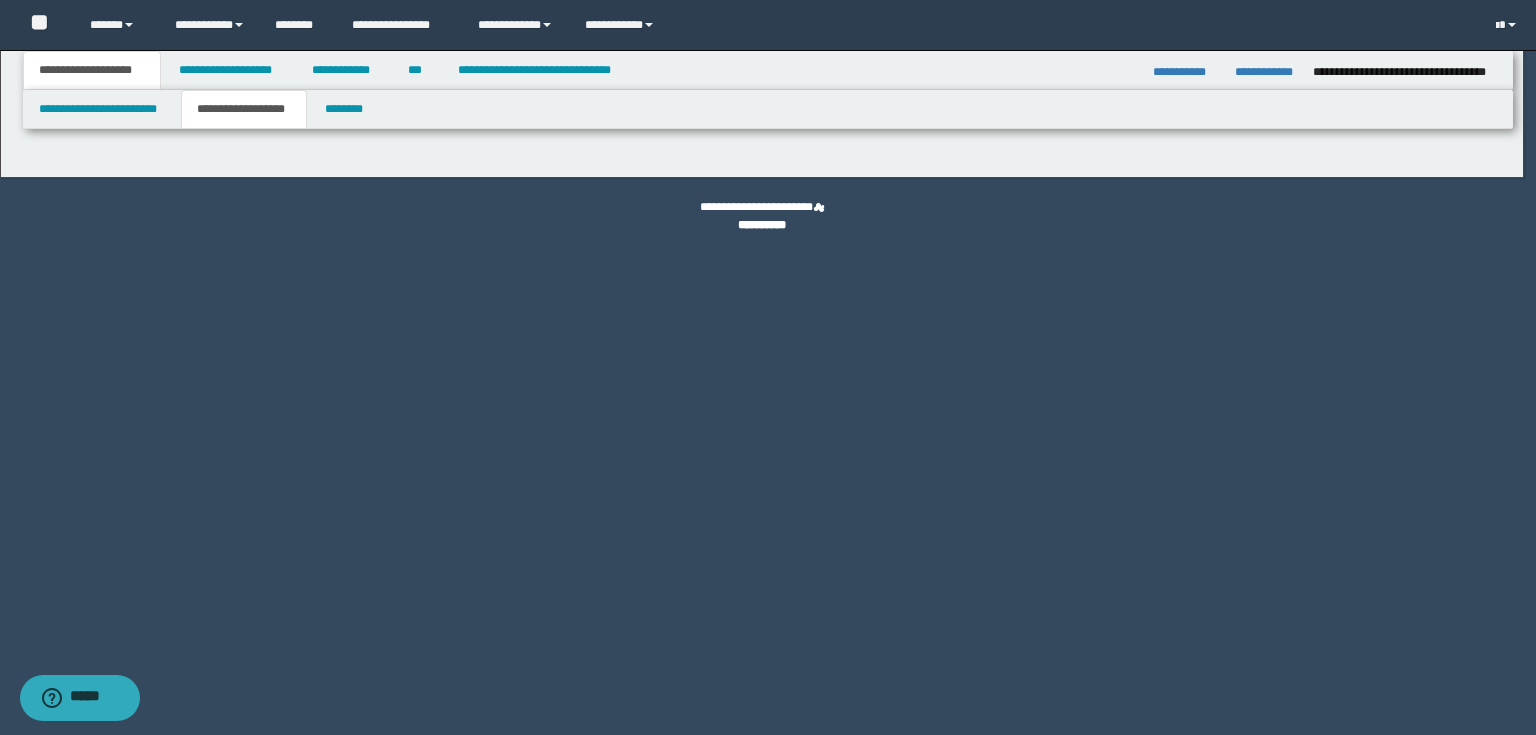 type on "********" 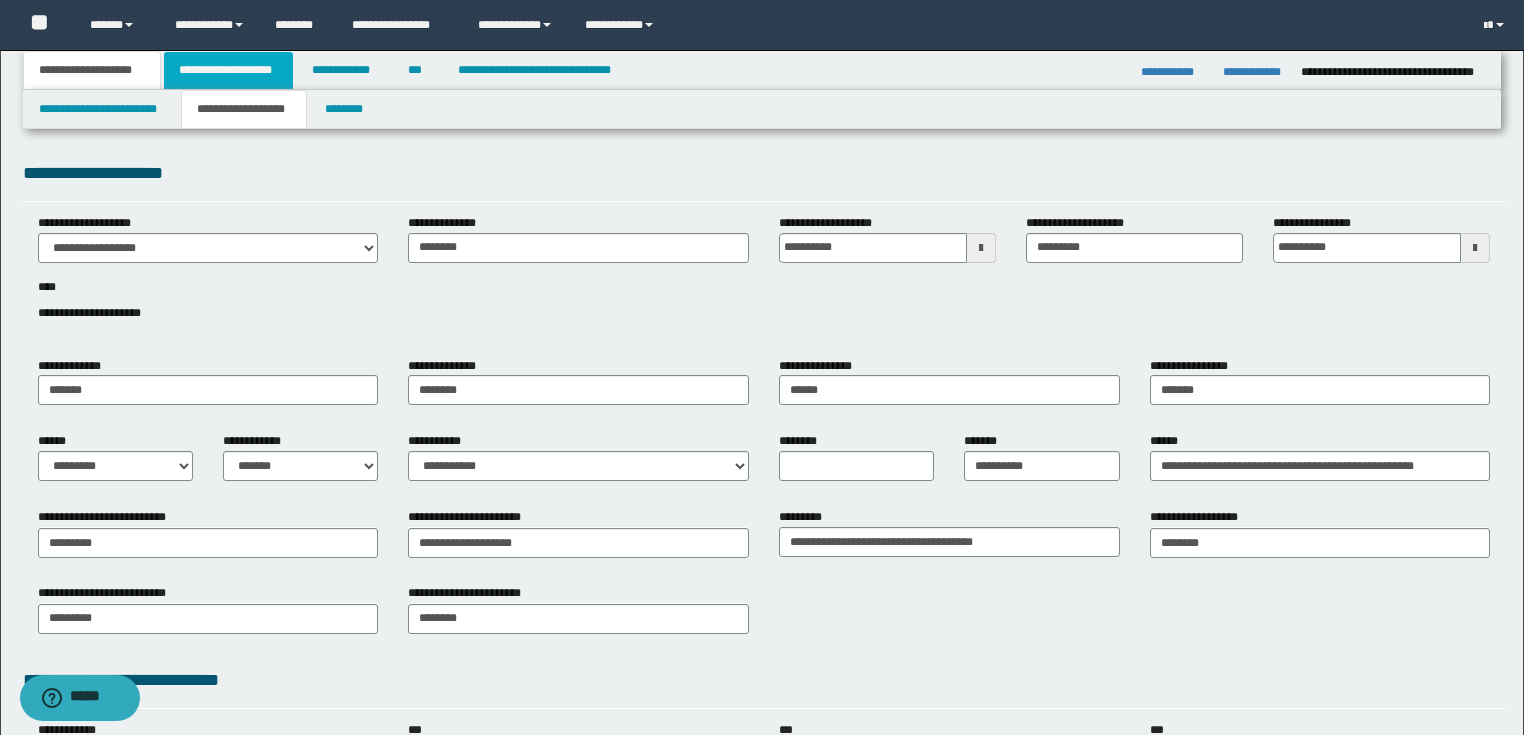 click on "**********" at bounding box center [228, 70] 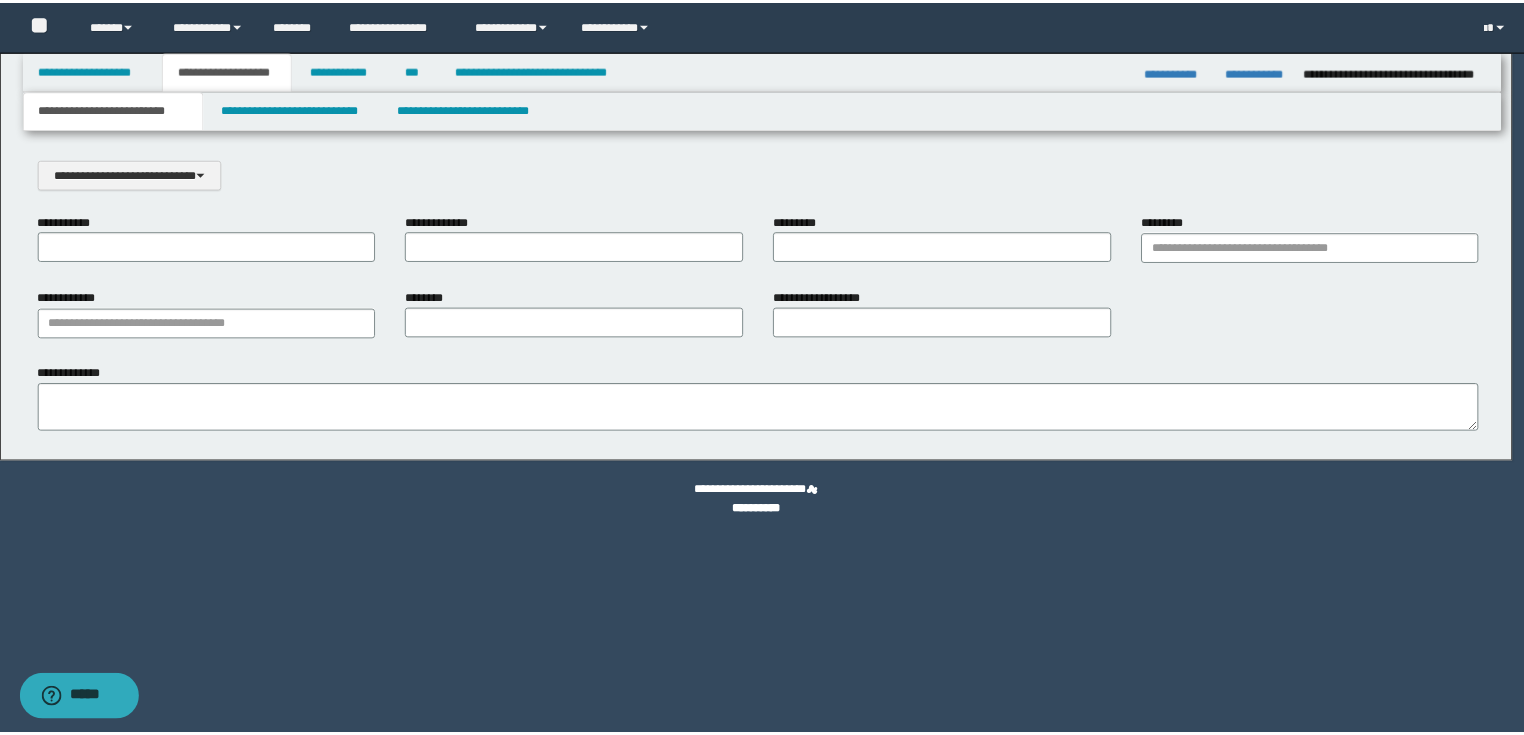 scroll, scrollTop: 0, scrollLeft: 0, axis: both 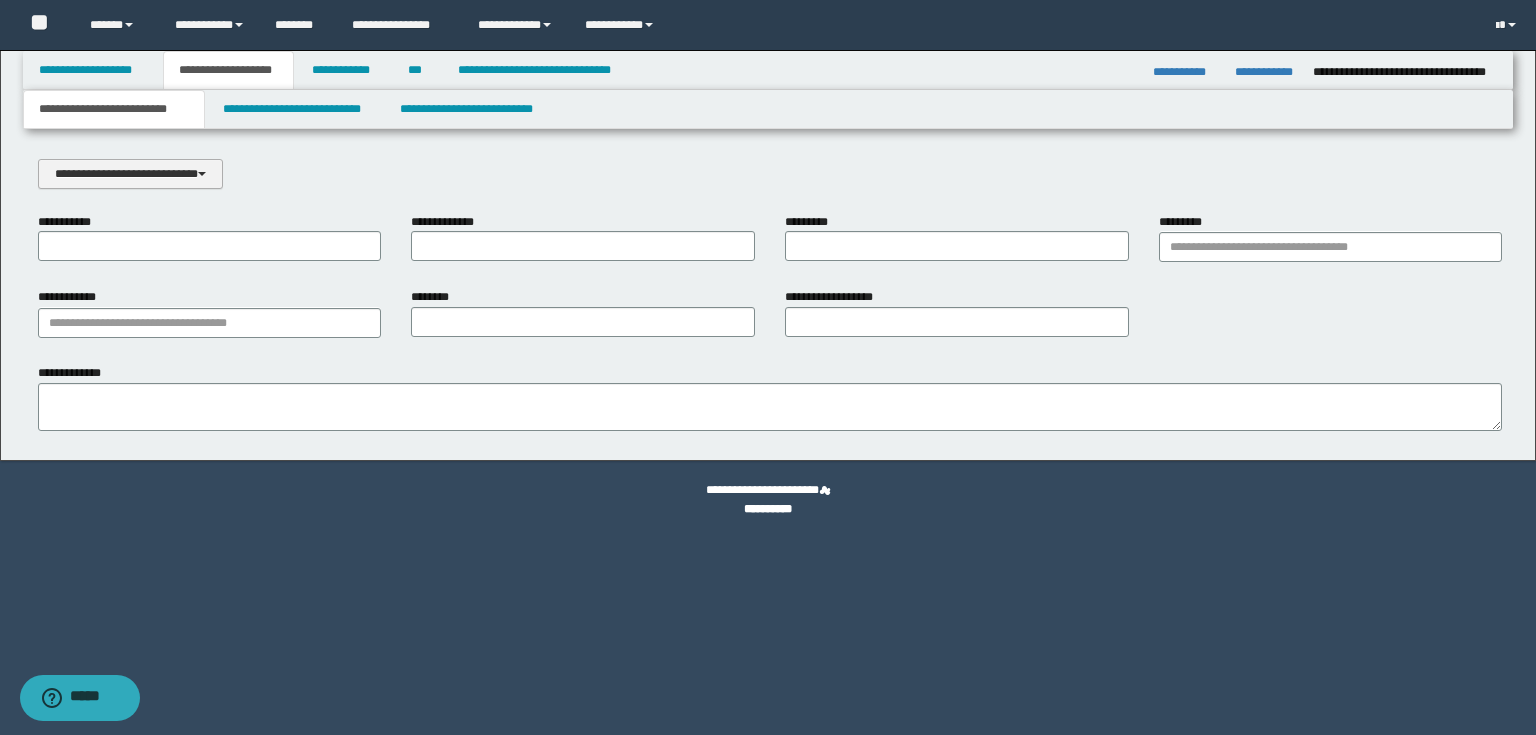 click on "**********" at bounding box center [130, 174] 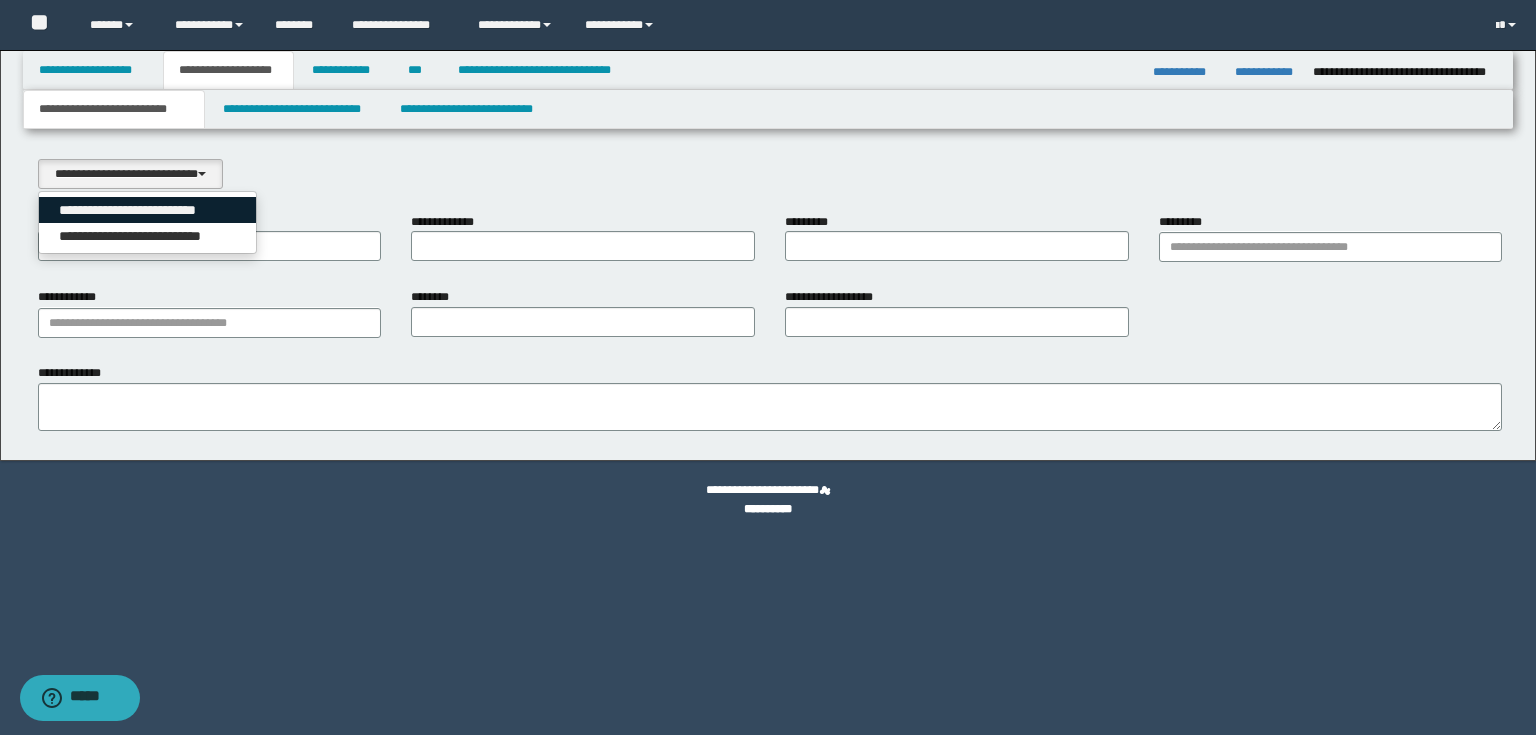 click on "**********" at bounding box center [148, 210] 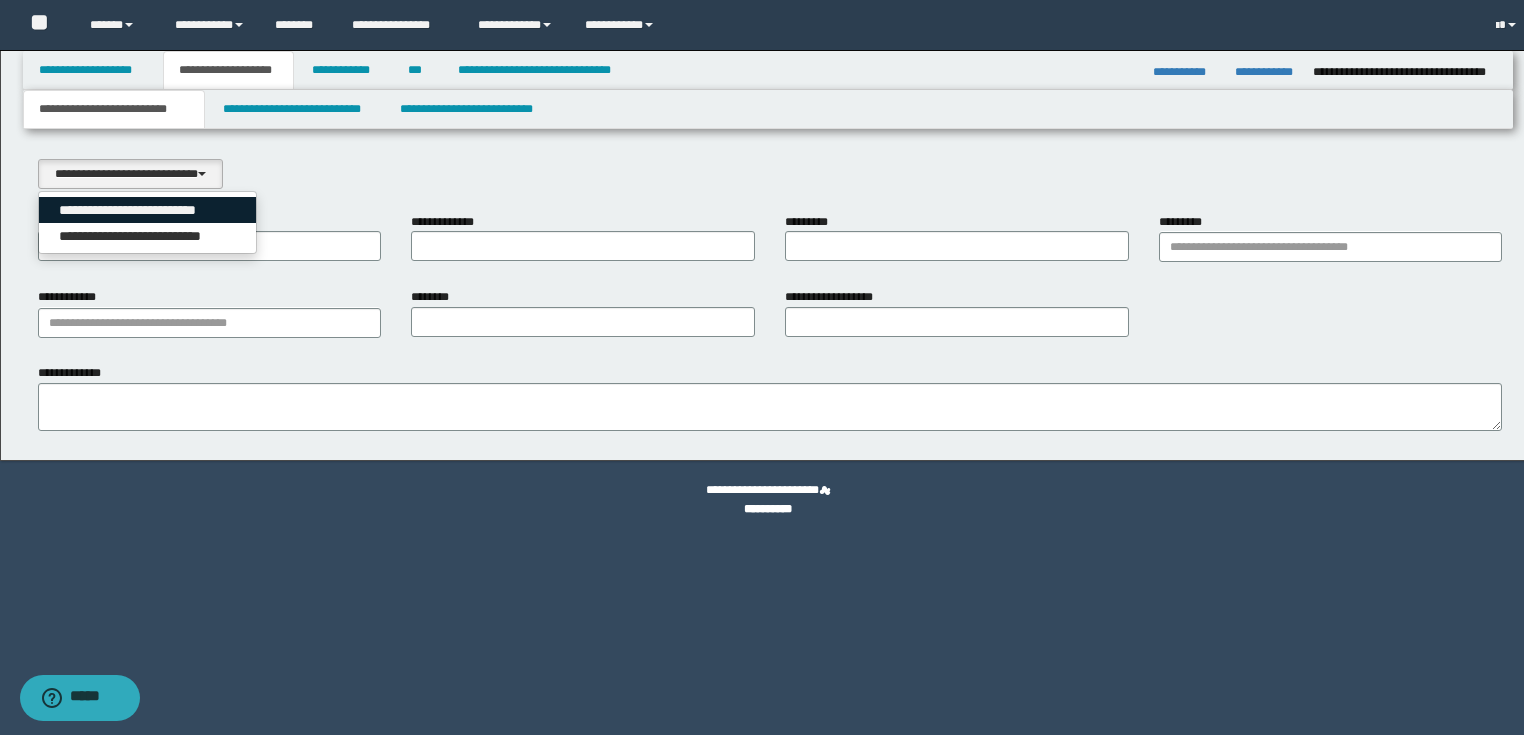select on "*" 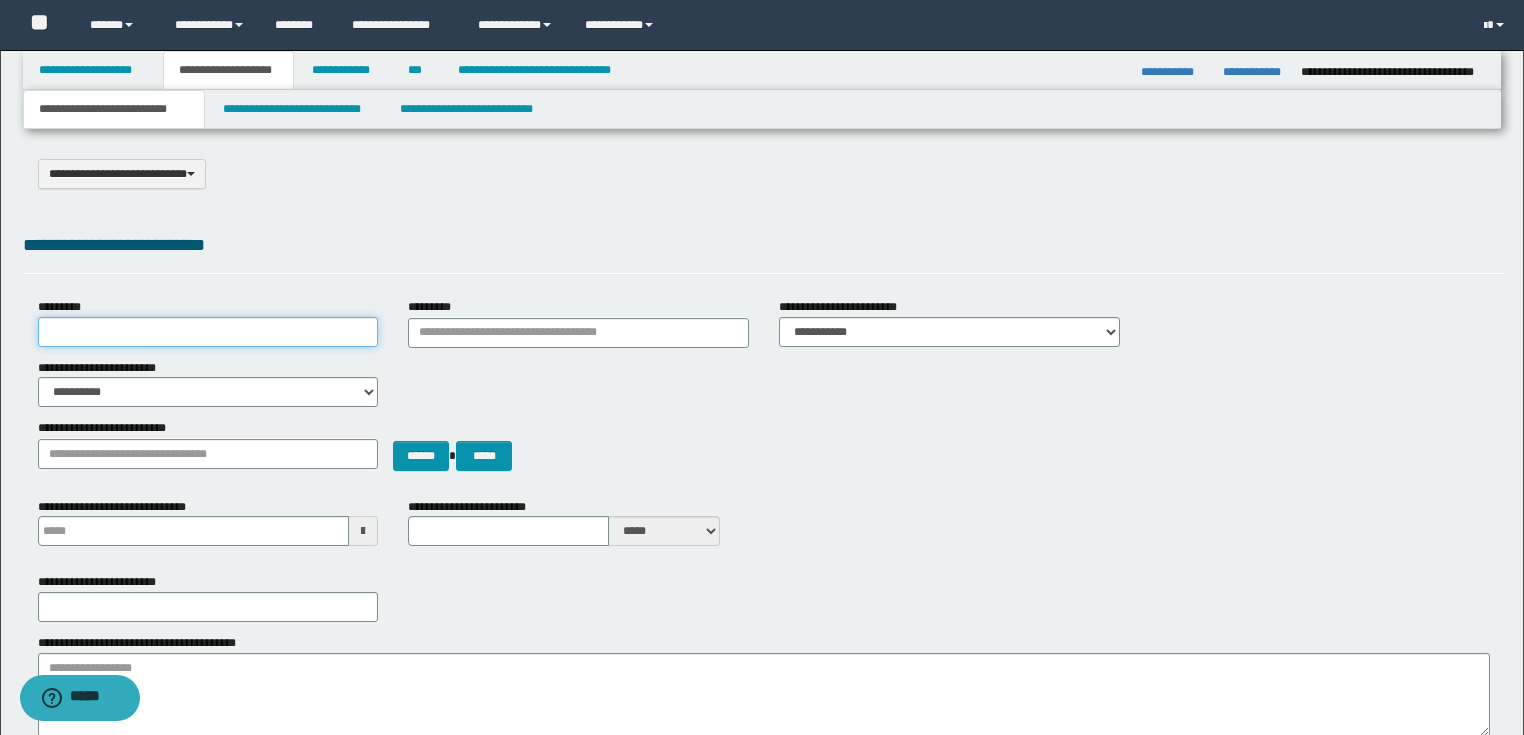 click on "*********" at bounding box center (208, 332) 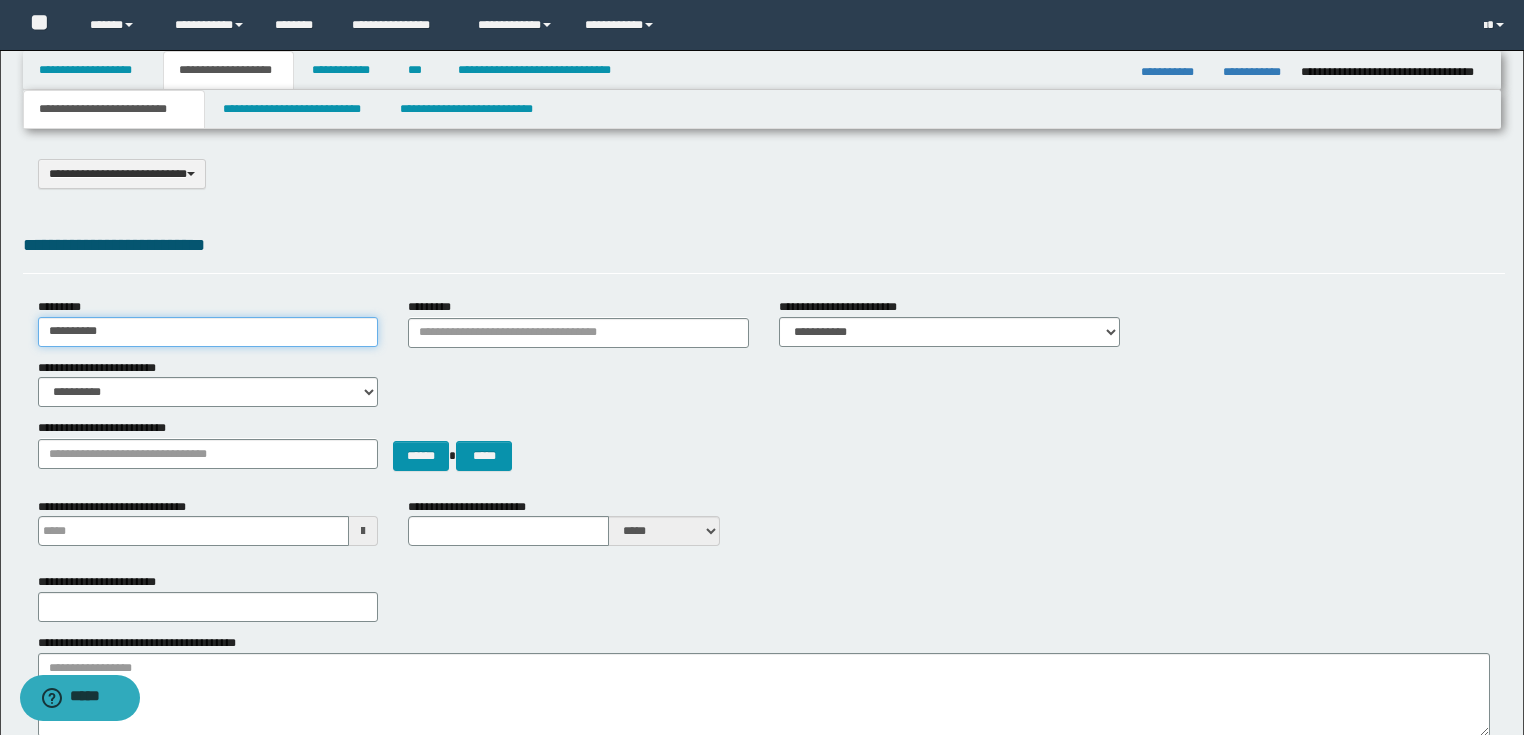 scroll, scrollTop: 400, scrollLeft: 0, axis: vertical 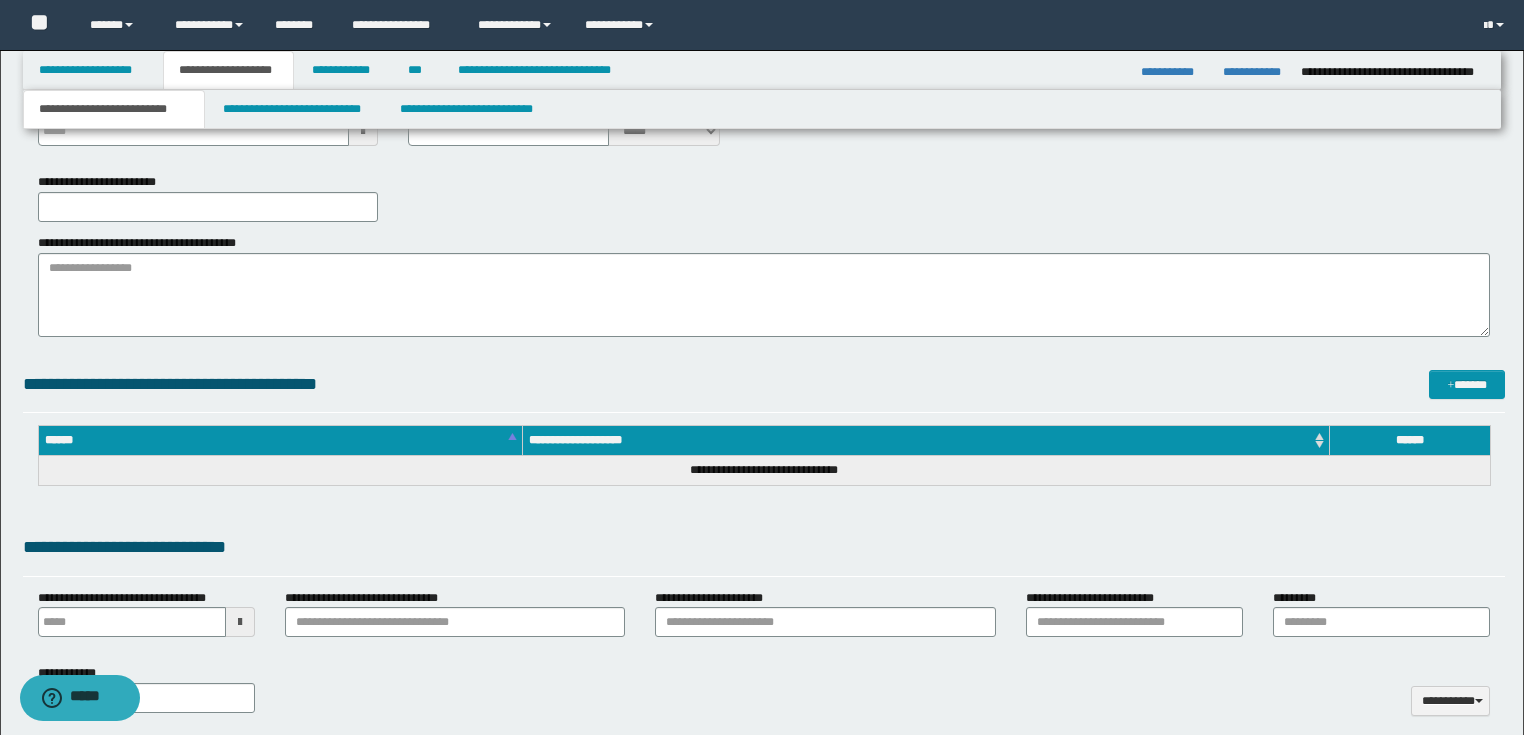type on "**********" 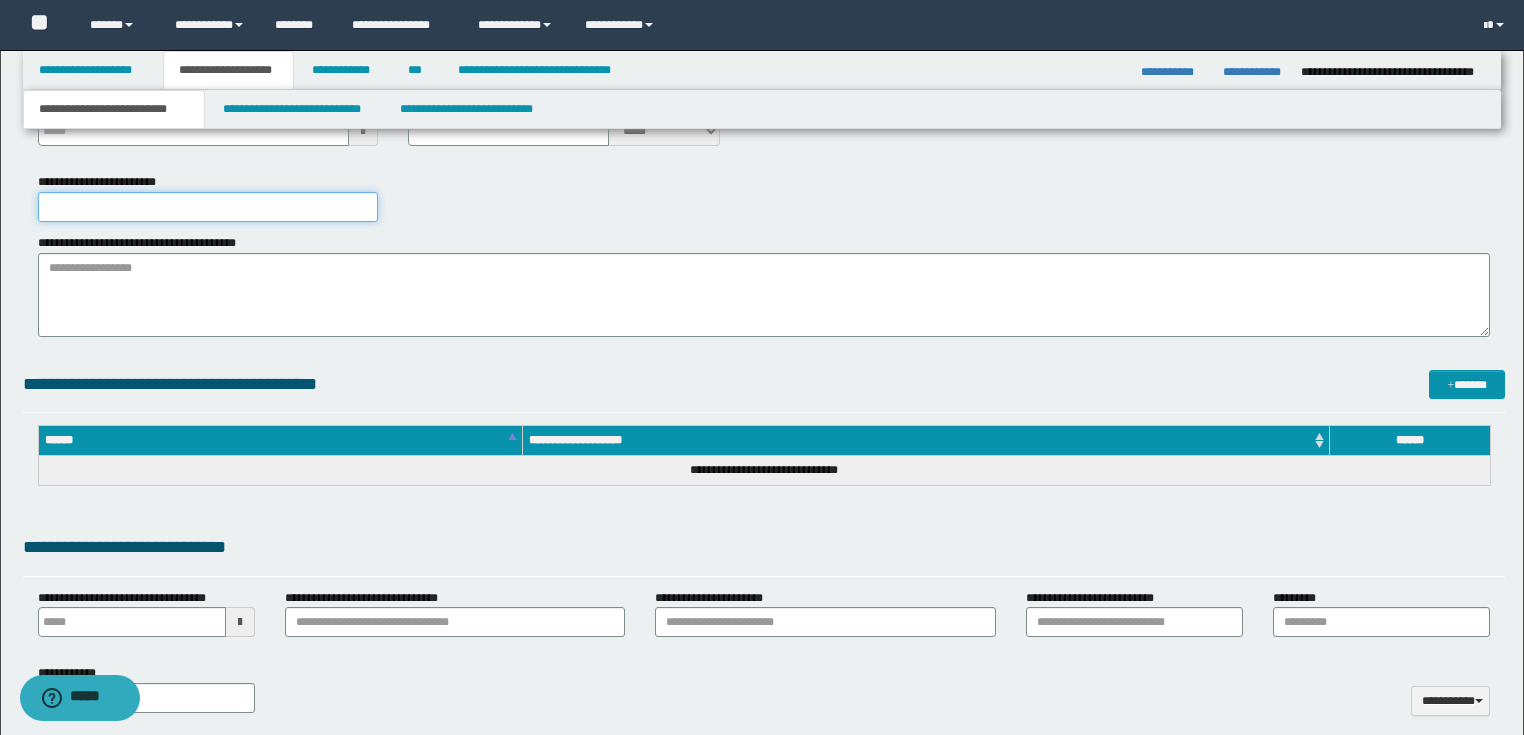 click on "**********" at bounding box center [208, 207] 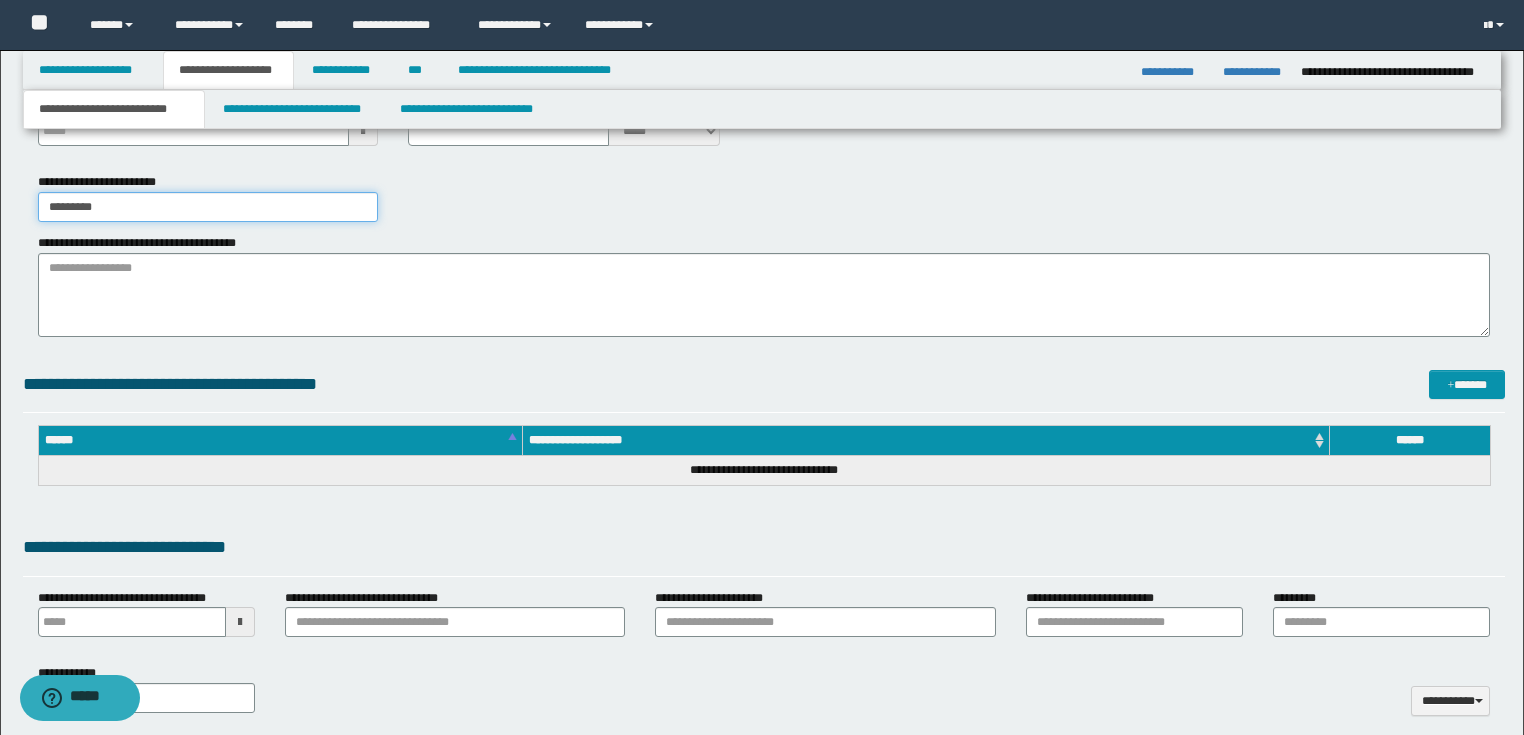 type on "**********" 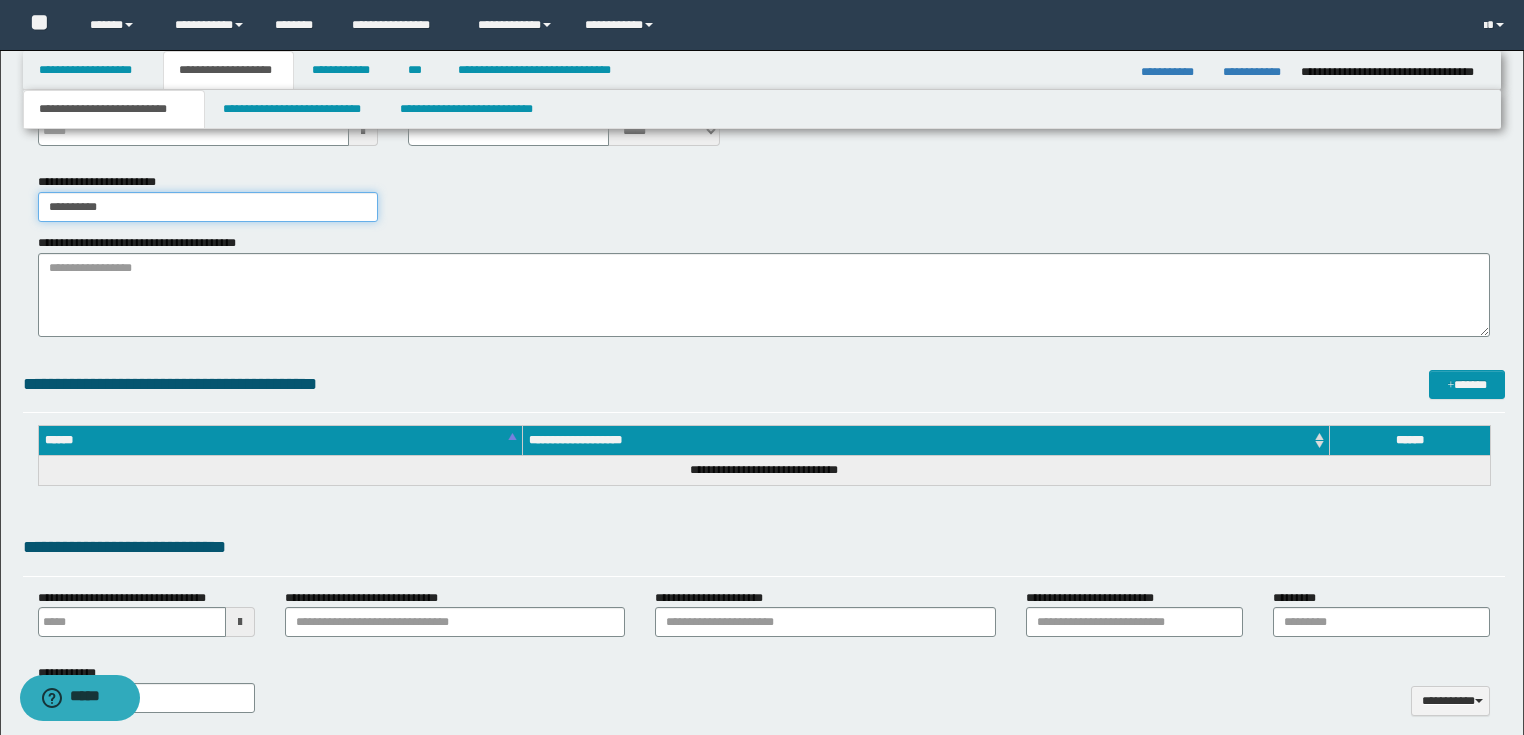 type 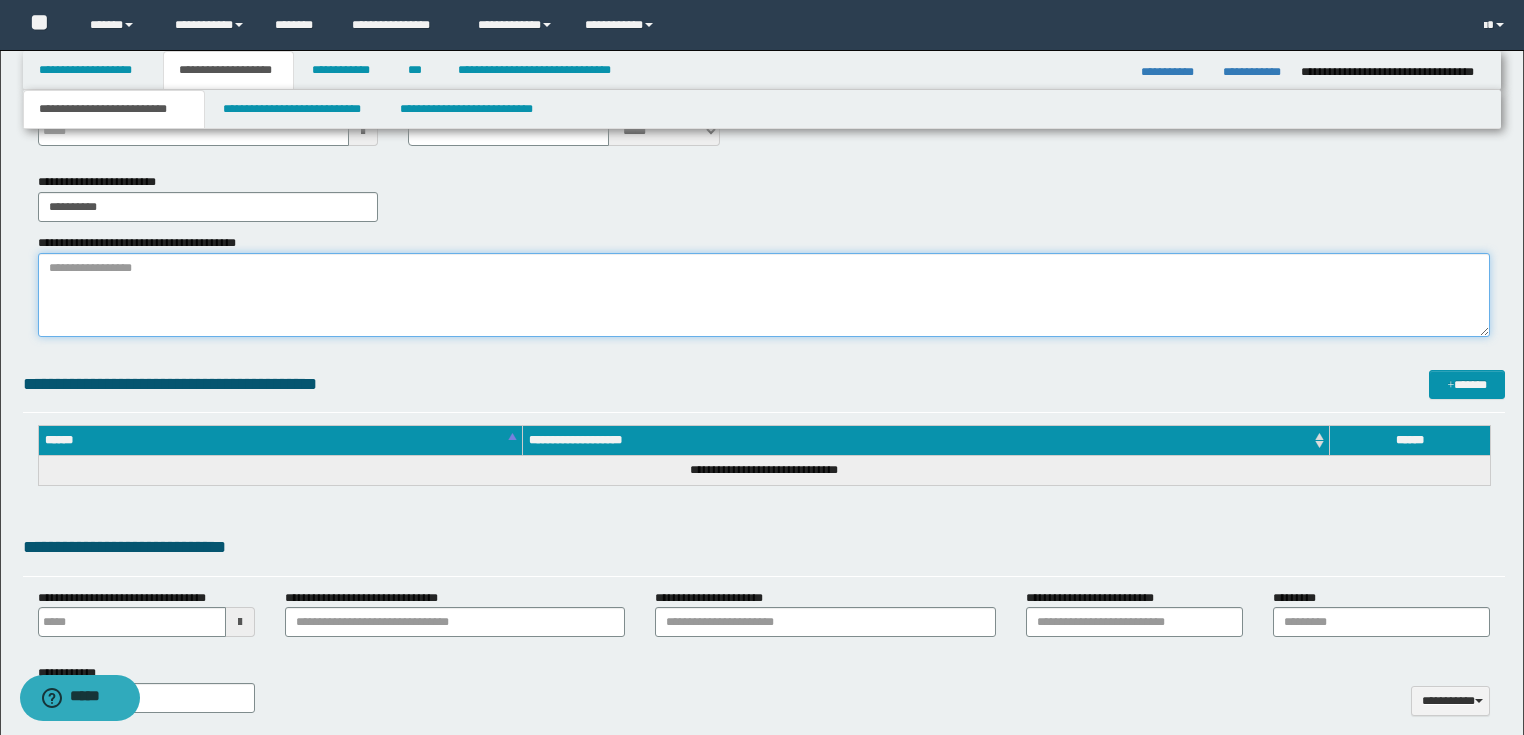 click on "**********" at bounding box center [764, 295] 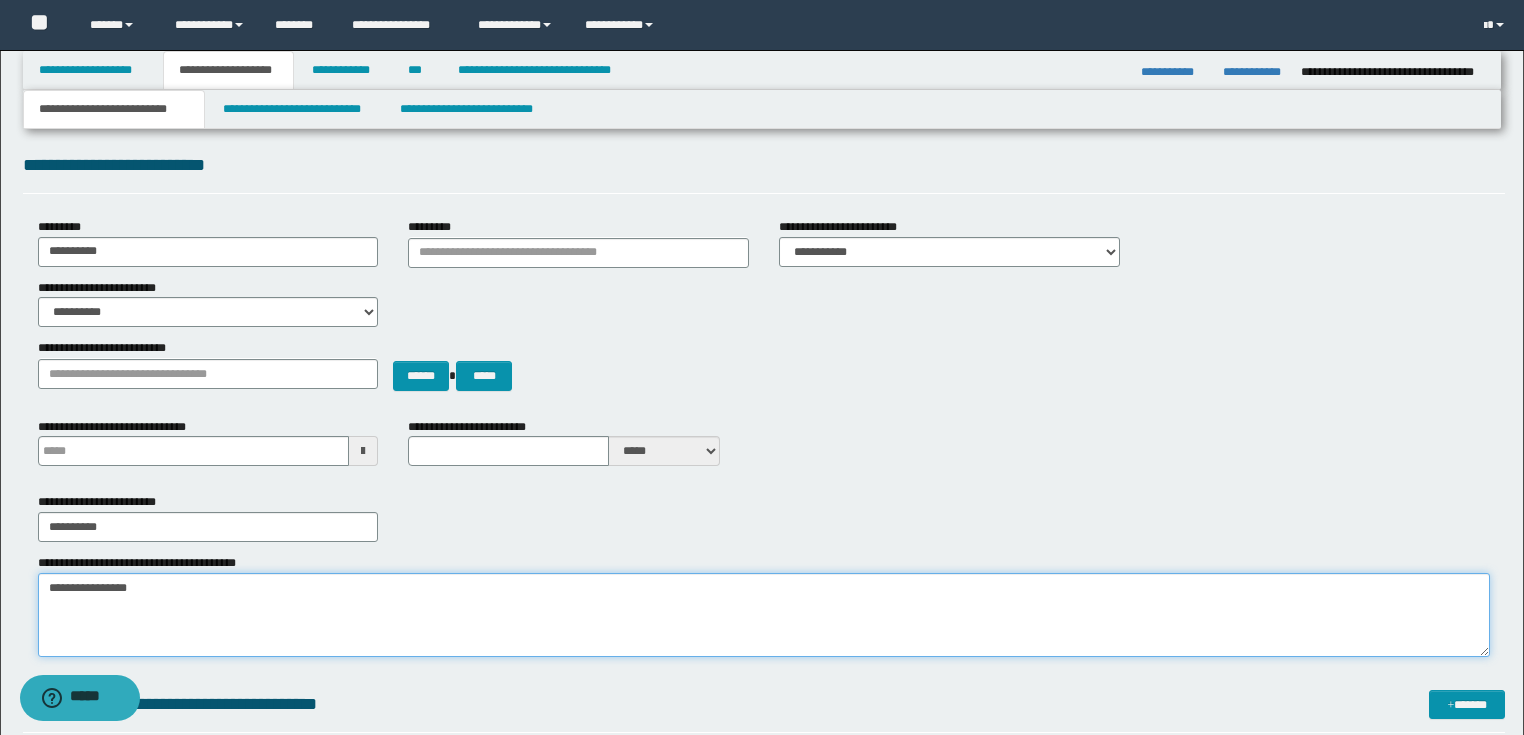 scroll, scrollTop: 480, scrollLeft: 0, axis: vertical 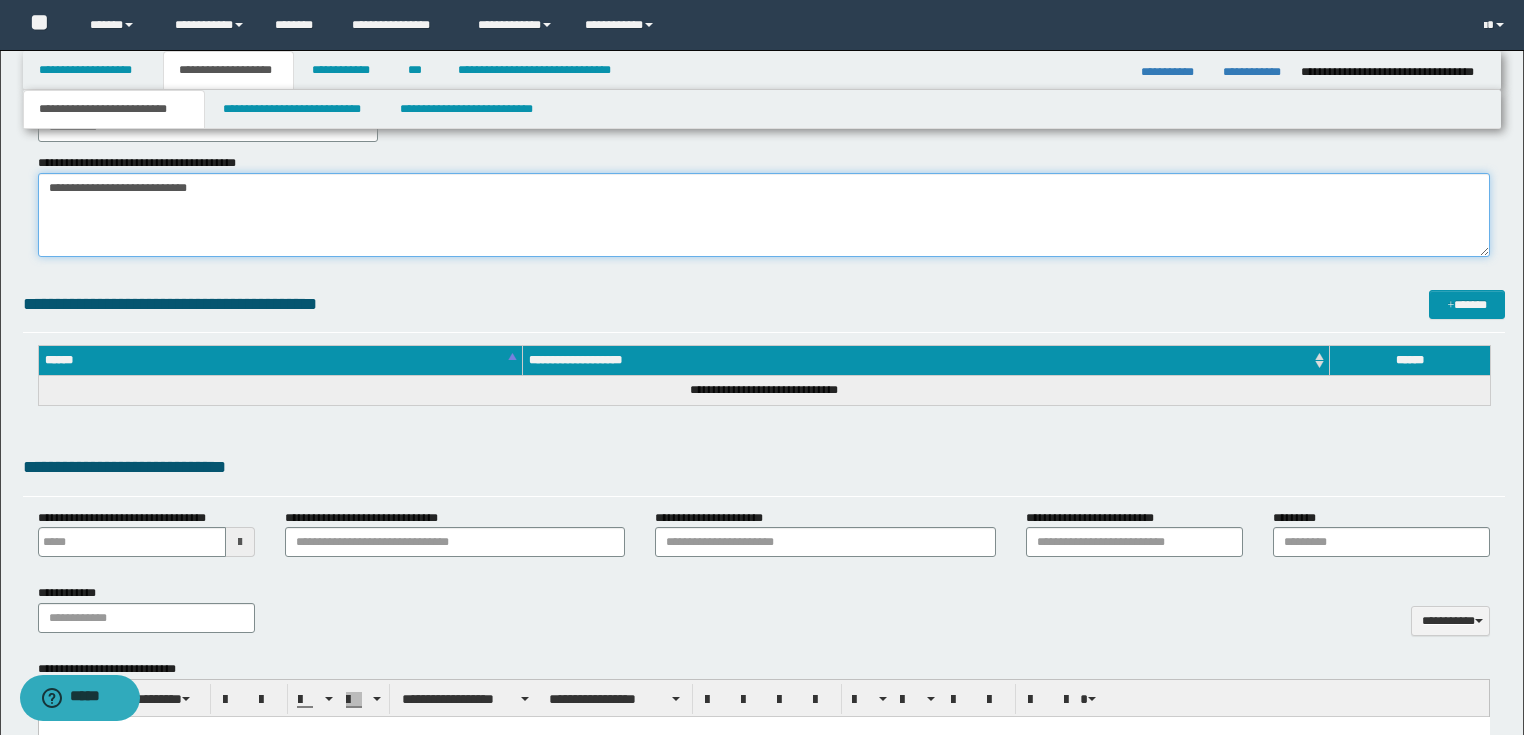 type on "**********" 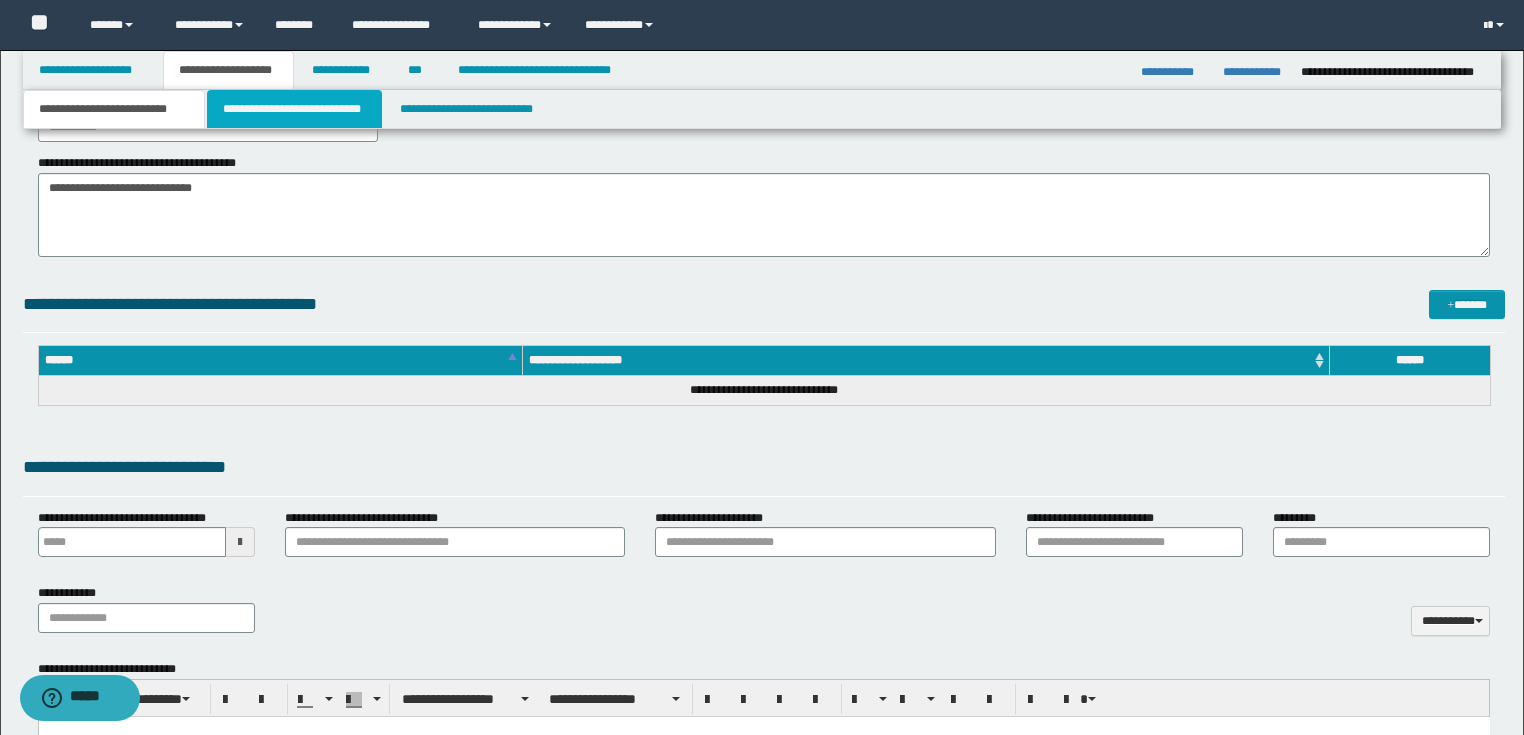 click on "**********" at bounding box center [294, 109] 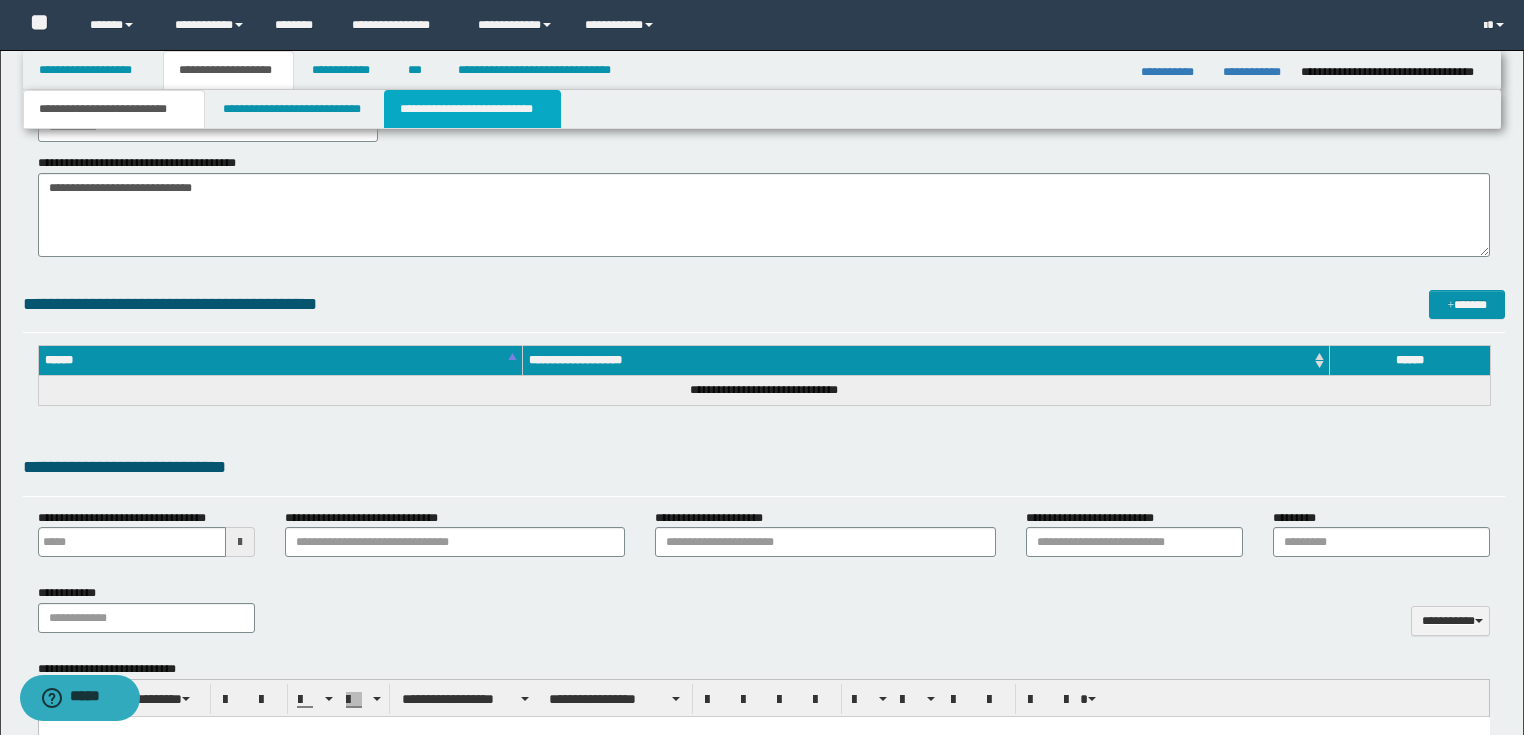click on "**********" at bounding box center [472, 109] 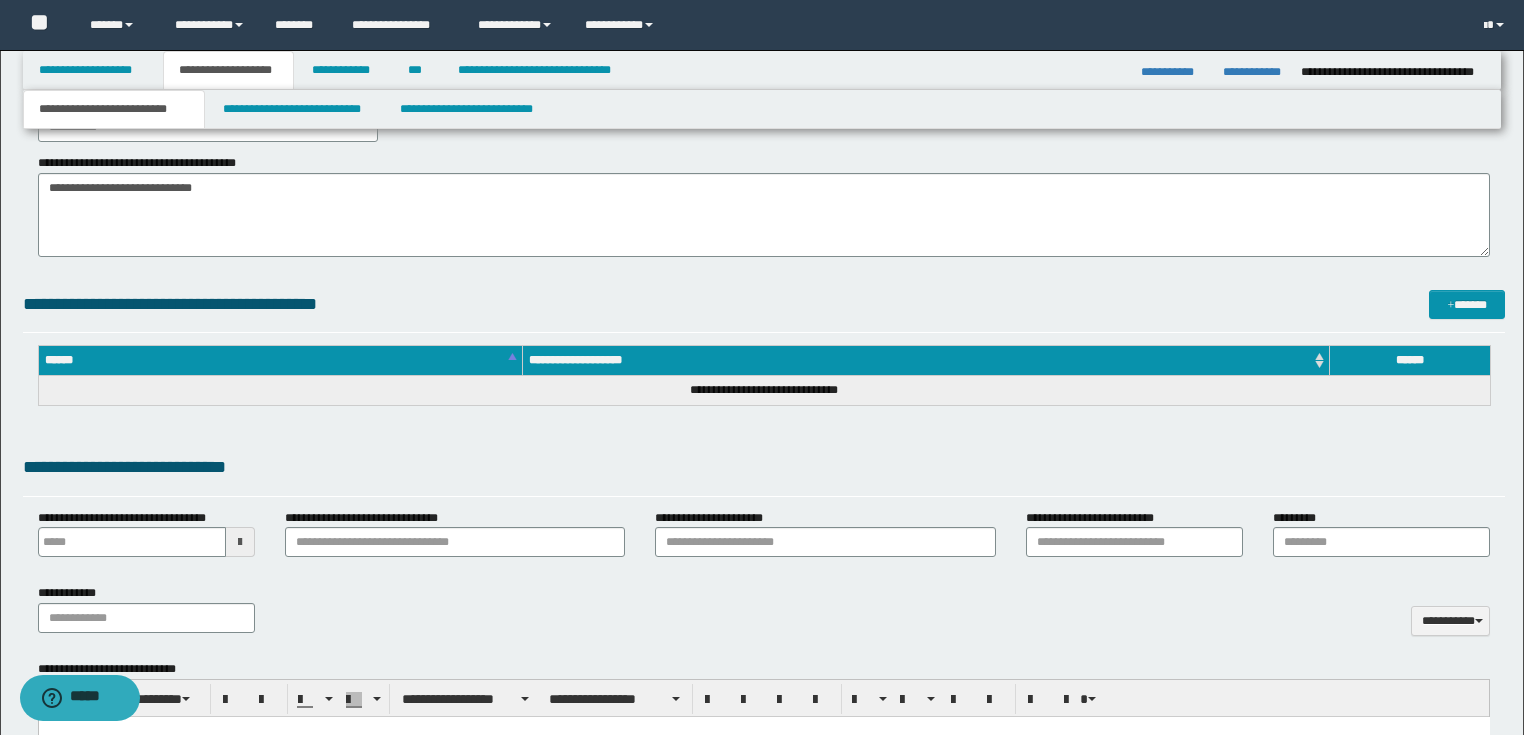 click on "**********" at bounding box center [762, -113] 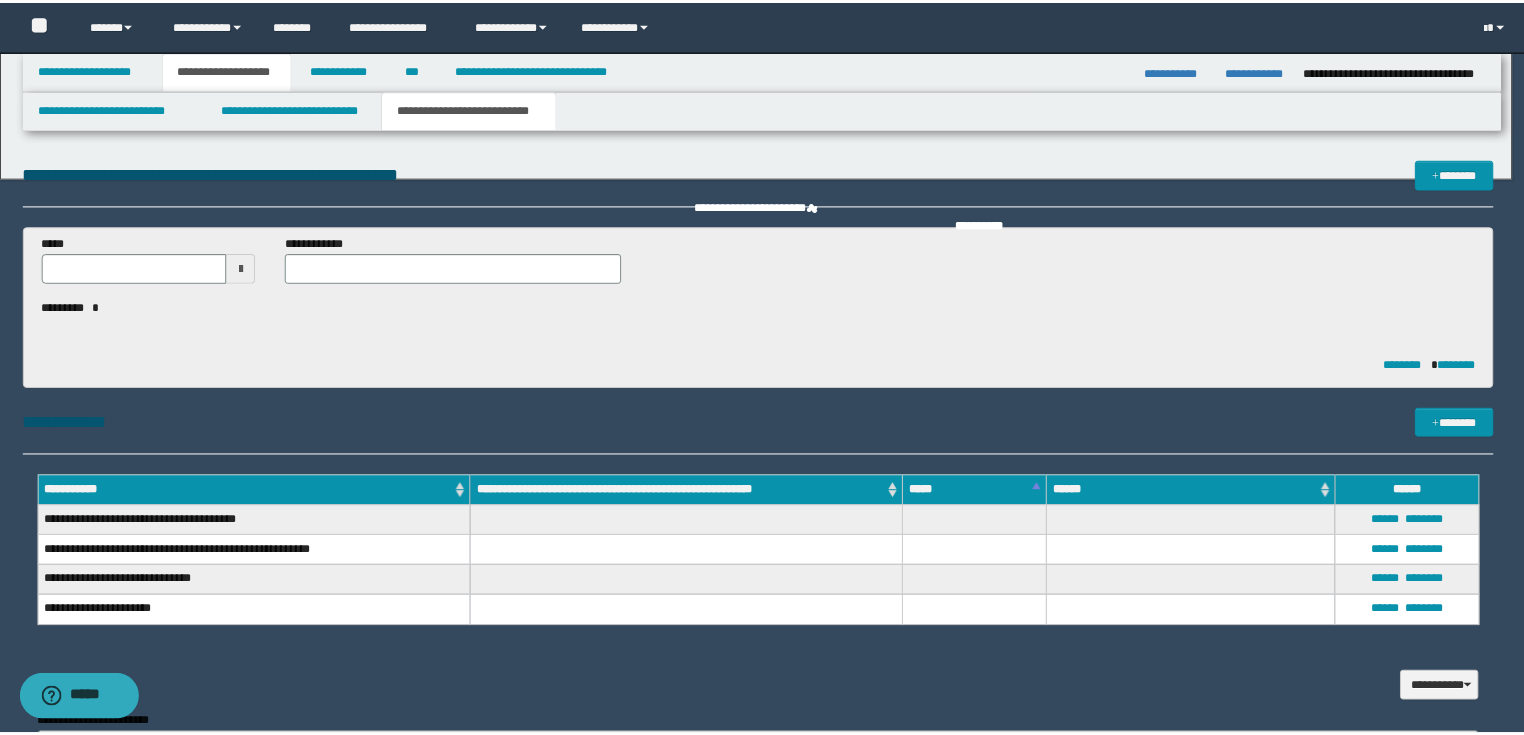 scroll, scrollTop: 0, scrollLeft: 0, axis: both 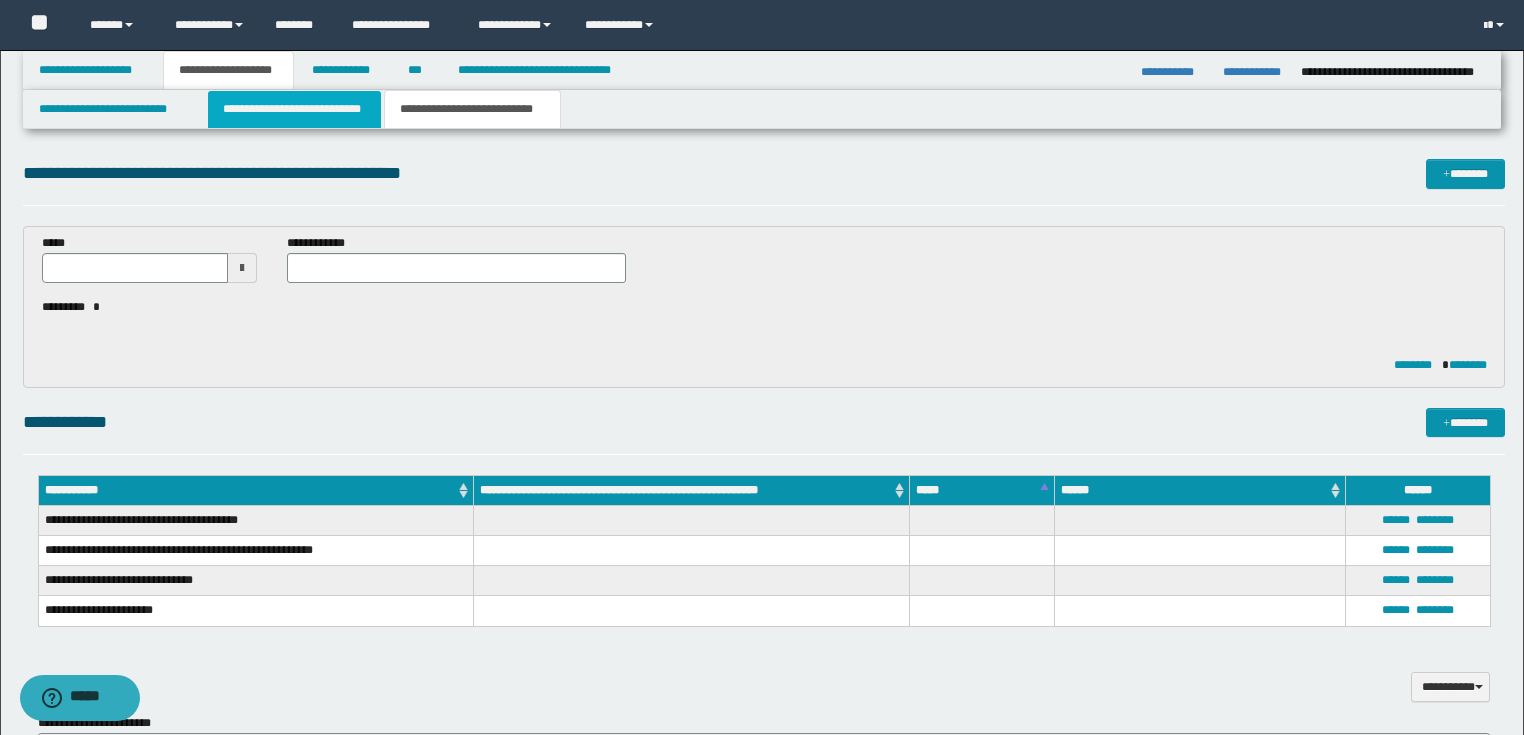 click on "**********" at bounding box center (294, 109) 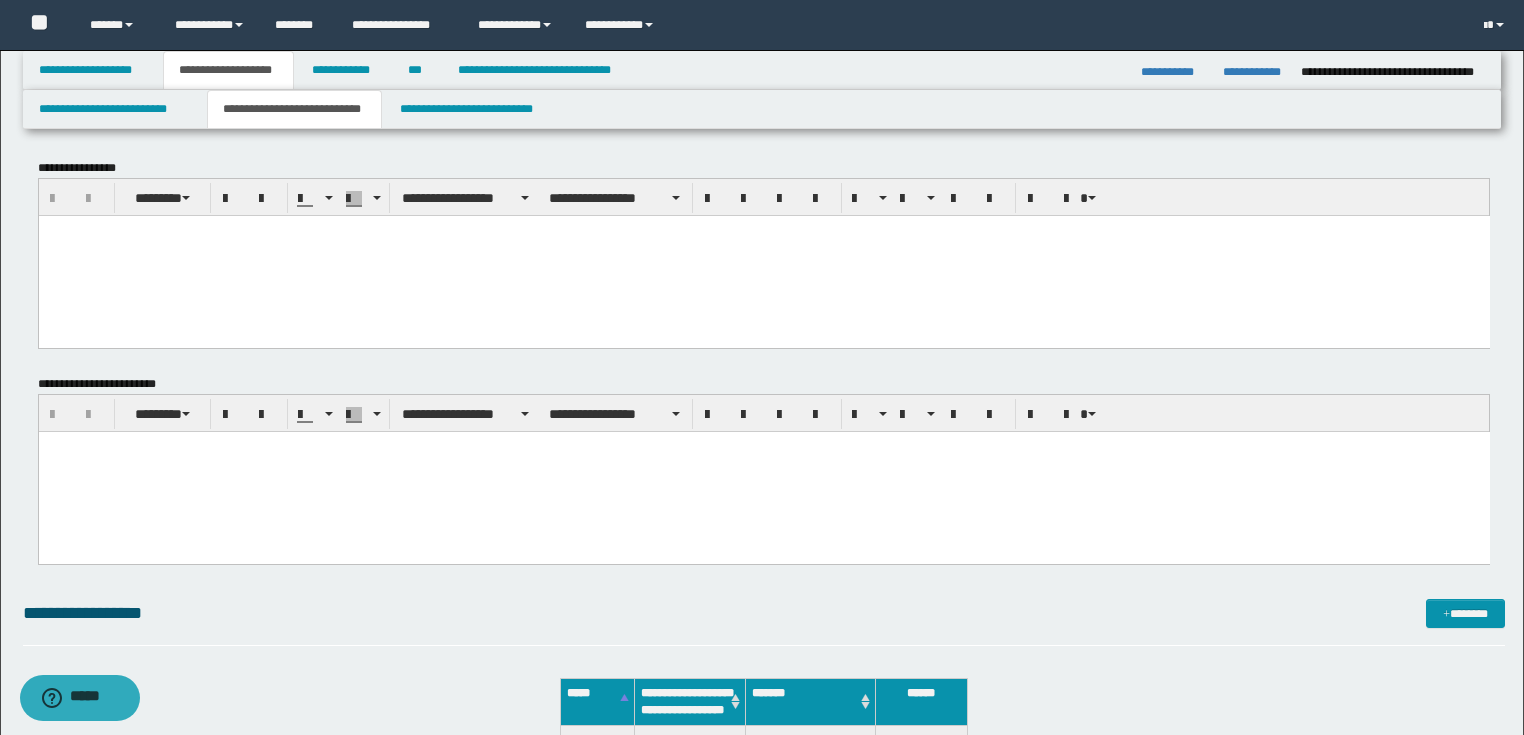scroll, scrollTop: 240, scrollLeft: 0, axis: vertical 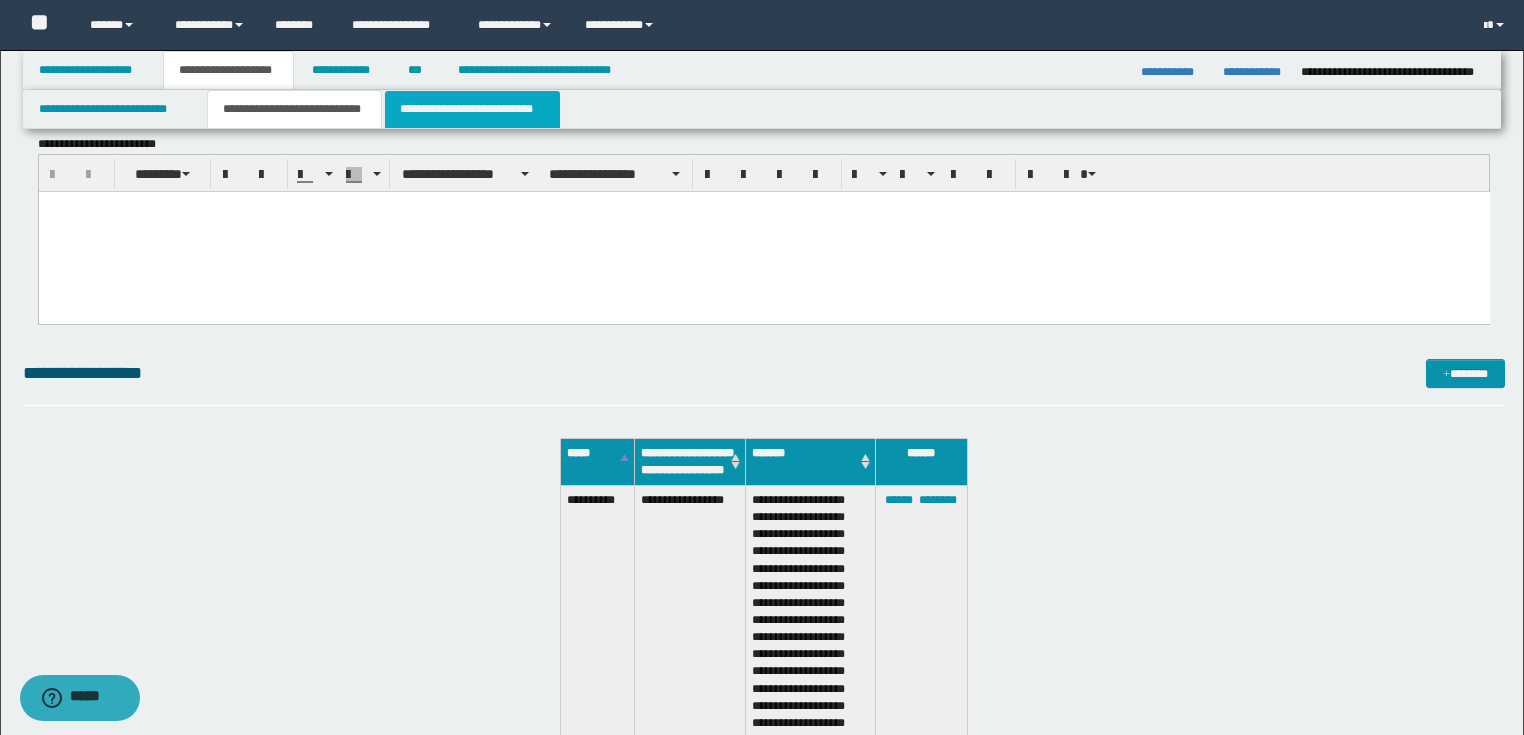 click on "**********" at bounding box center [472, 109] 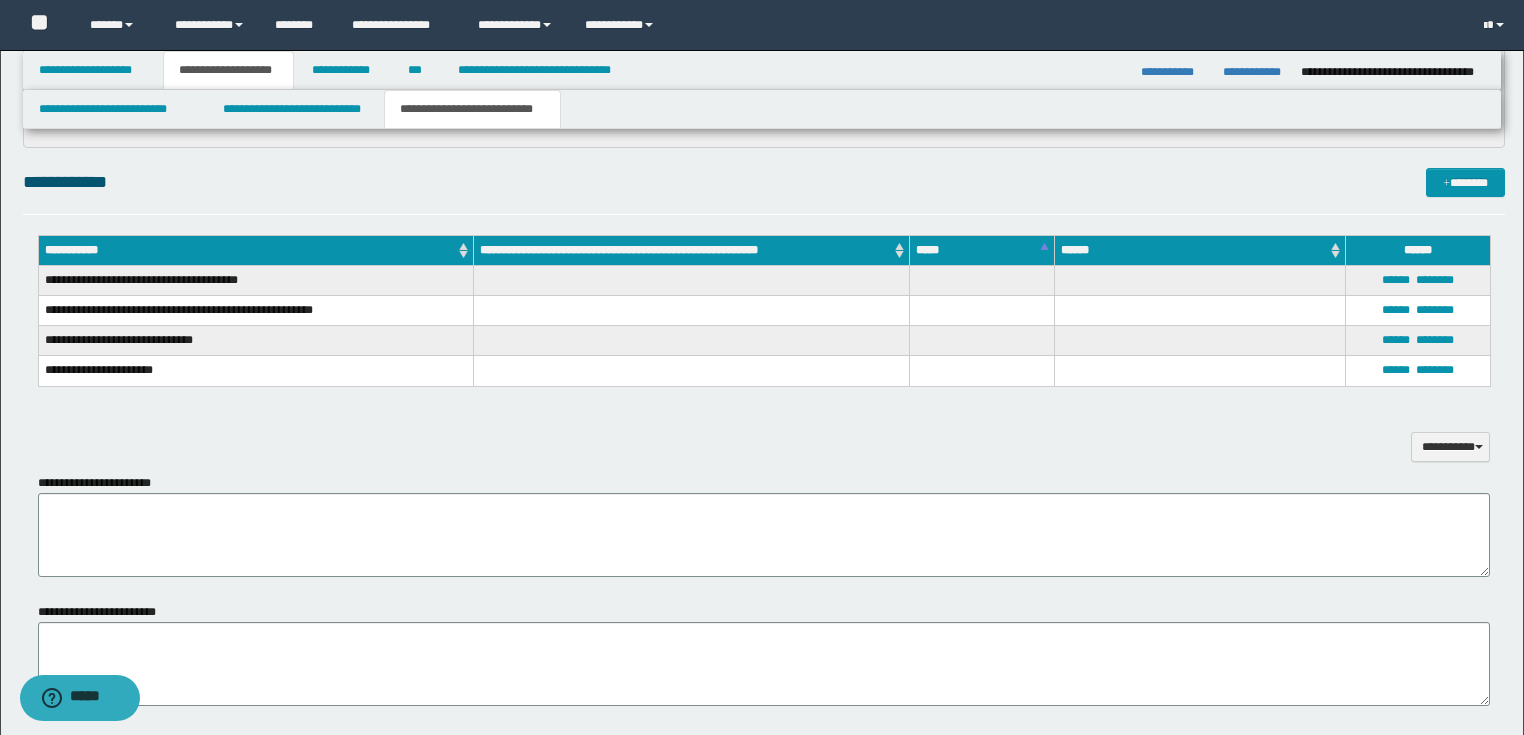 scroll, scrollTop: 462, scrollLeft: 0, axis: vertical 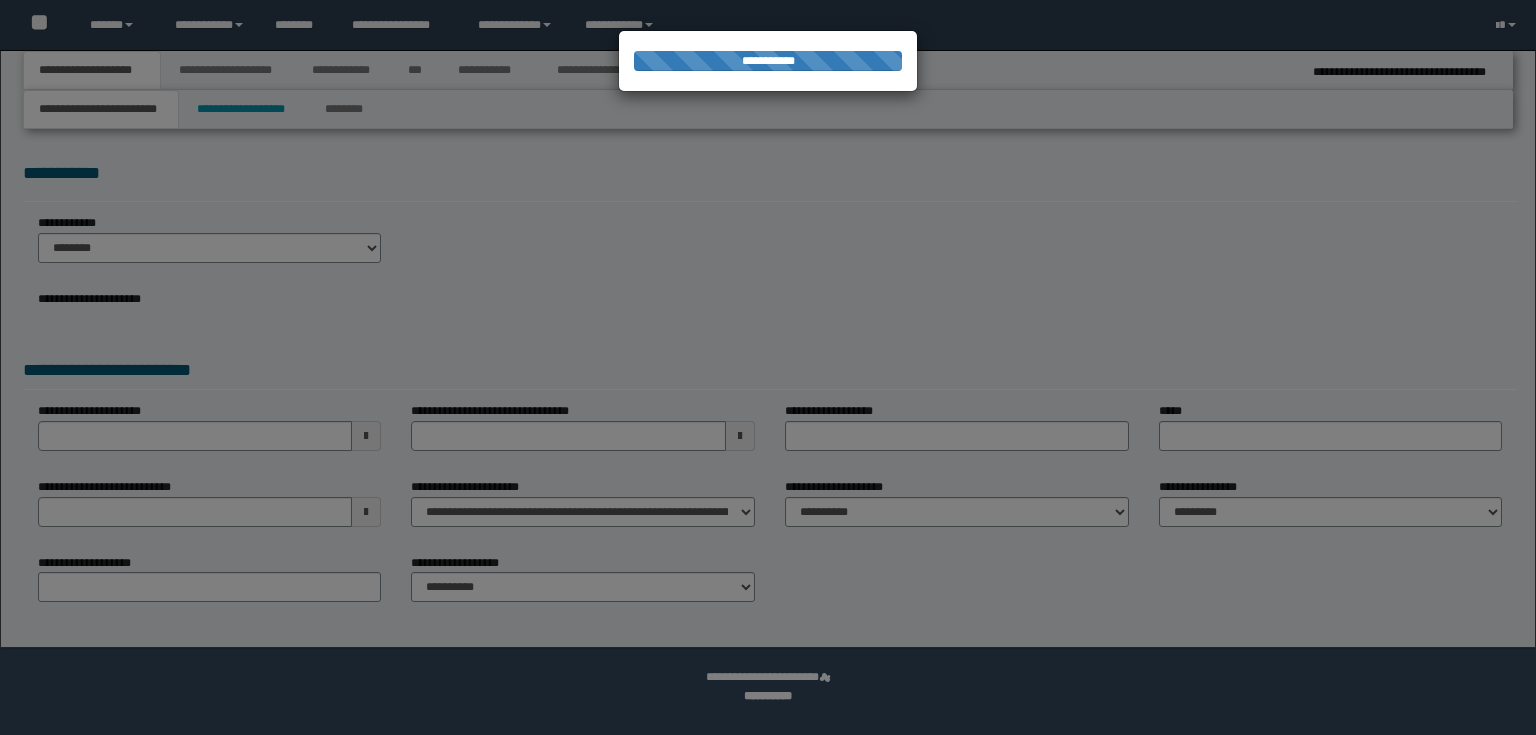 select on "*" 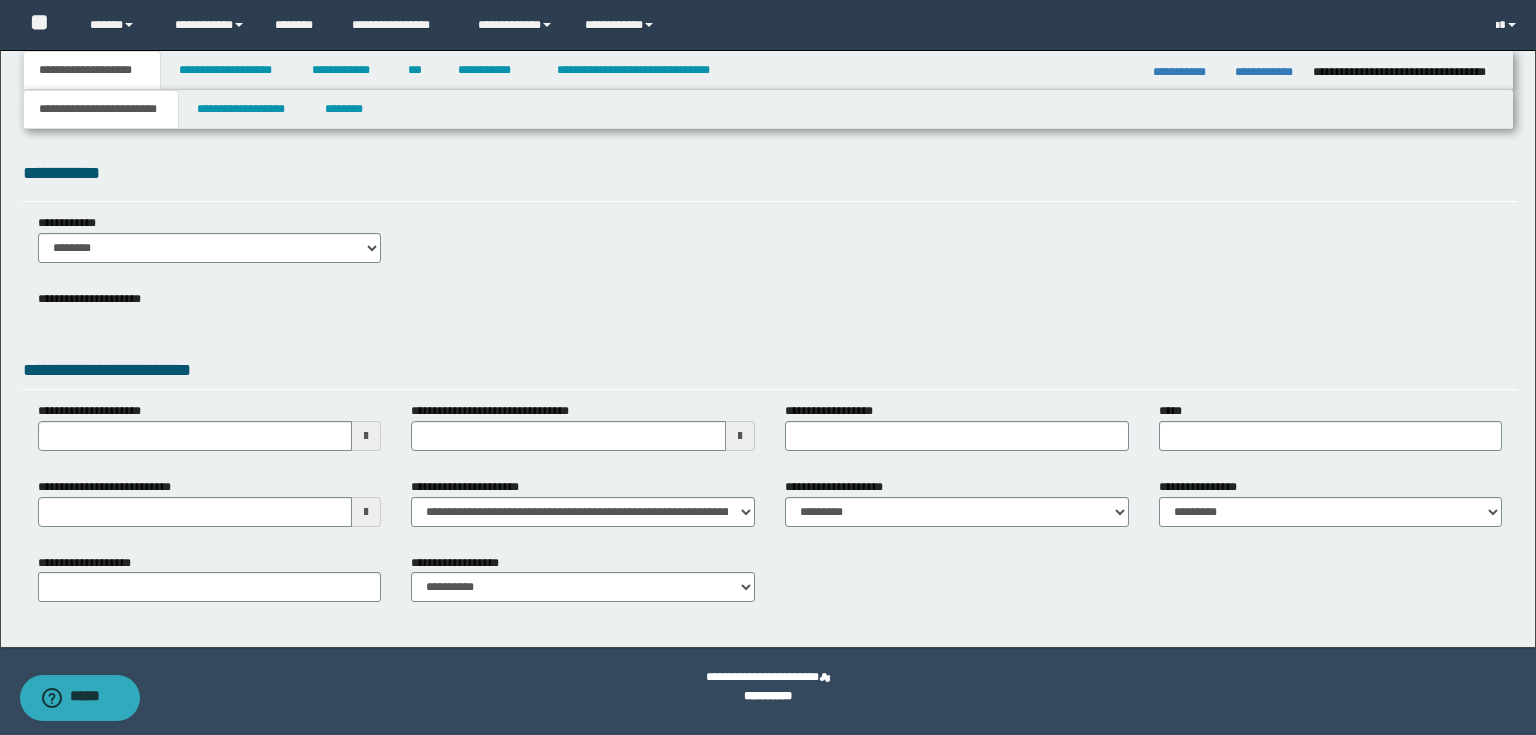 scroll, scrollTop: 0, scrollLeft: 0, axis: both 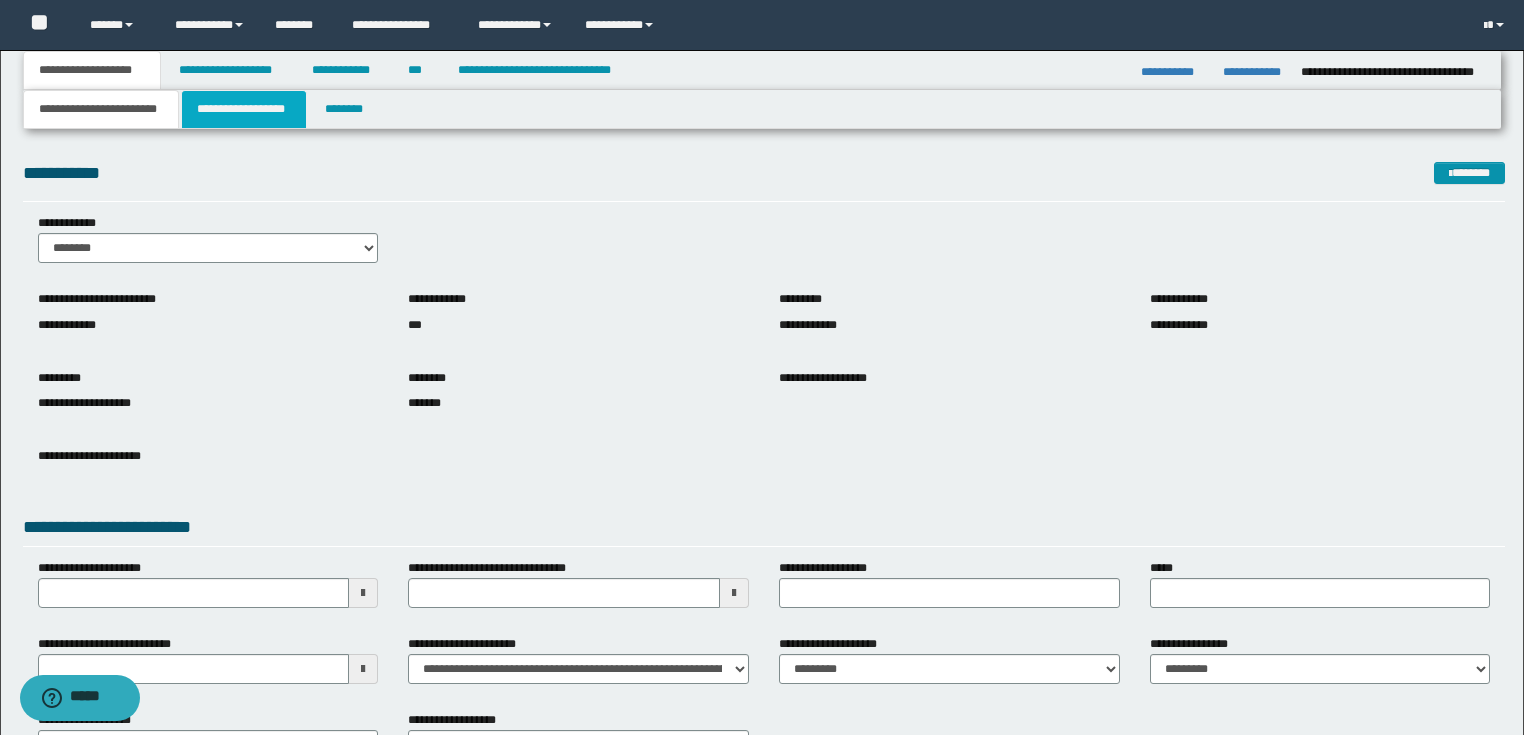 click on "**********" at bounding box center (244, 109) 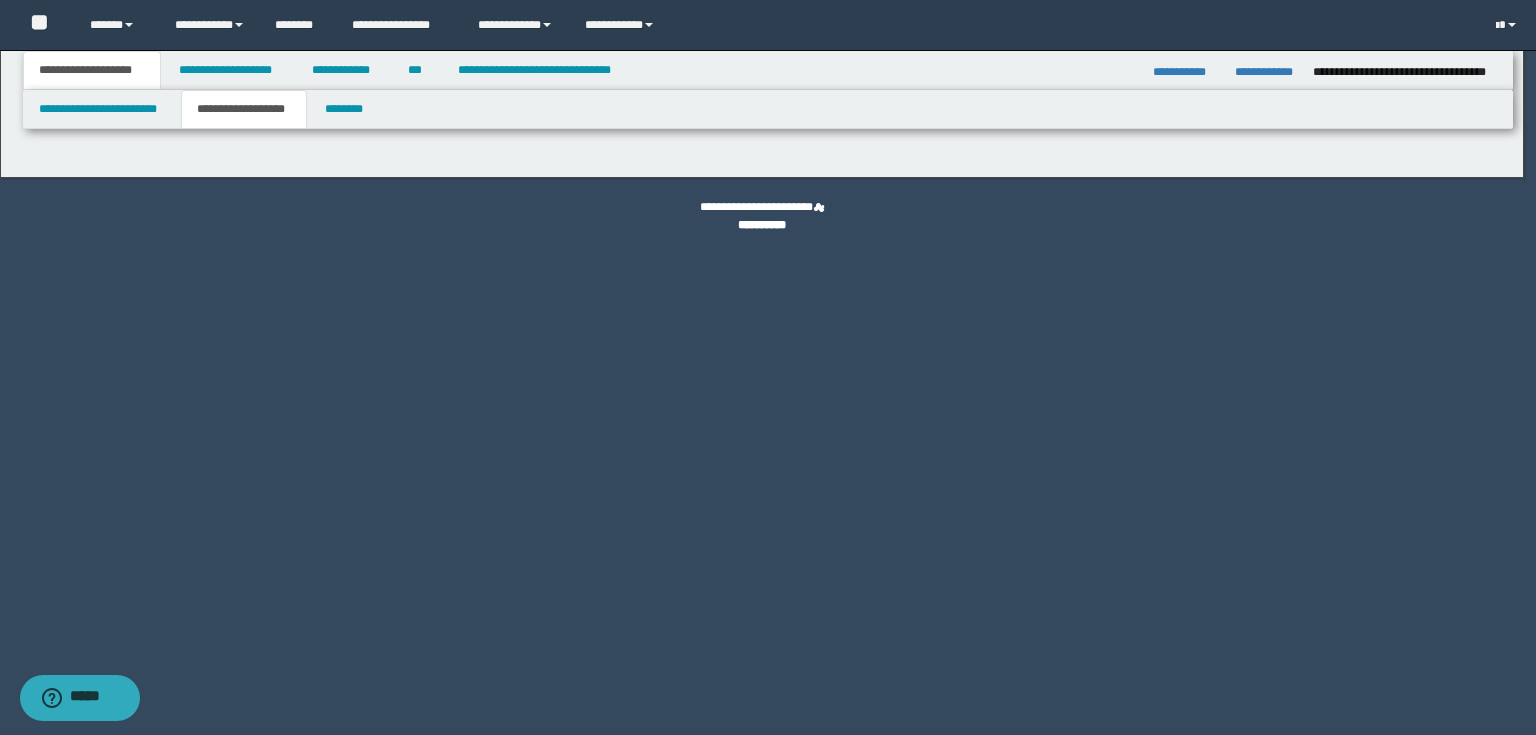 type on "********" 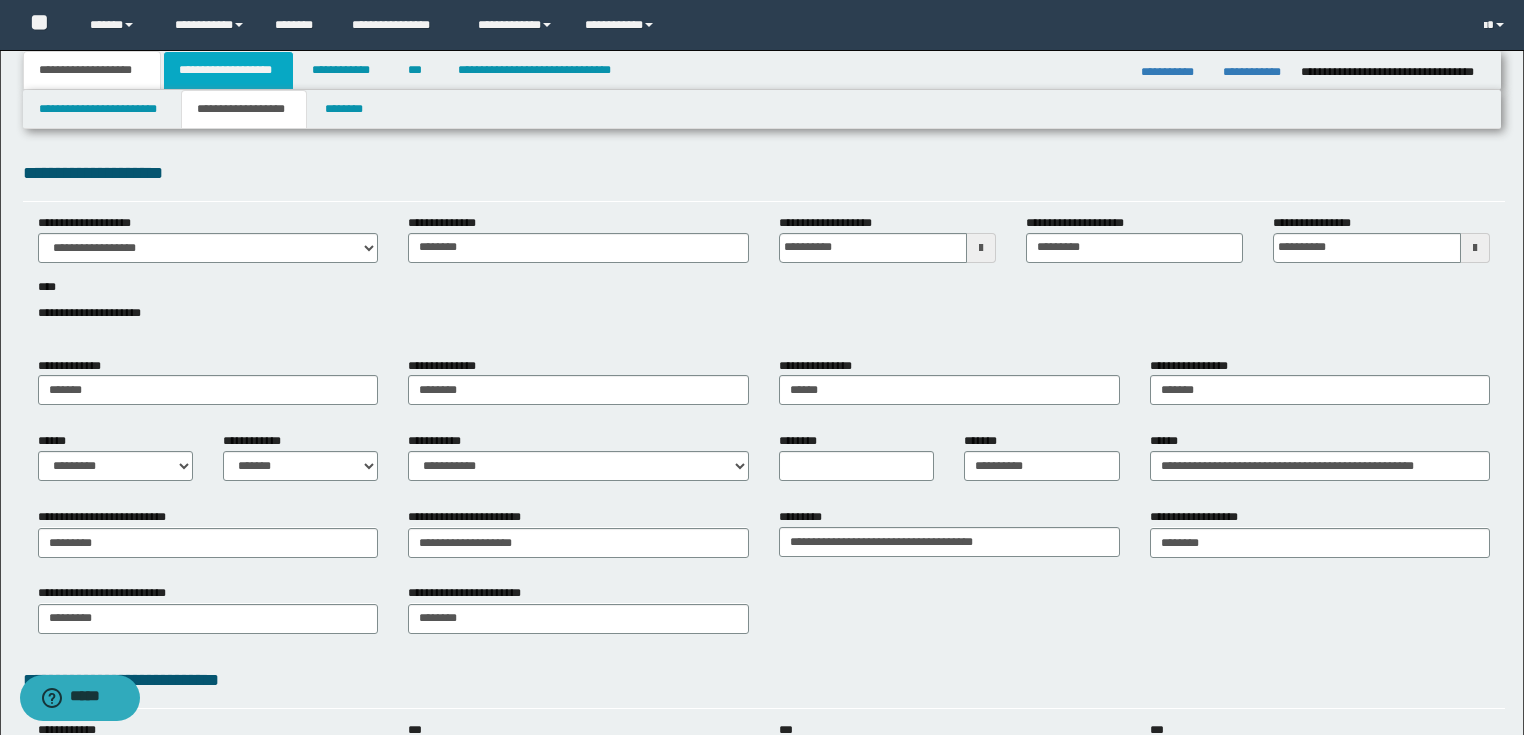 click on "**********" at bounding box center [228, 70] 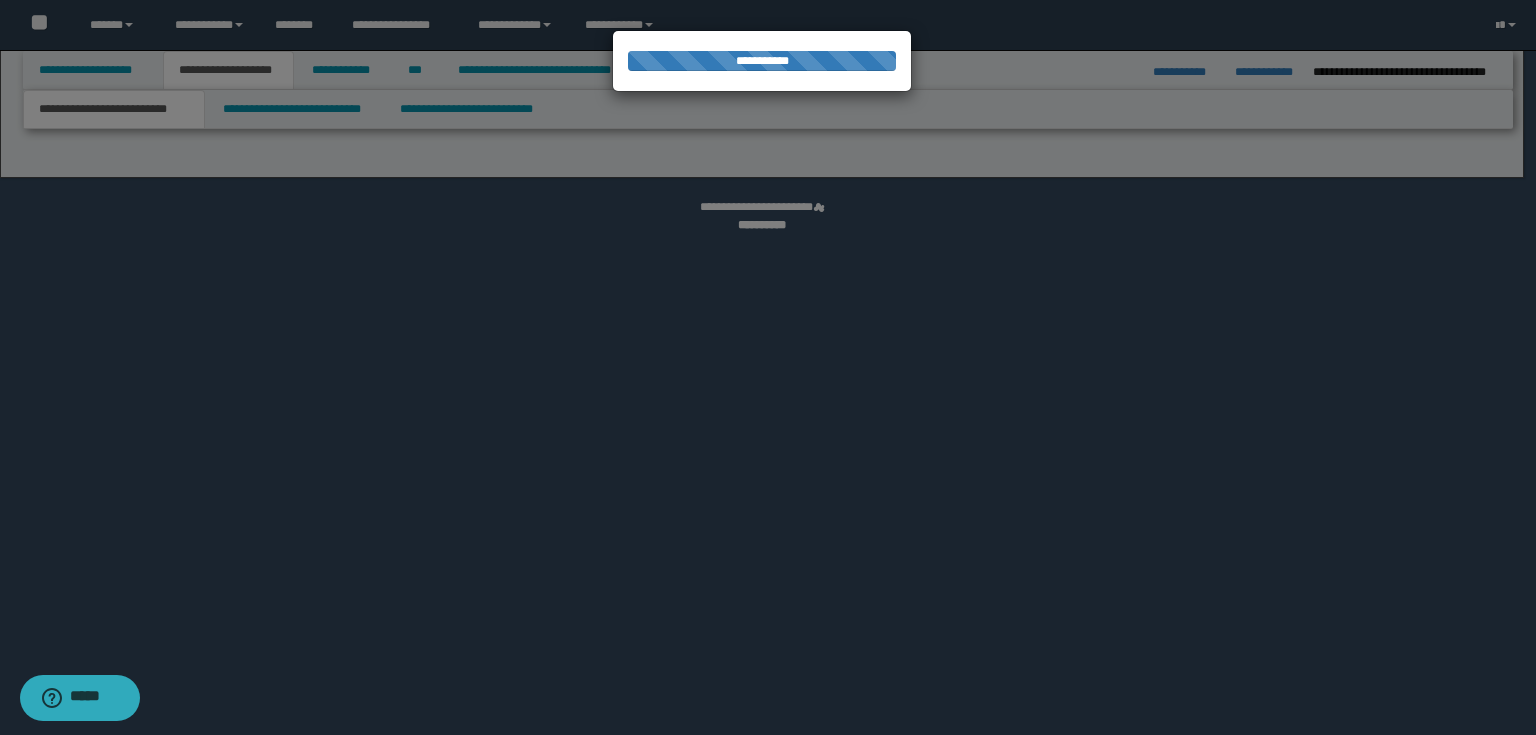 select on "*" 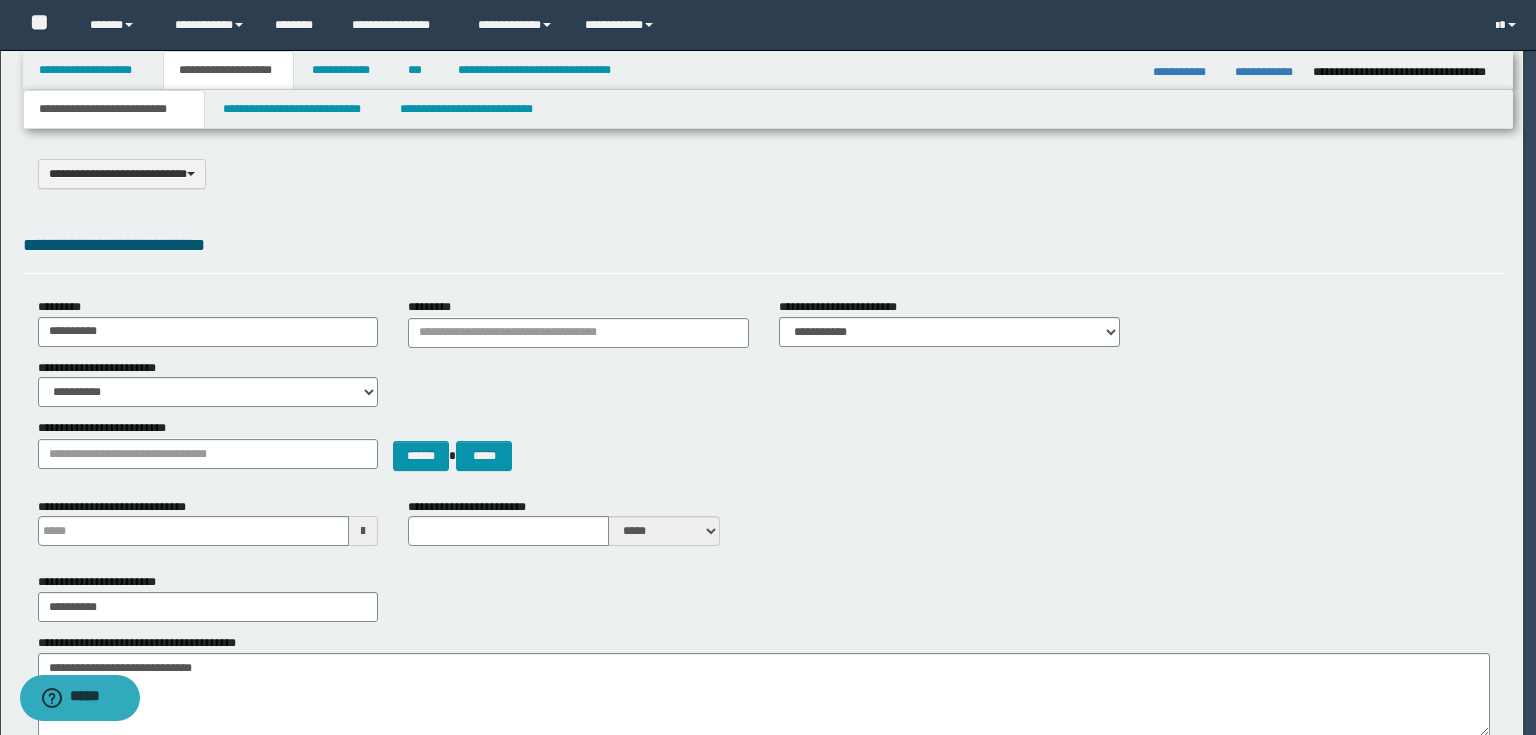 scroll, scrollTop: 0, scrollLeft: 0, axis: both 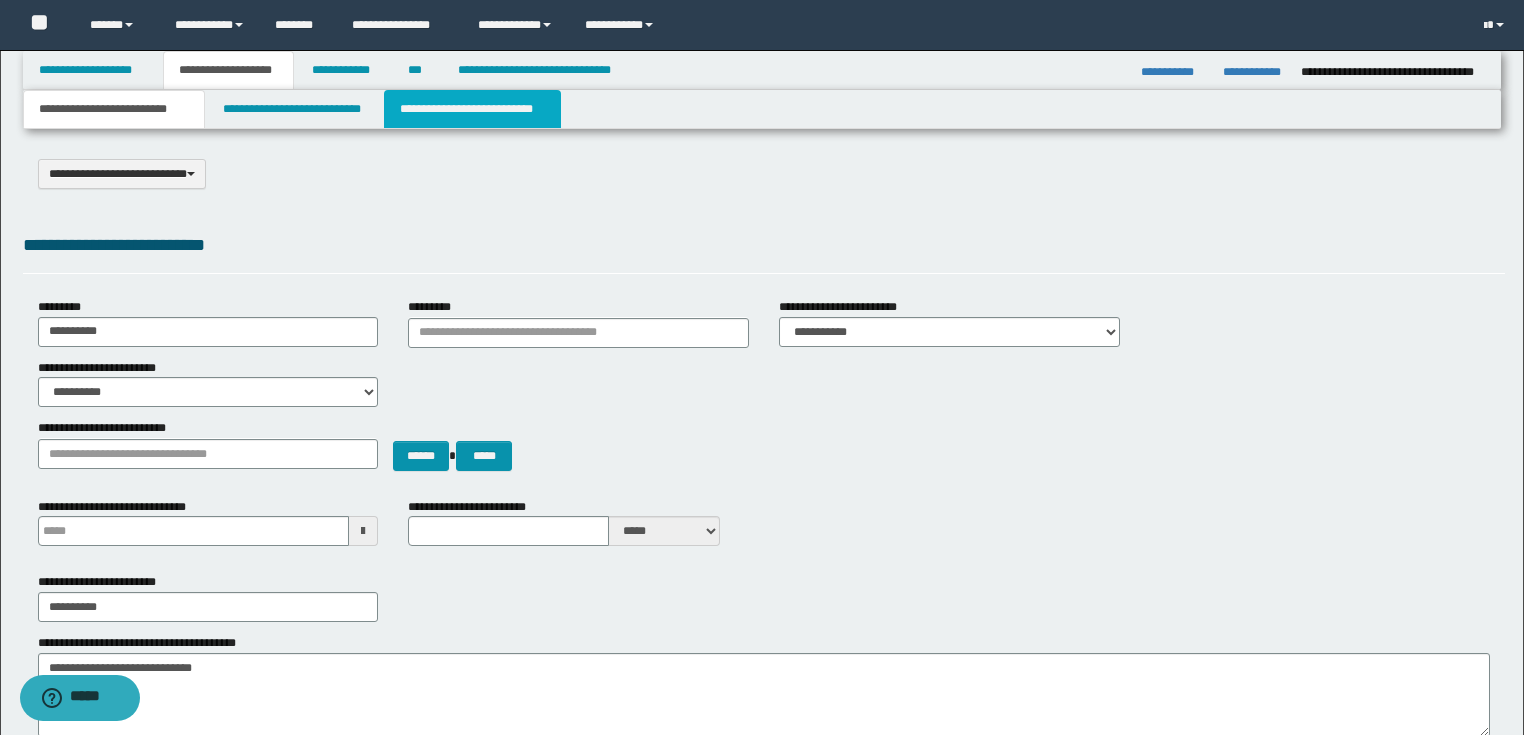 click on "**********" at bounding box center [472, 109] 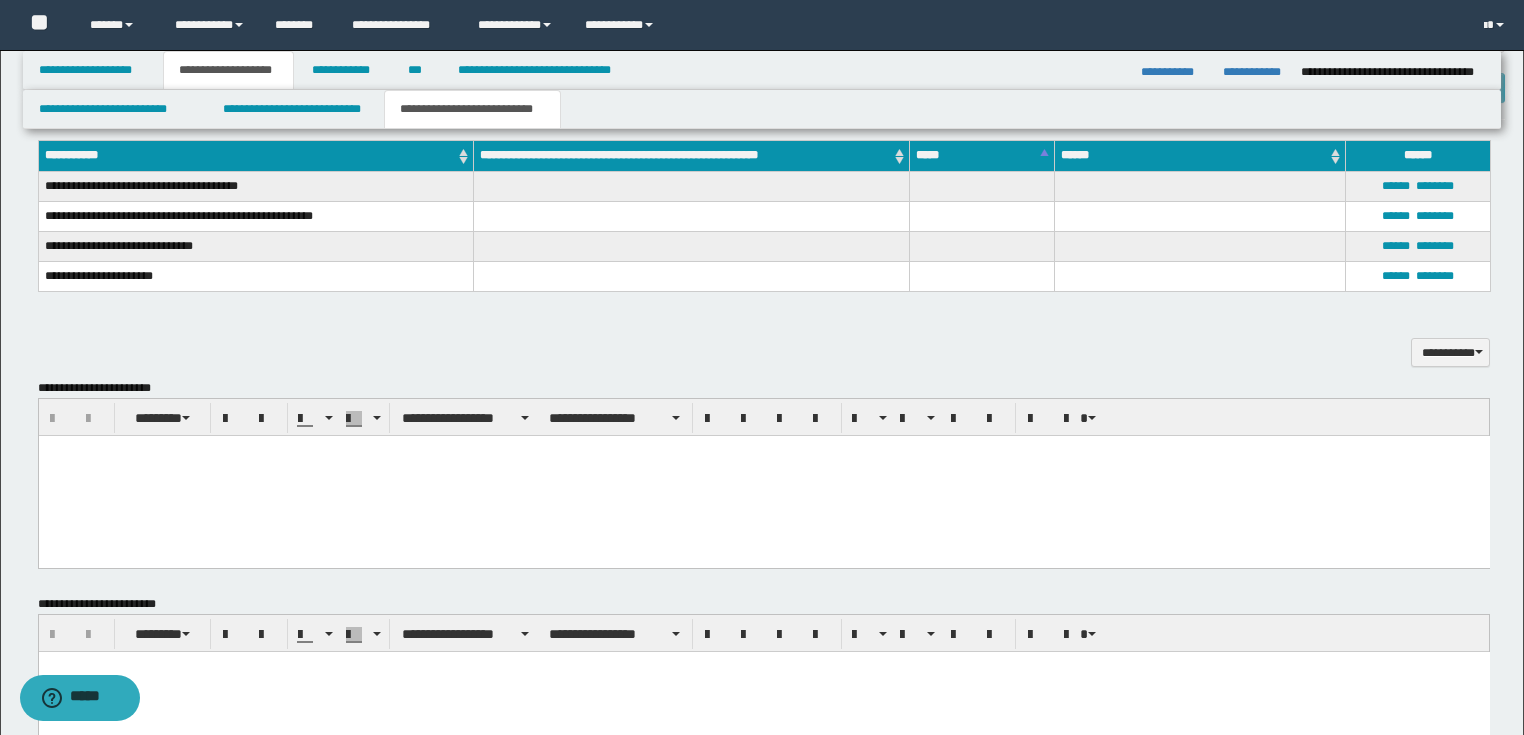 scroll, scrollTop: 720, scrollLeft: 0, axis: vertical 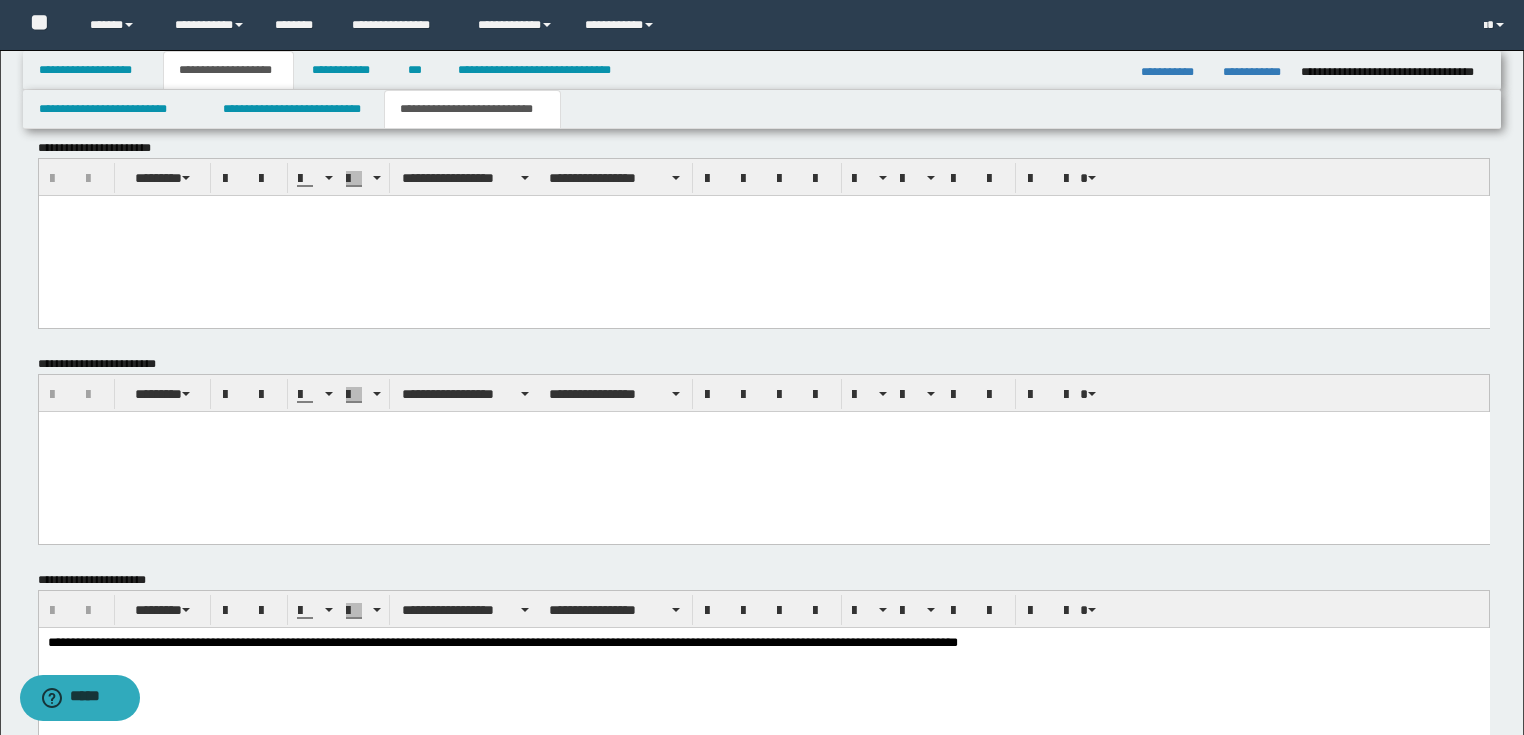click at bounding box center (763, 452) 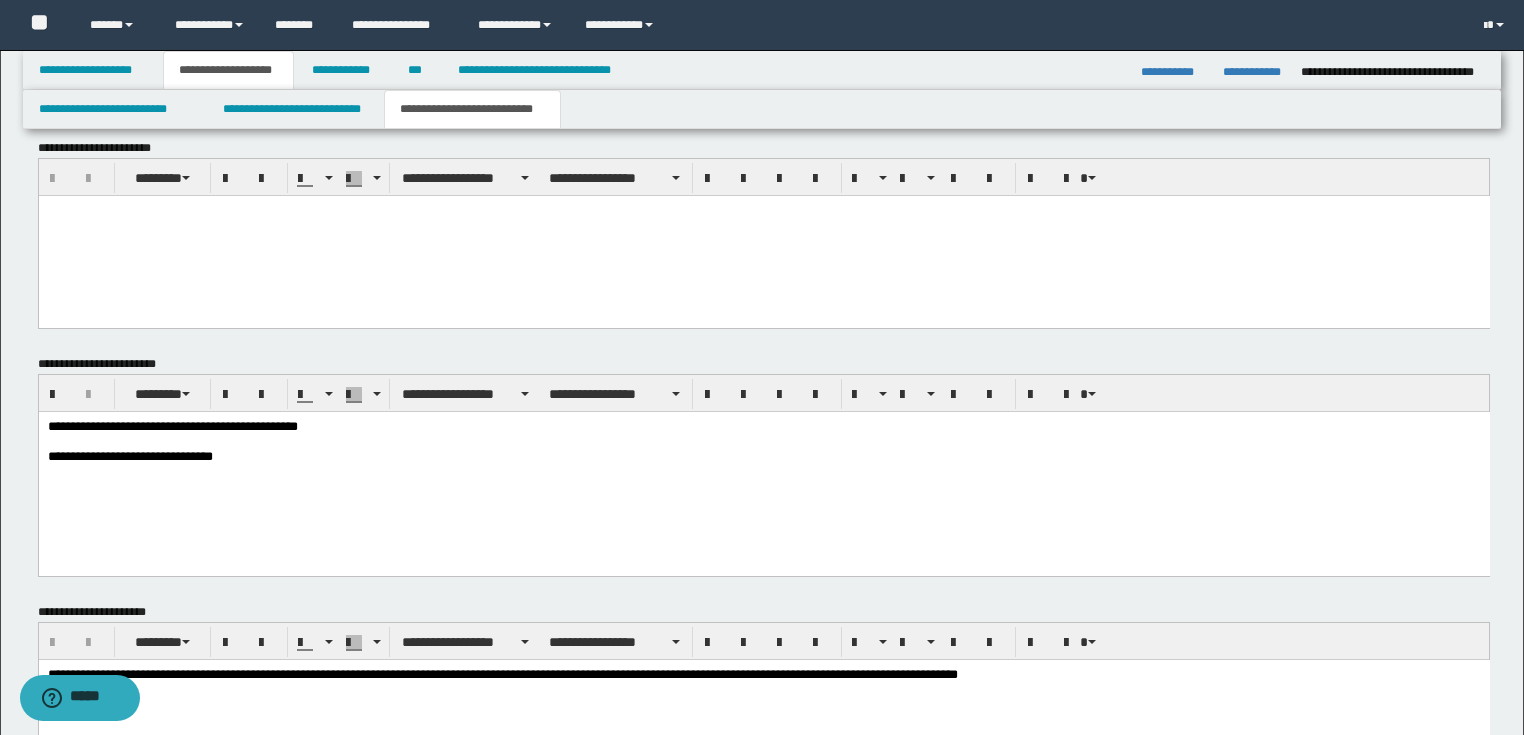 click at bounding box center (763, 443) 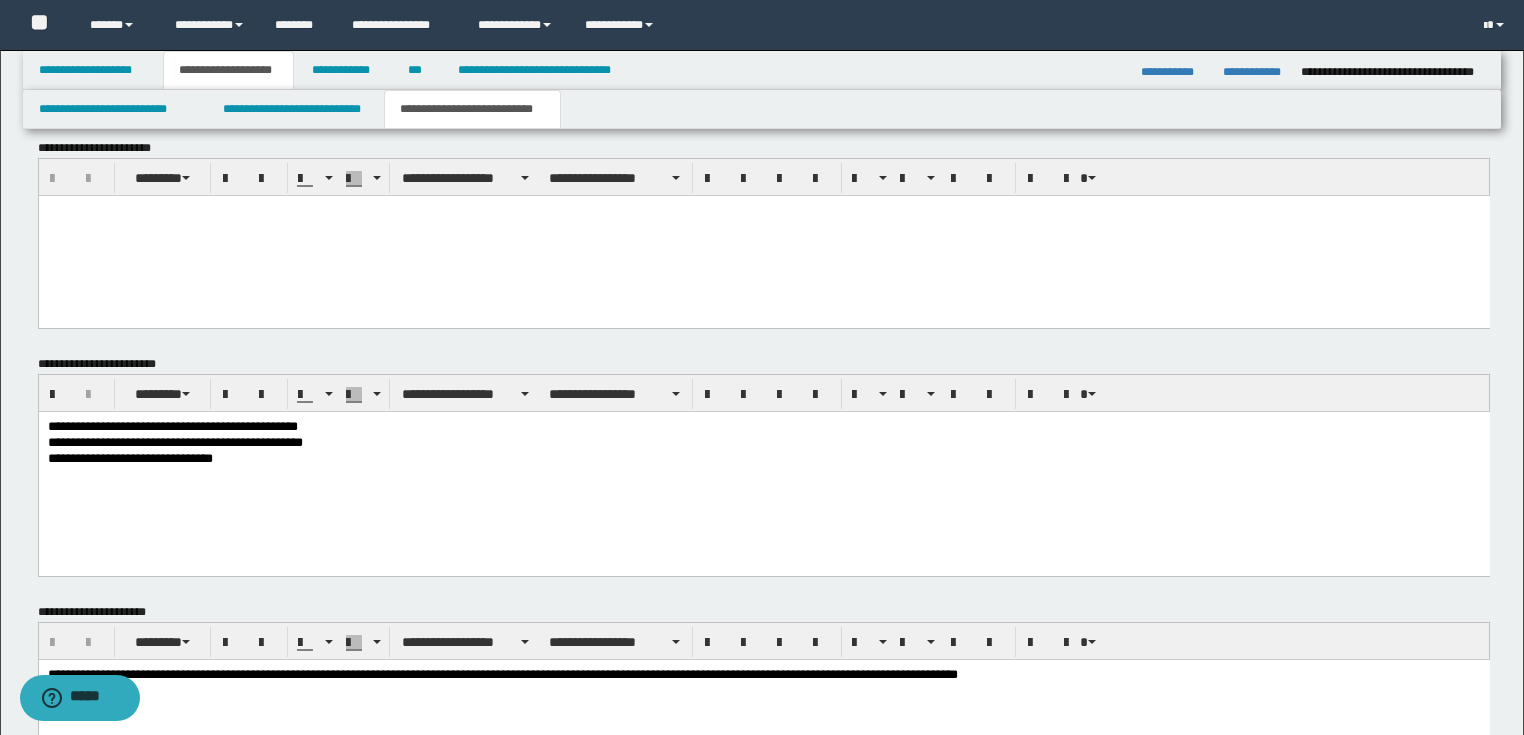 scroll, scrollTop: 915, scrollLeft: 0, axis: vertical 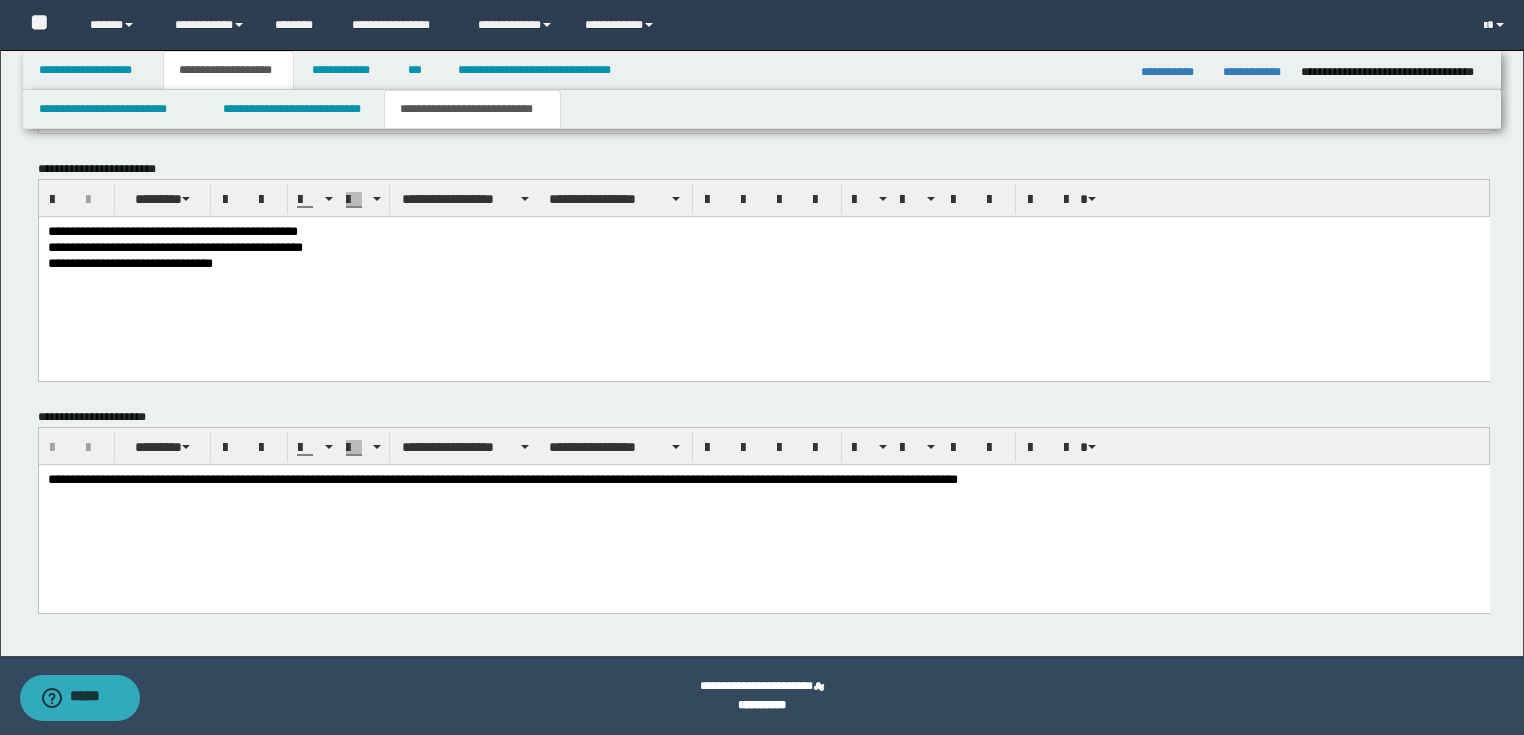 click on "**********" at bounding box center (763, 265) 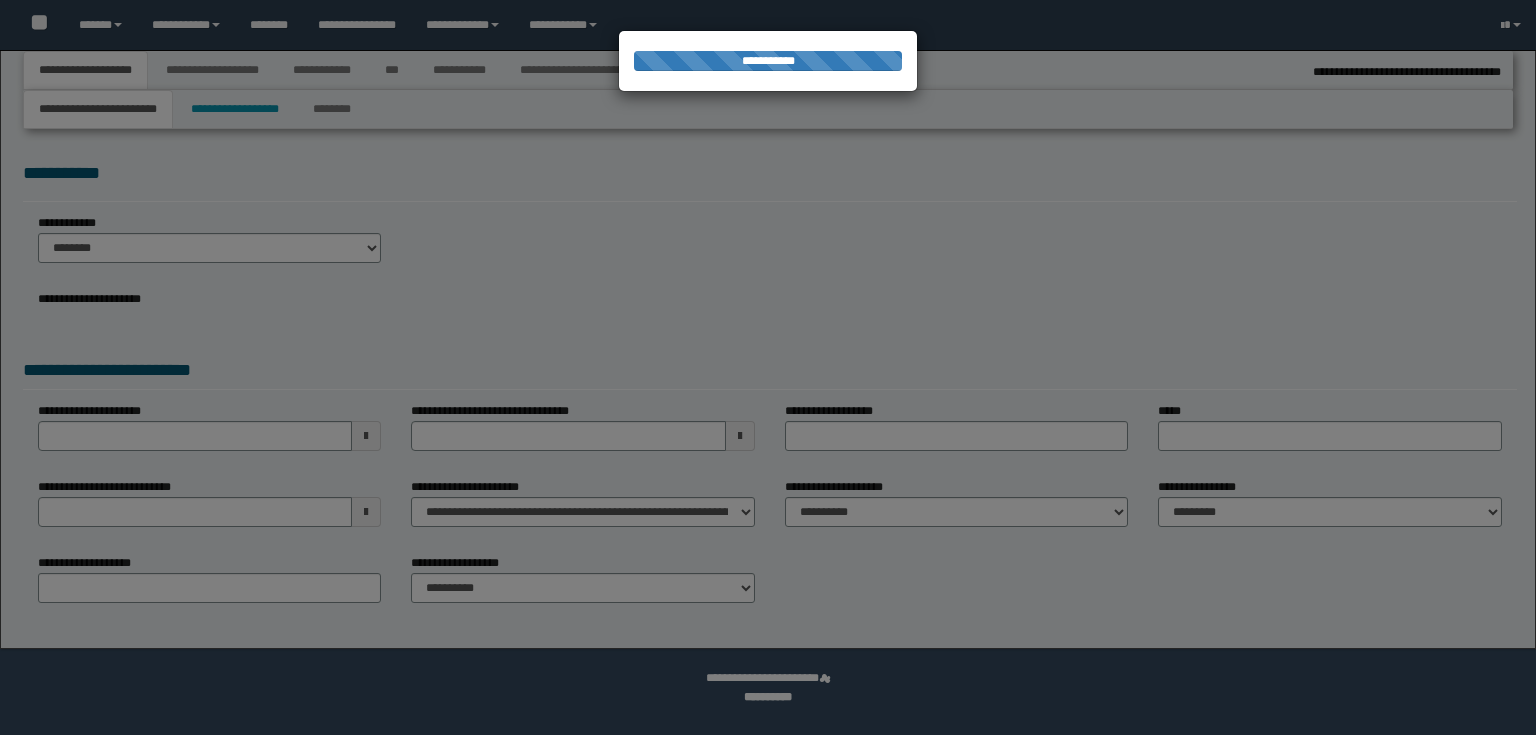 scroll, scrollTop: 0, scrollLeft: 0, axis: both 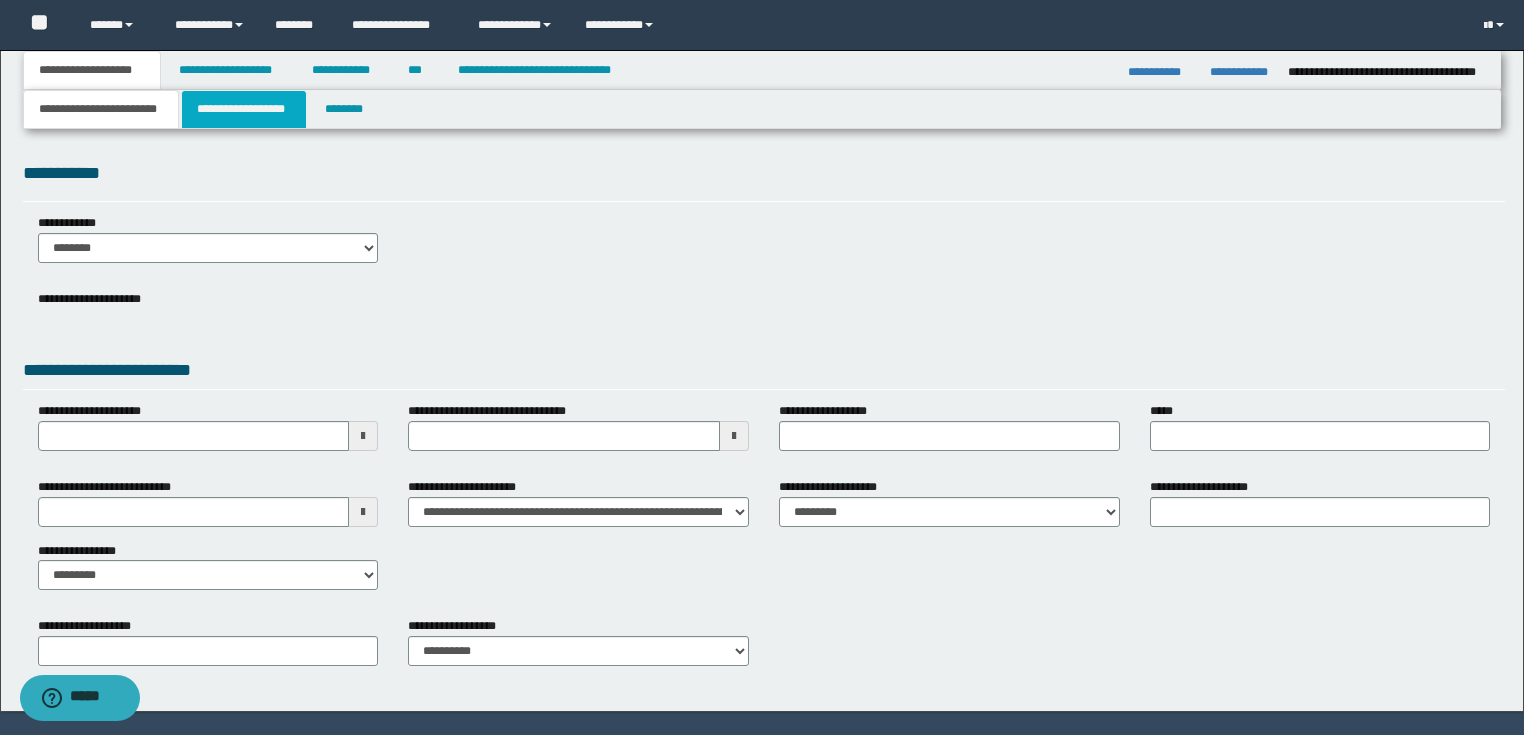 click on "**********" at bounding box center [244, 109] 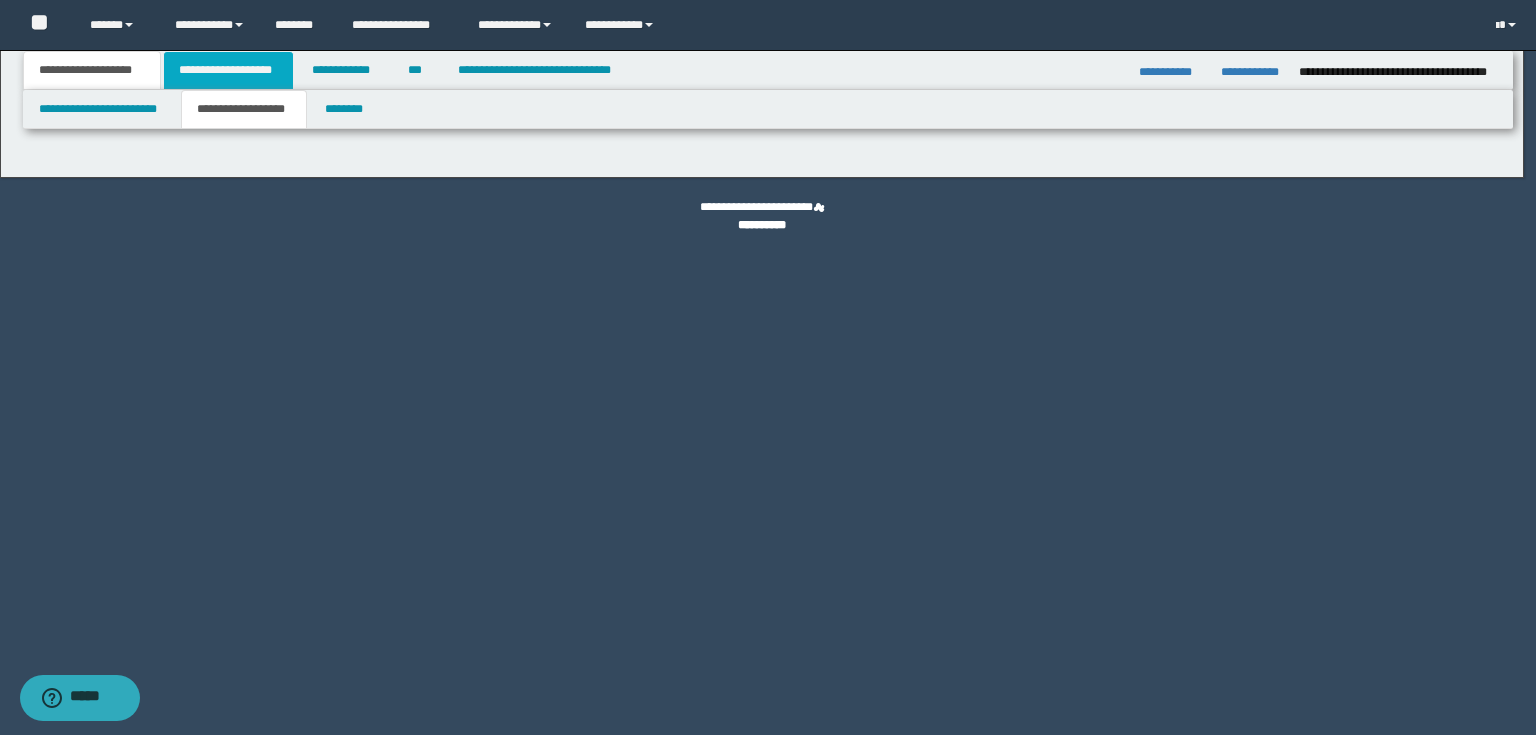 type on "********" 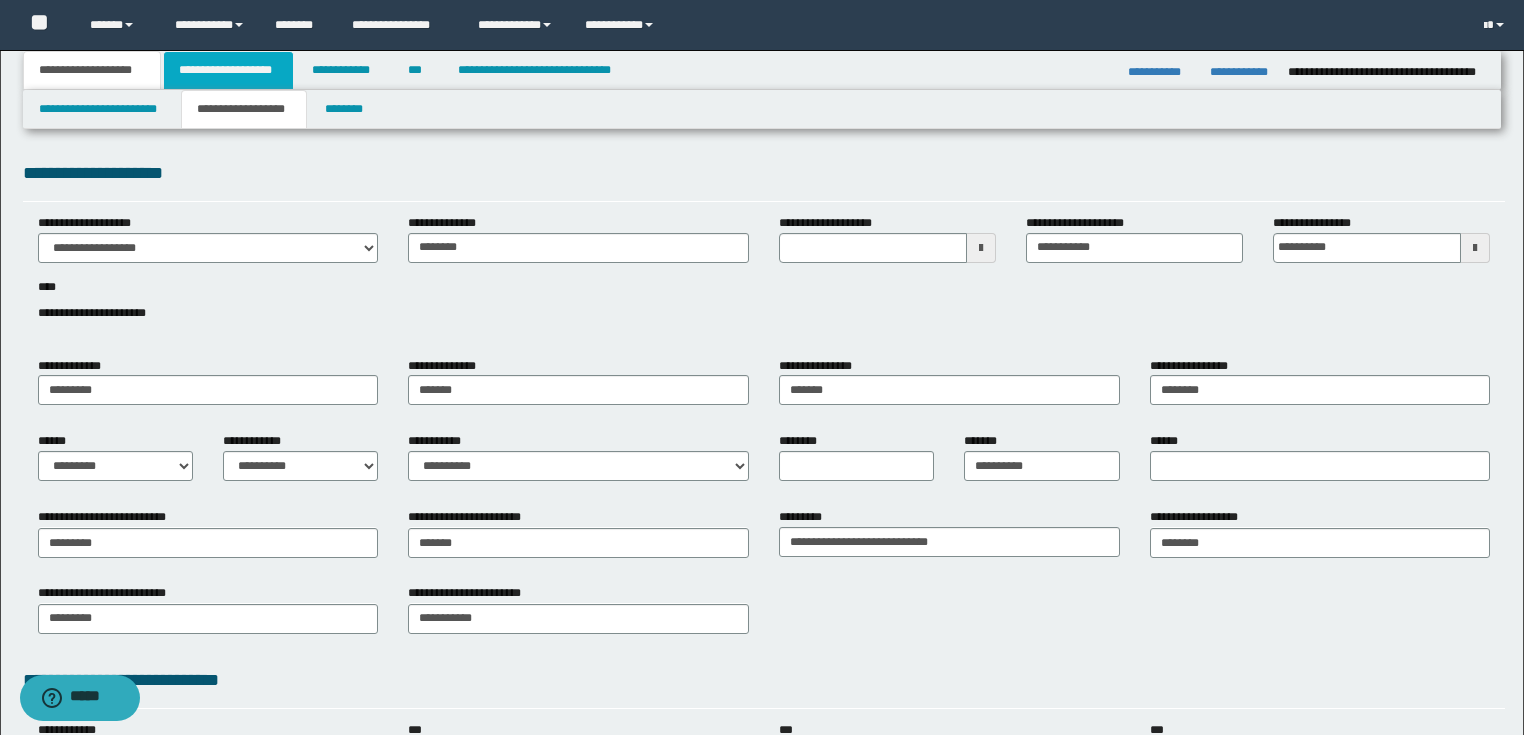 click on "**********" at bounding box center [228, 70] 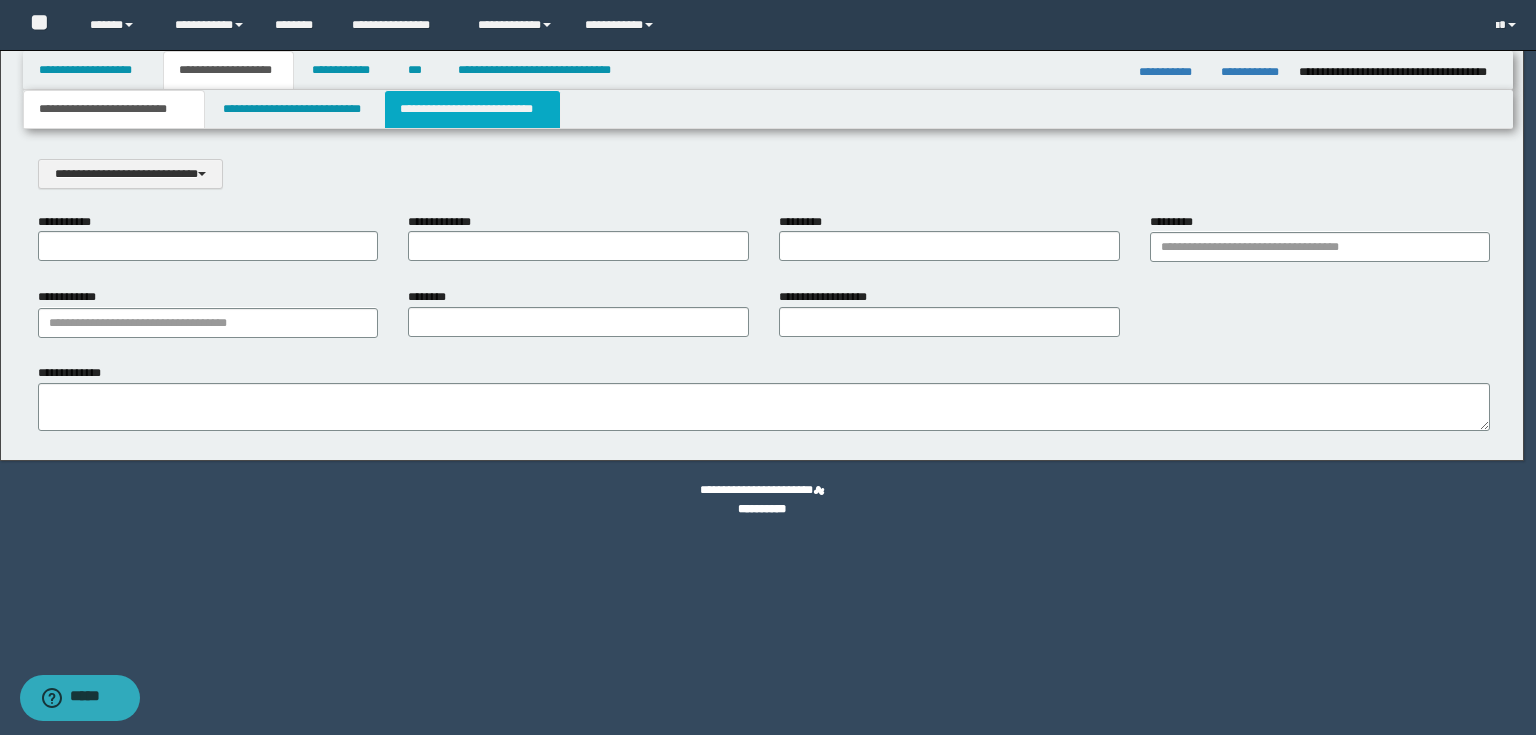 scroll, scrollTop: 0, scrollLeft: 0, axis: both 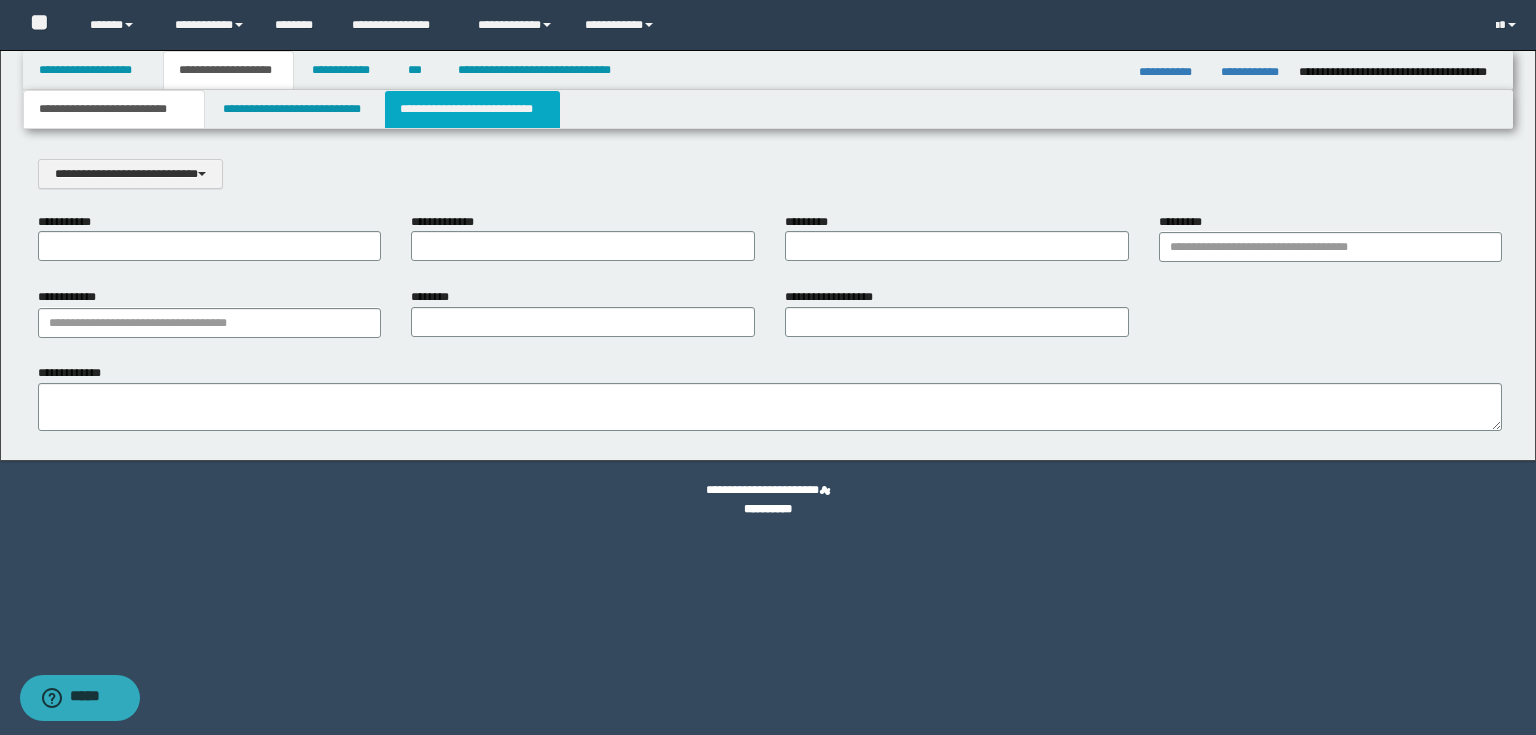 click on "**********" at bounding box center [472, 109] 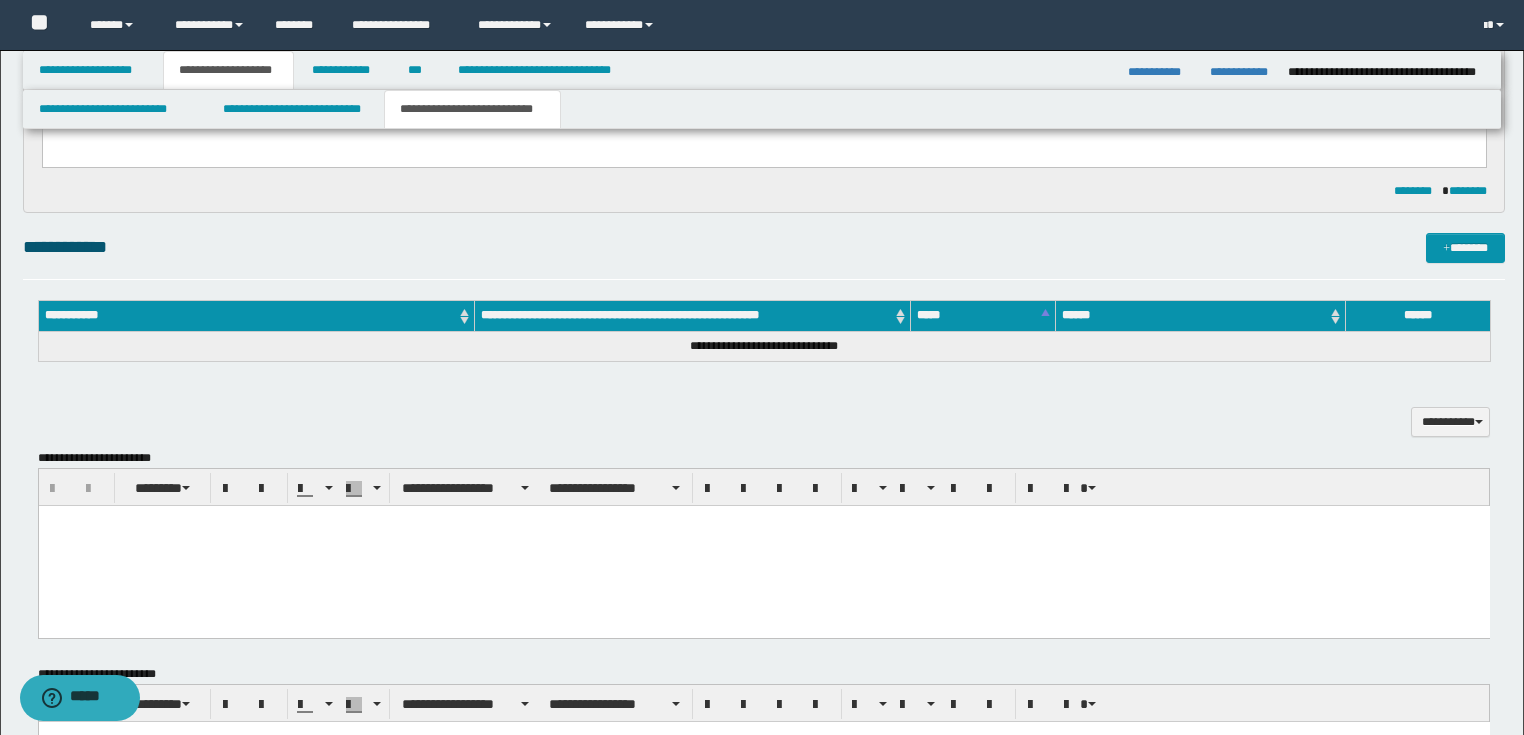 scroll, scrollTop: 640, scrollLeft: 0, axis: vertical 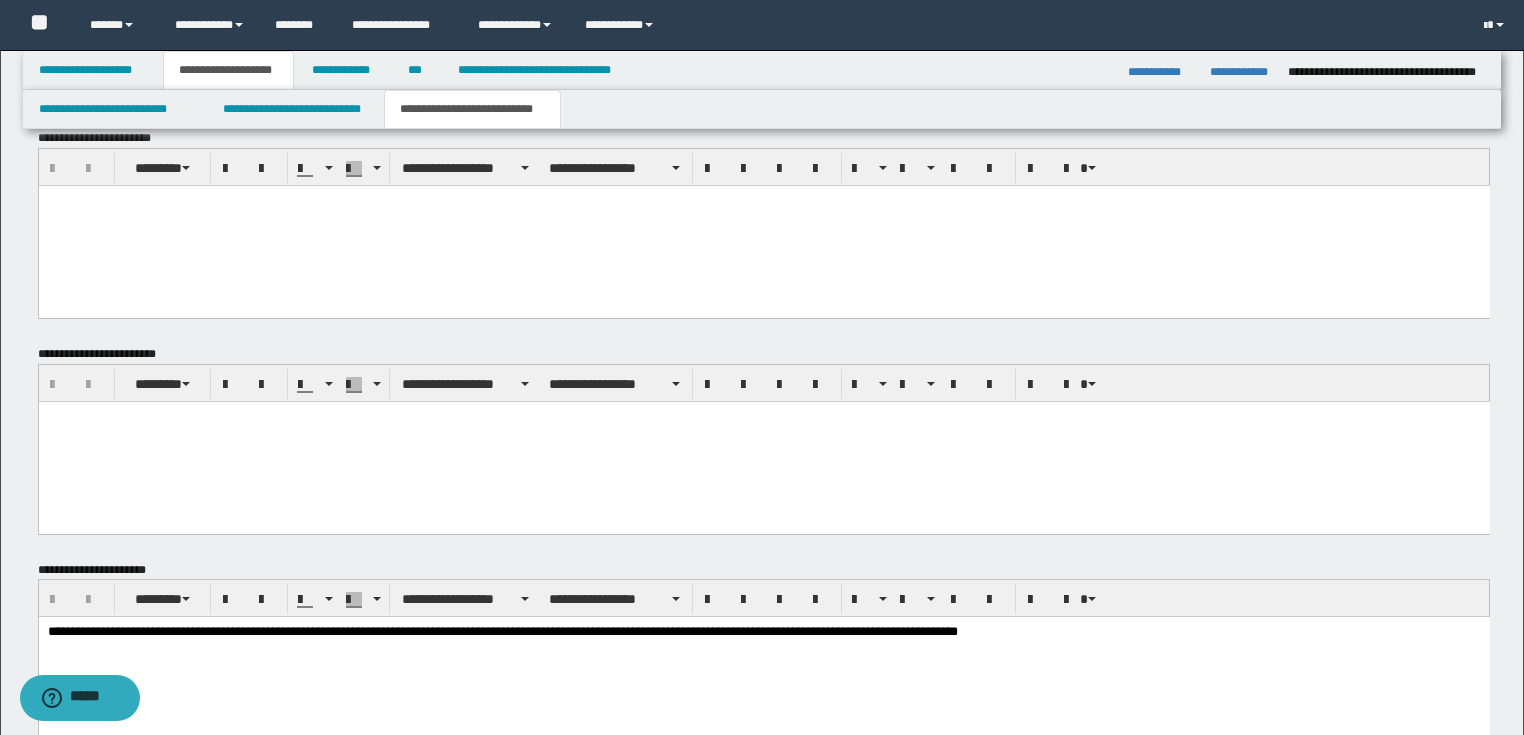 click at bounding box center [763, 441] 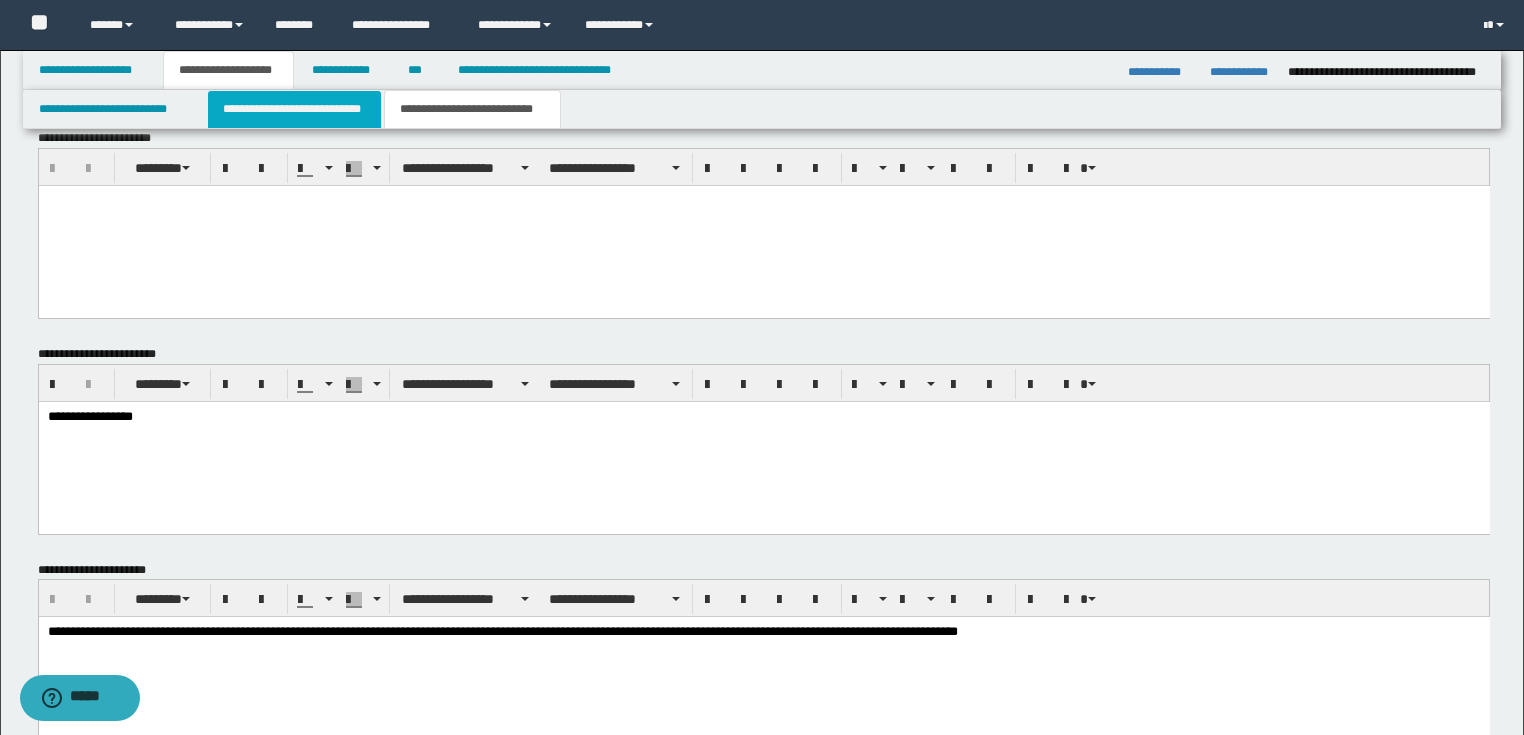 click on "**********" at bounding box center [294, 109] 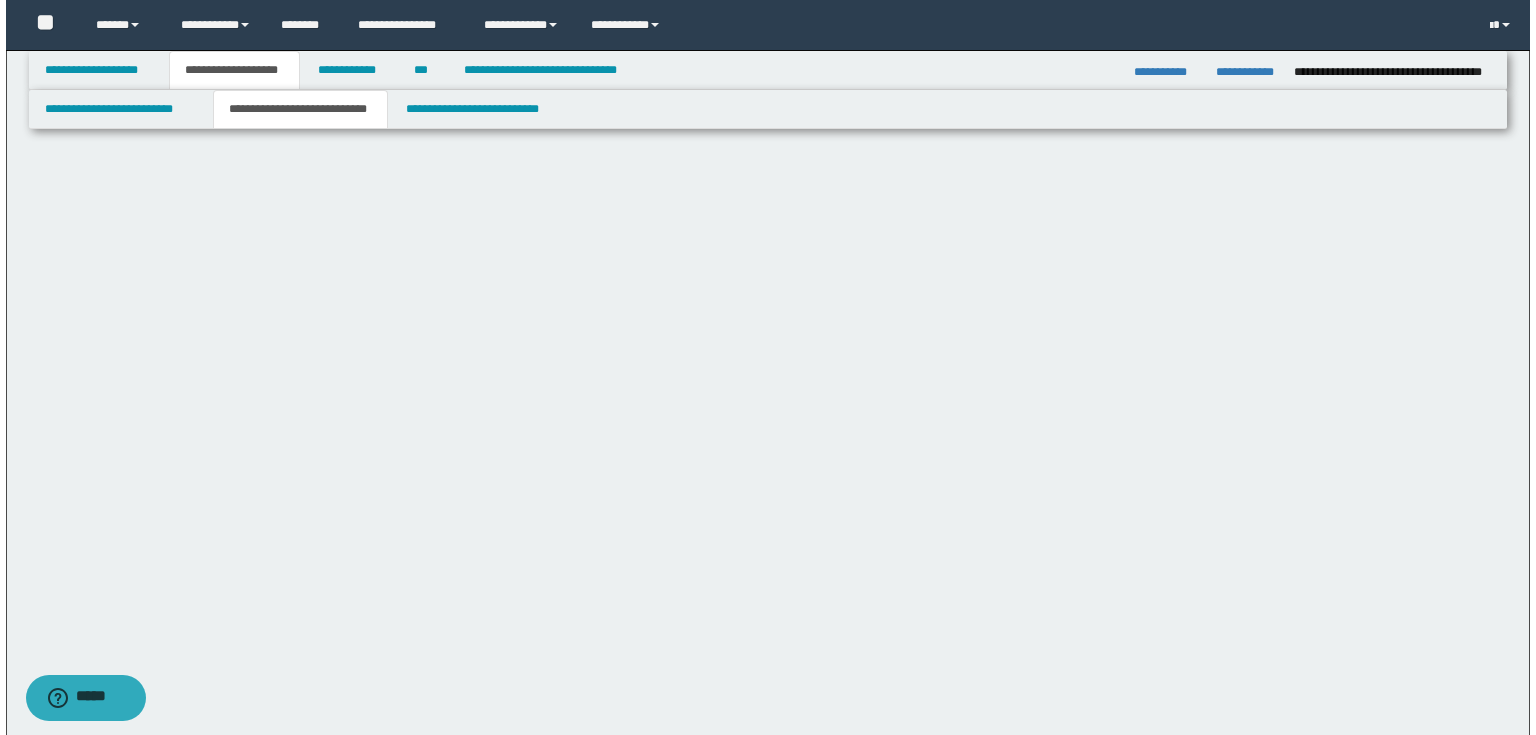 scroll, scrollTop: 0, scrollLeft: 0, axis: both 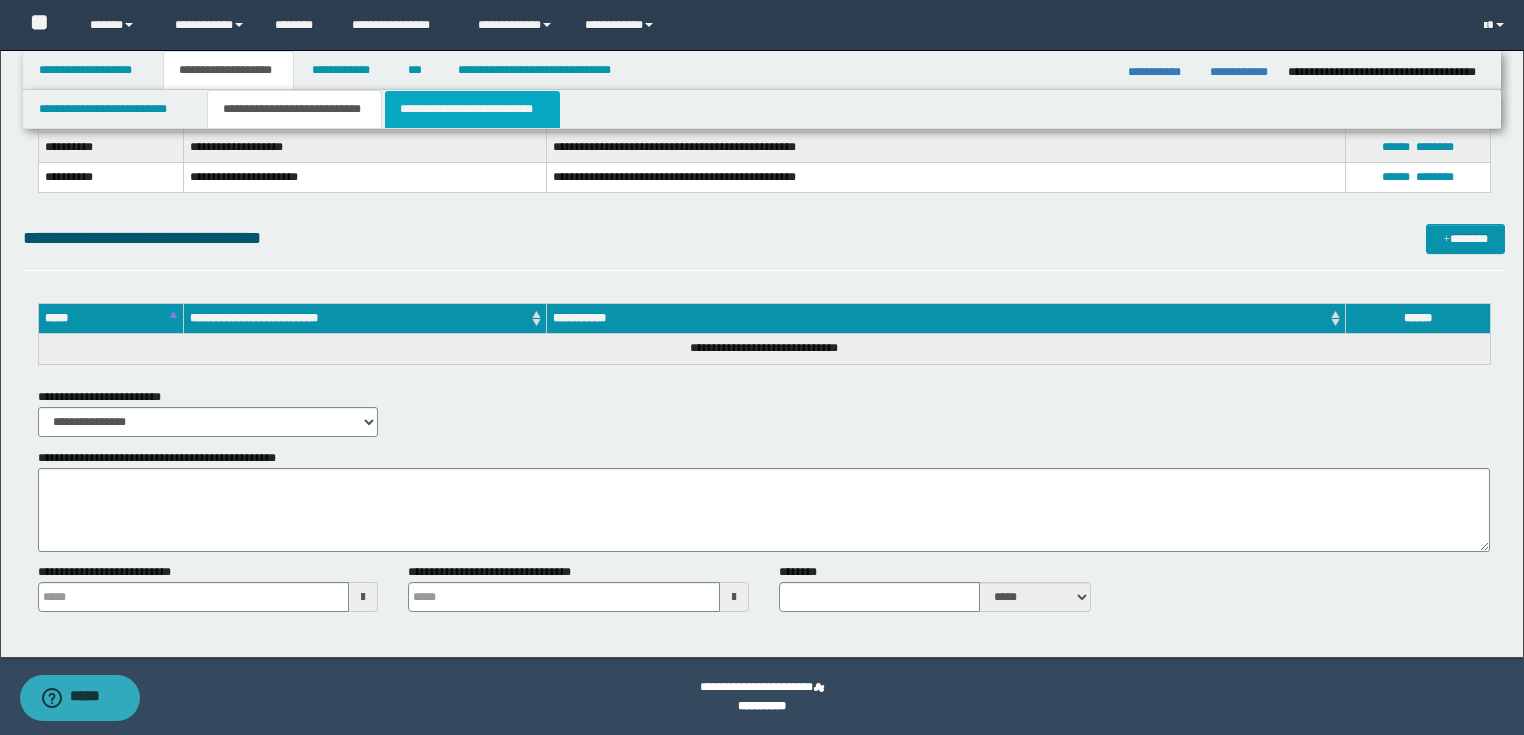 click on "**********" at bounding box center [472, 109] 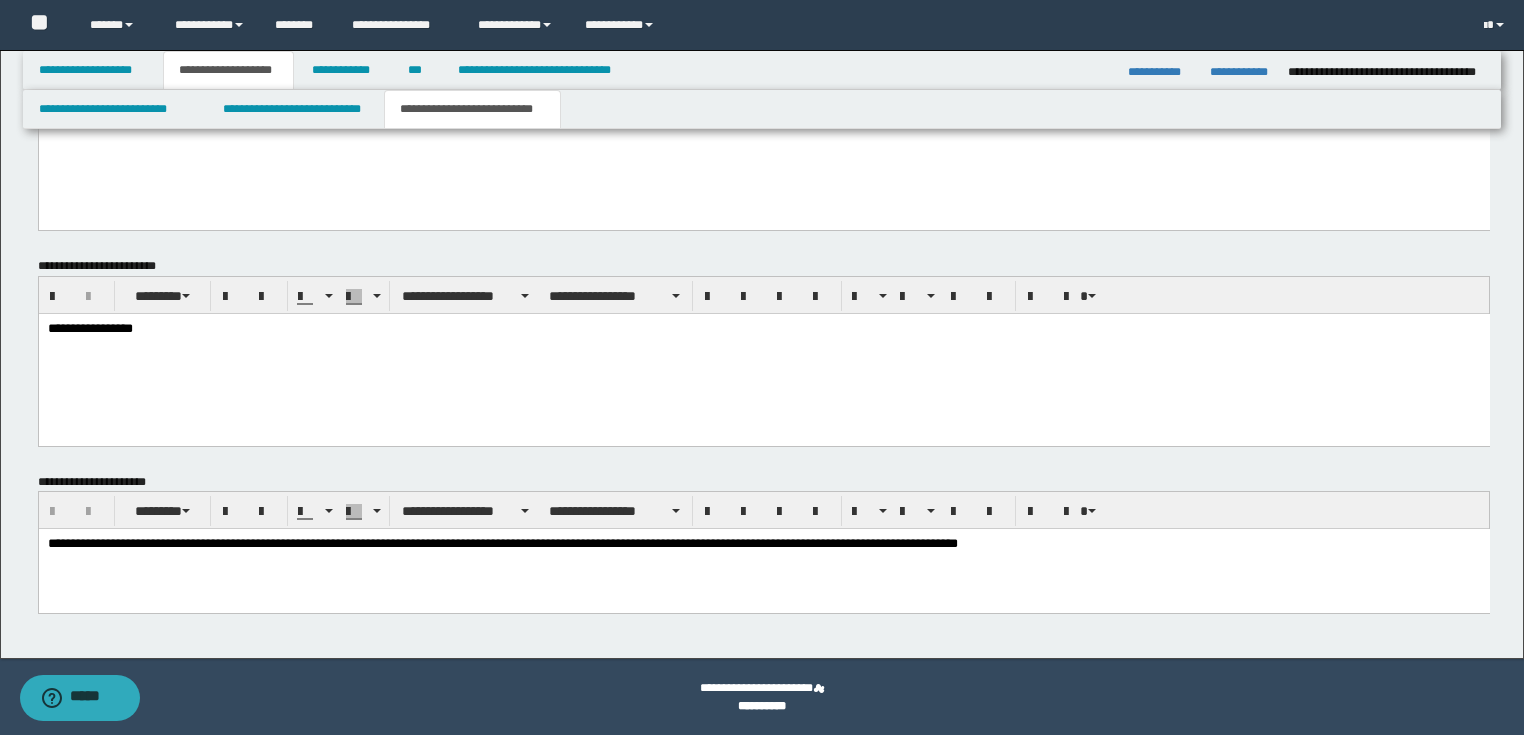 click on "**********" at bounding box center [763, 354] 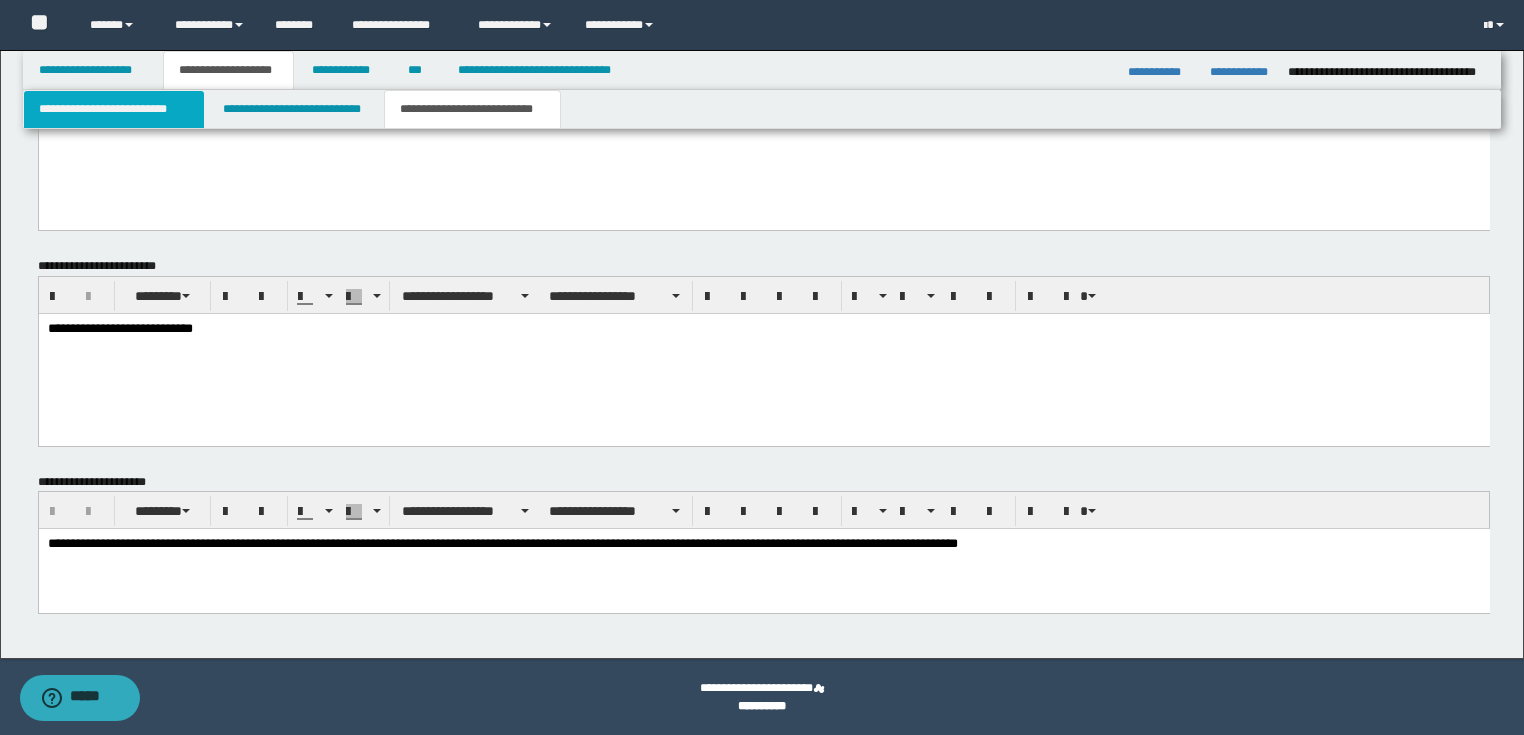 click on "**********" at bounding box center [114, 109] 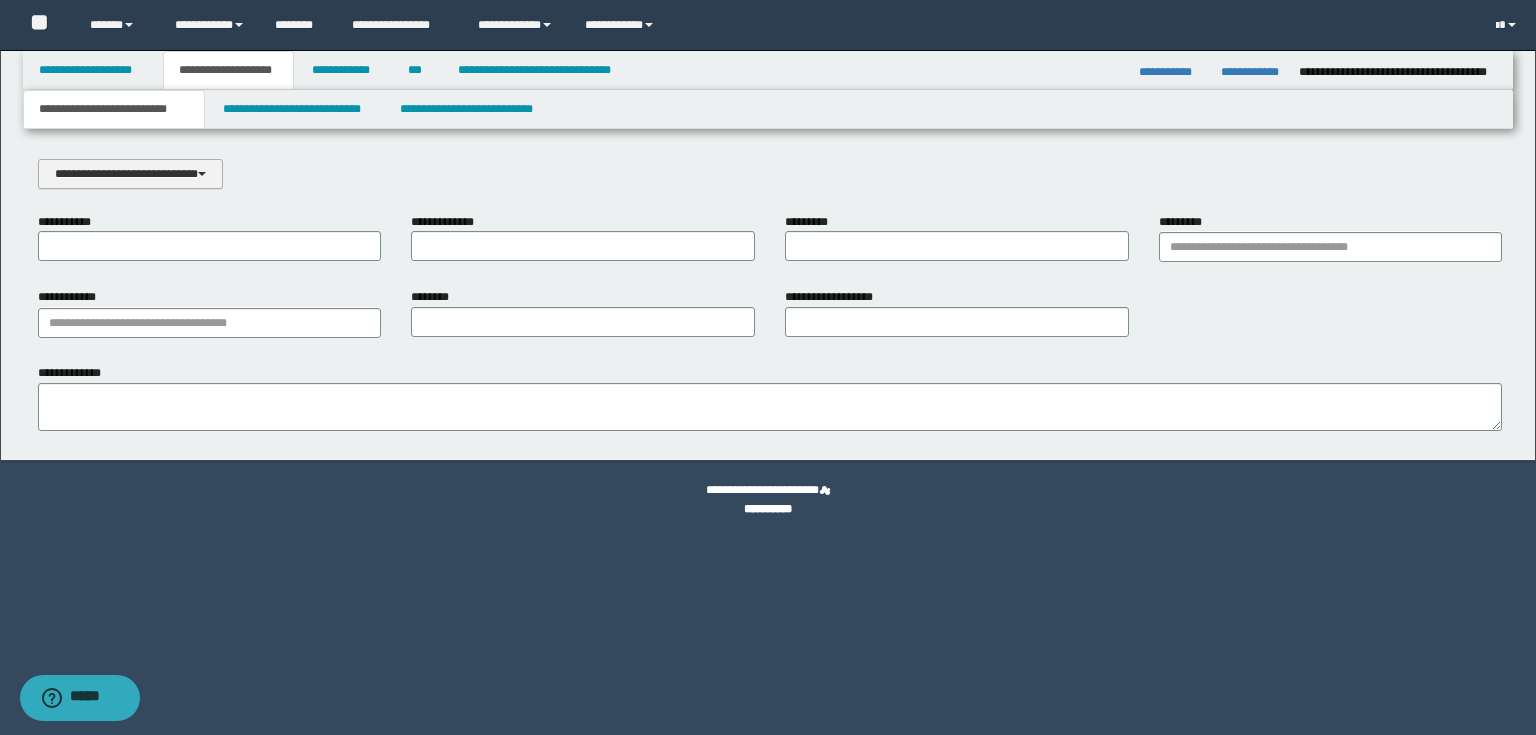 click on "**********" at bounding box center [130, 174] 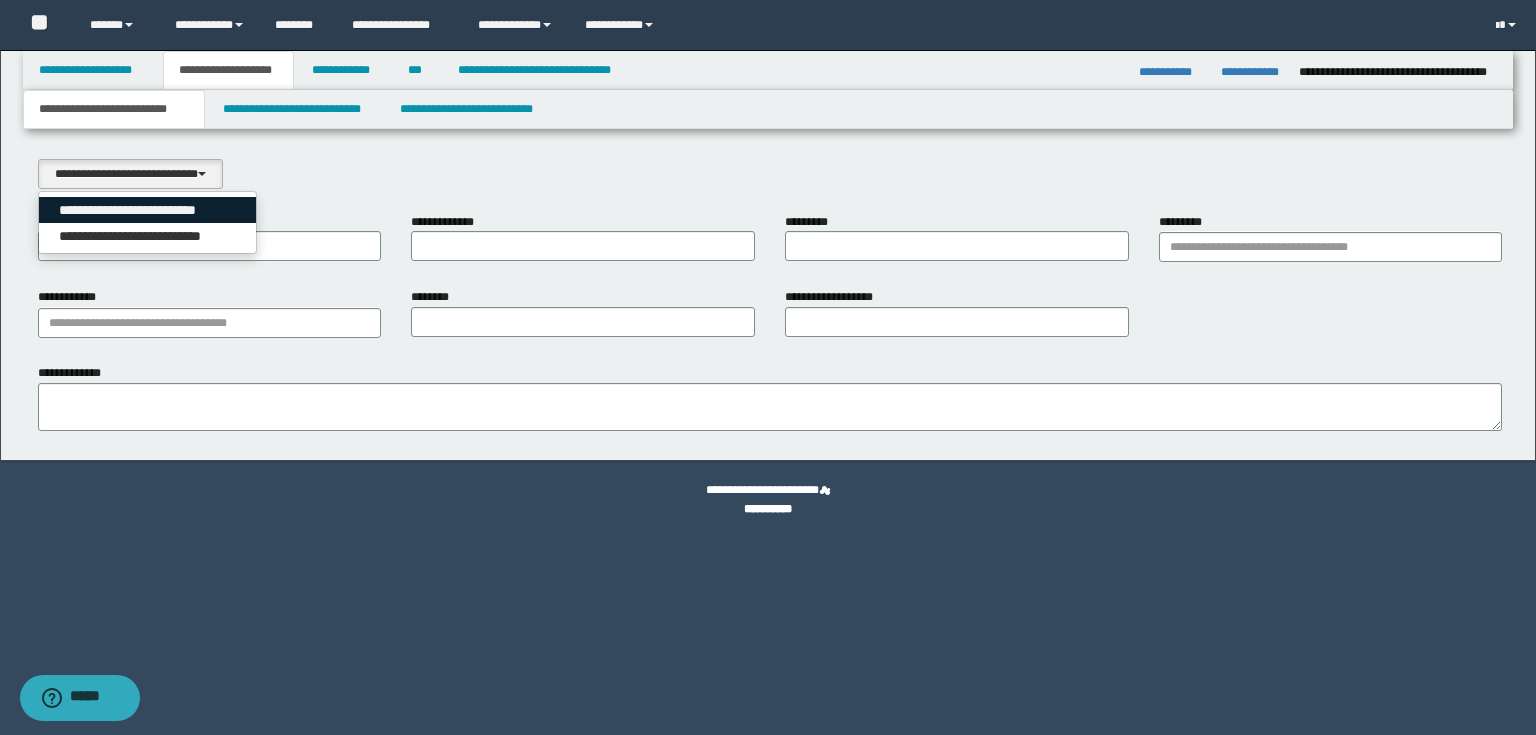 click on "**********" at bounding box center [148, 210] 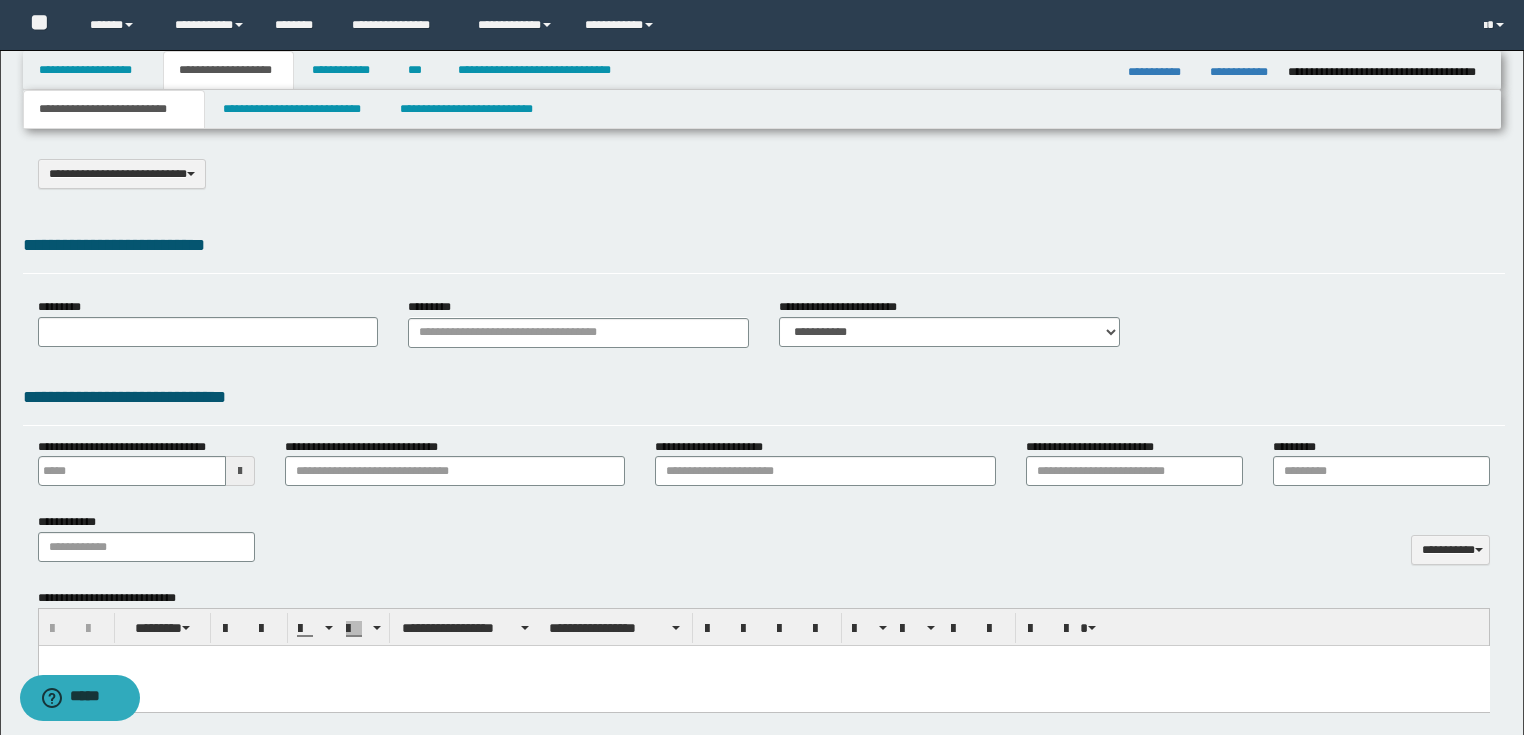 select on "*" 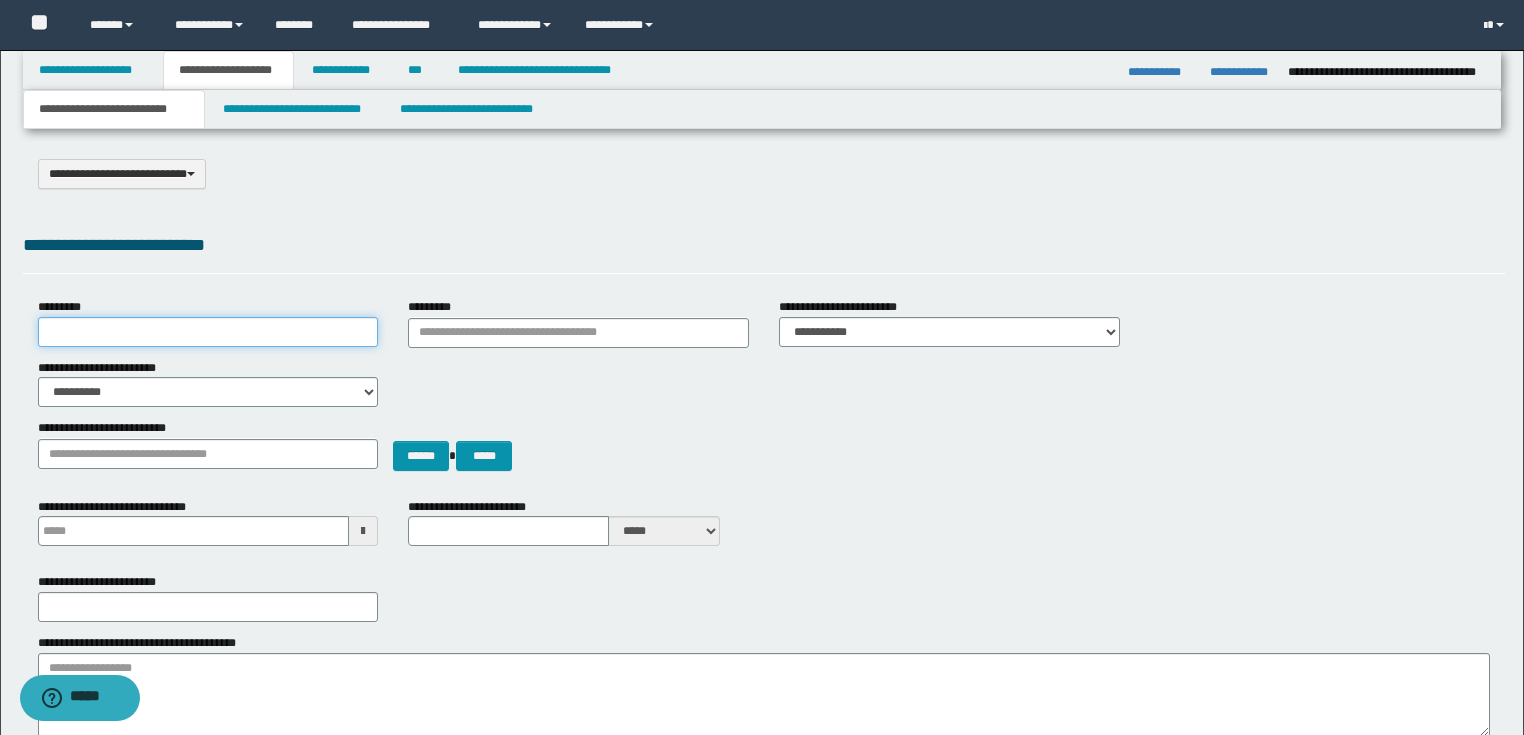 click on "*********" at bounding box center (208, 332) 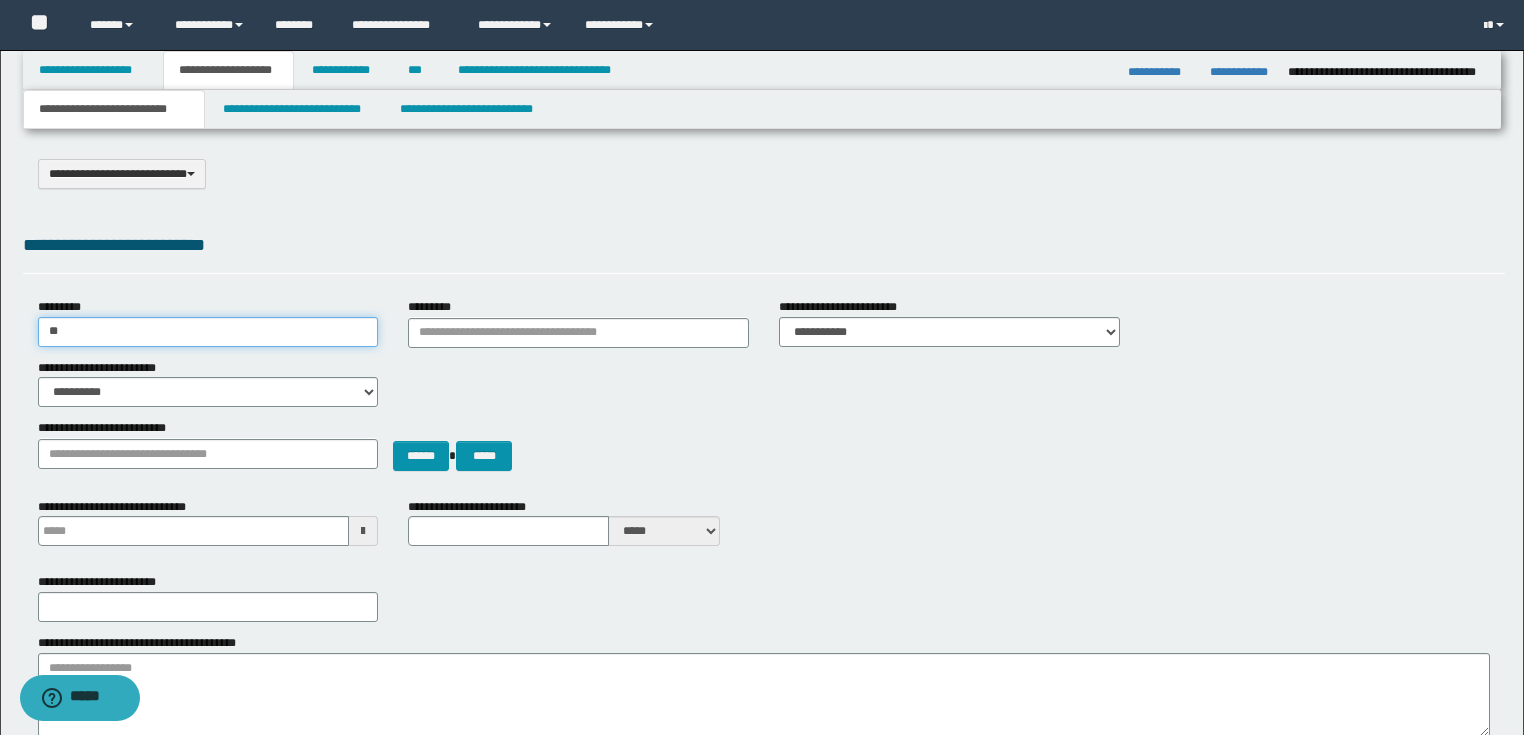 type on "*" 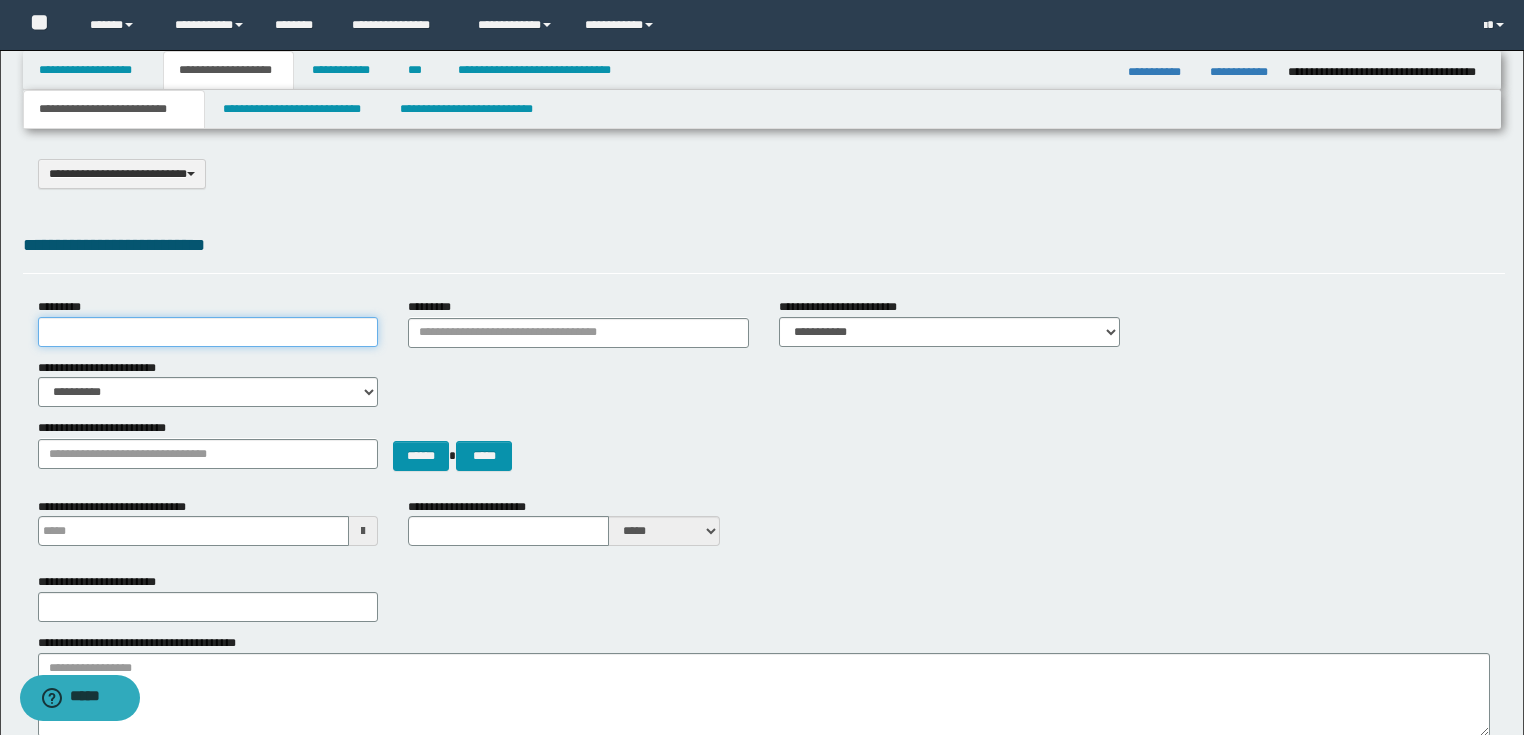 type on "*" 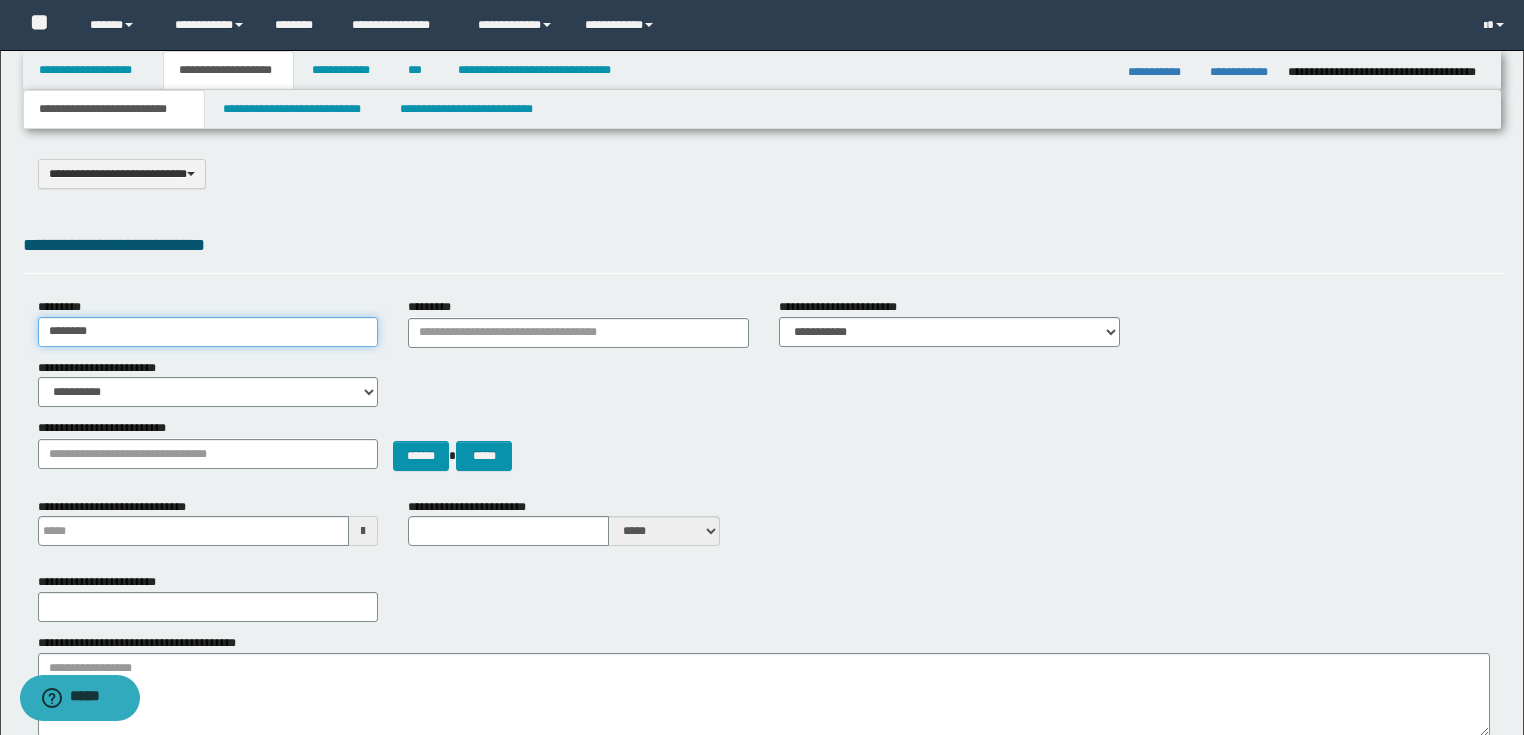 type on "*********" 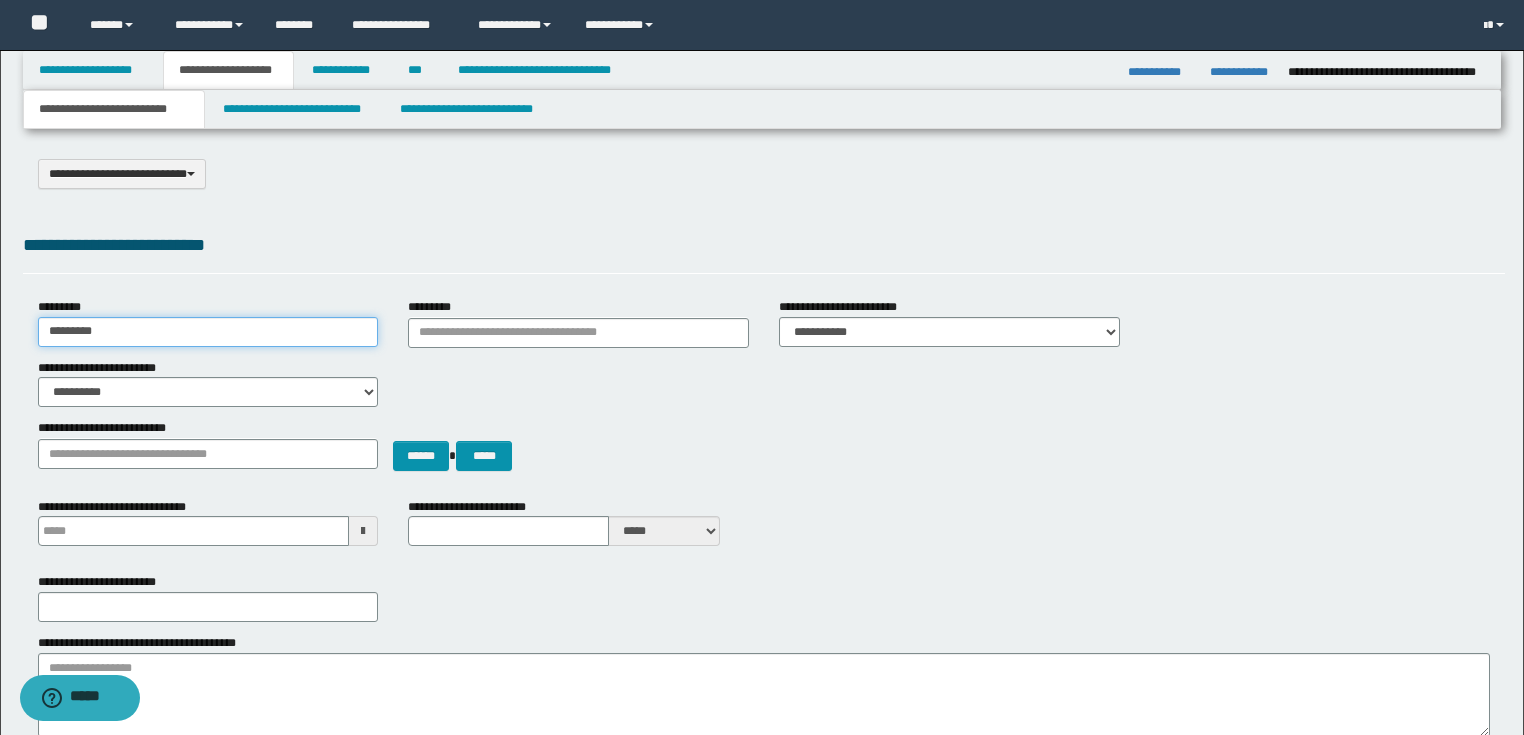 type 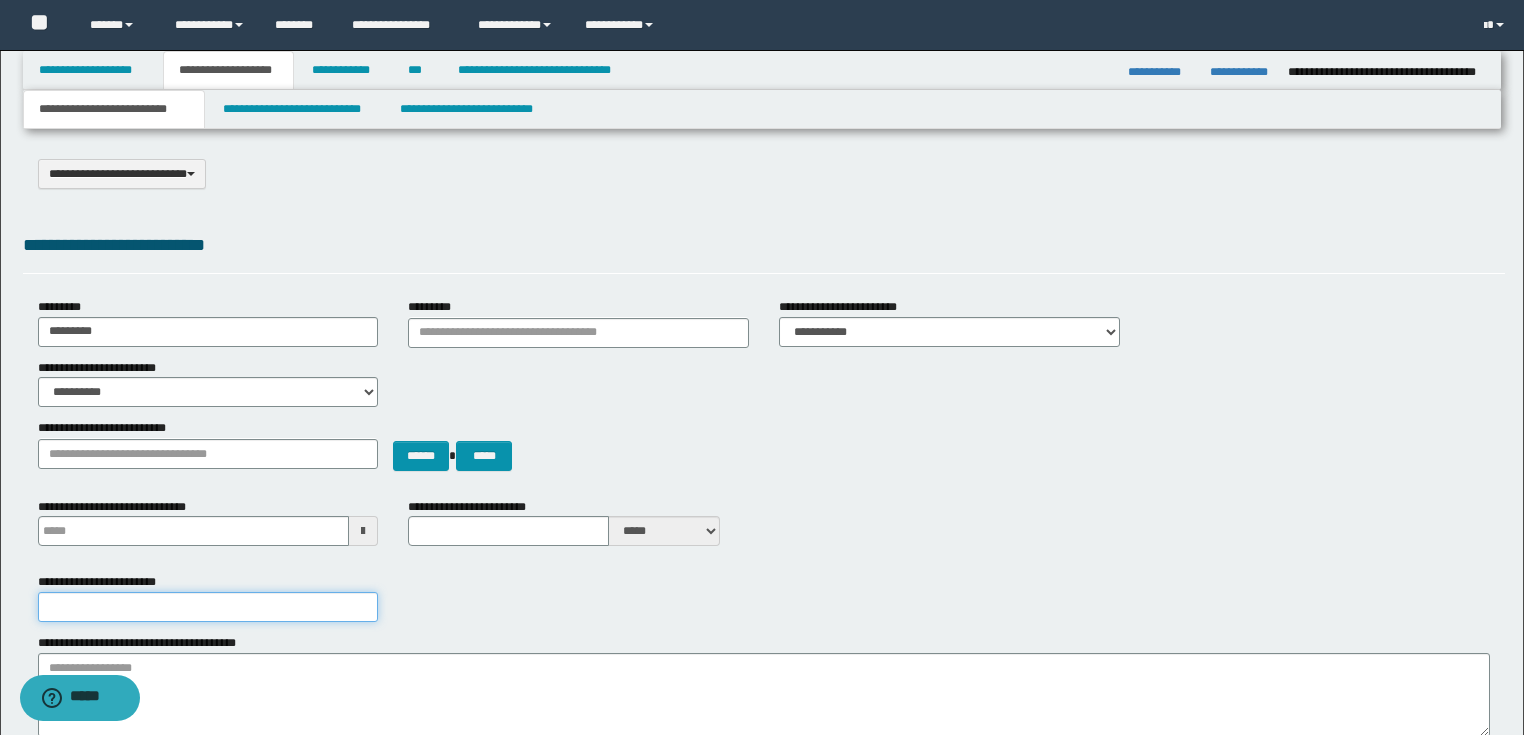 click on "**********" at bounding box center (208, 607) 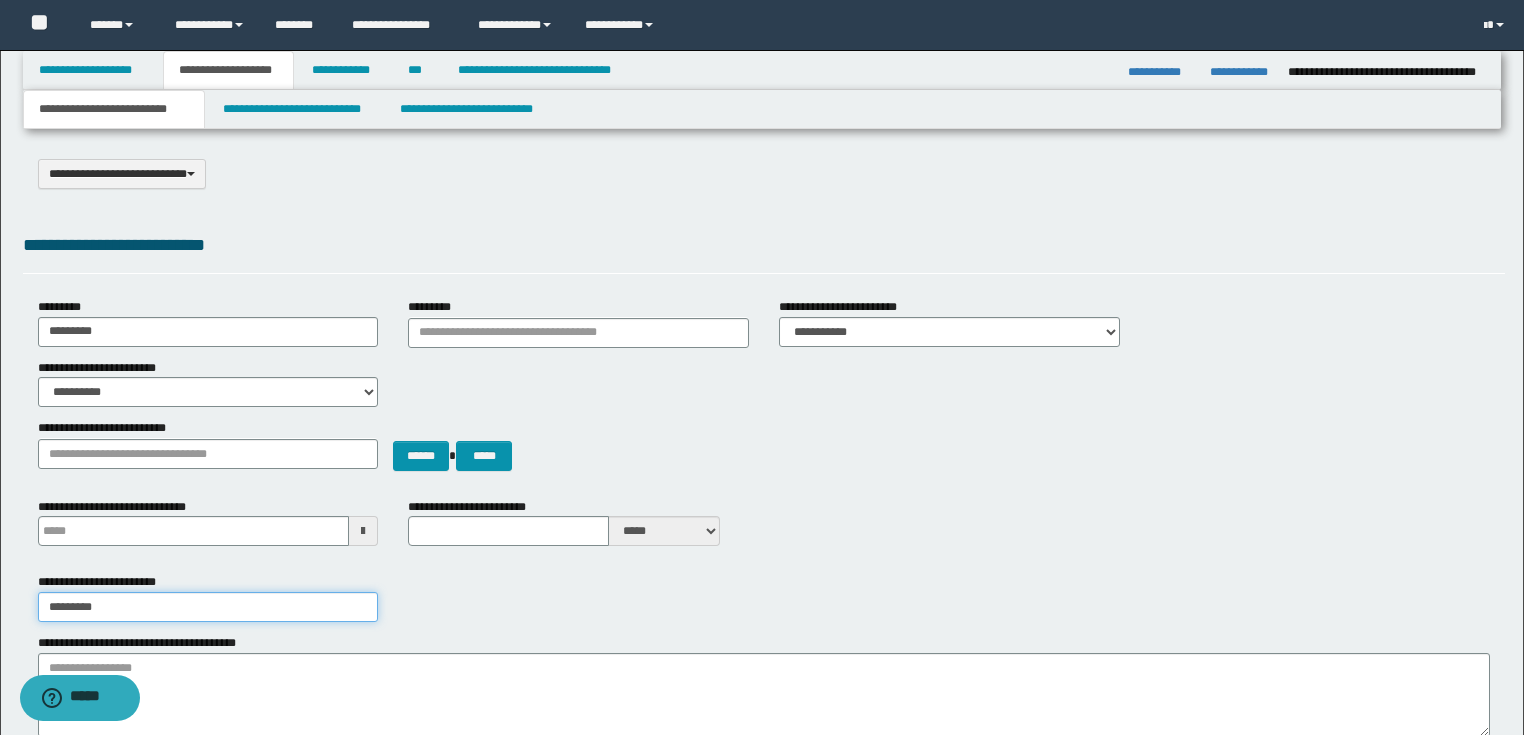 scroll, scrollTop: 160, scrollLeft: 0, axis: vertical 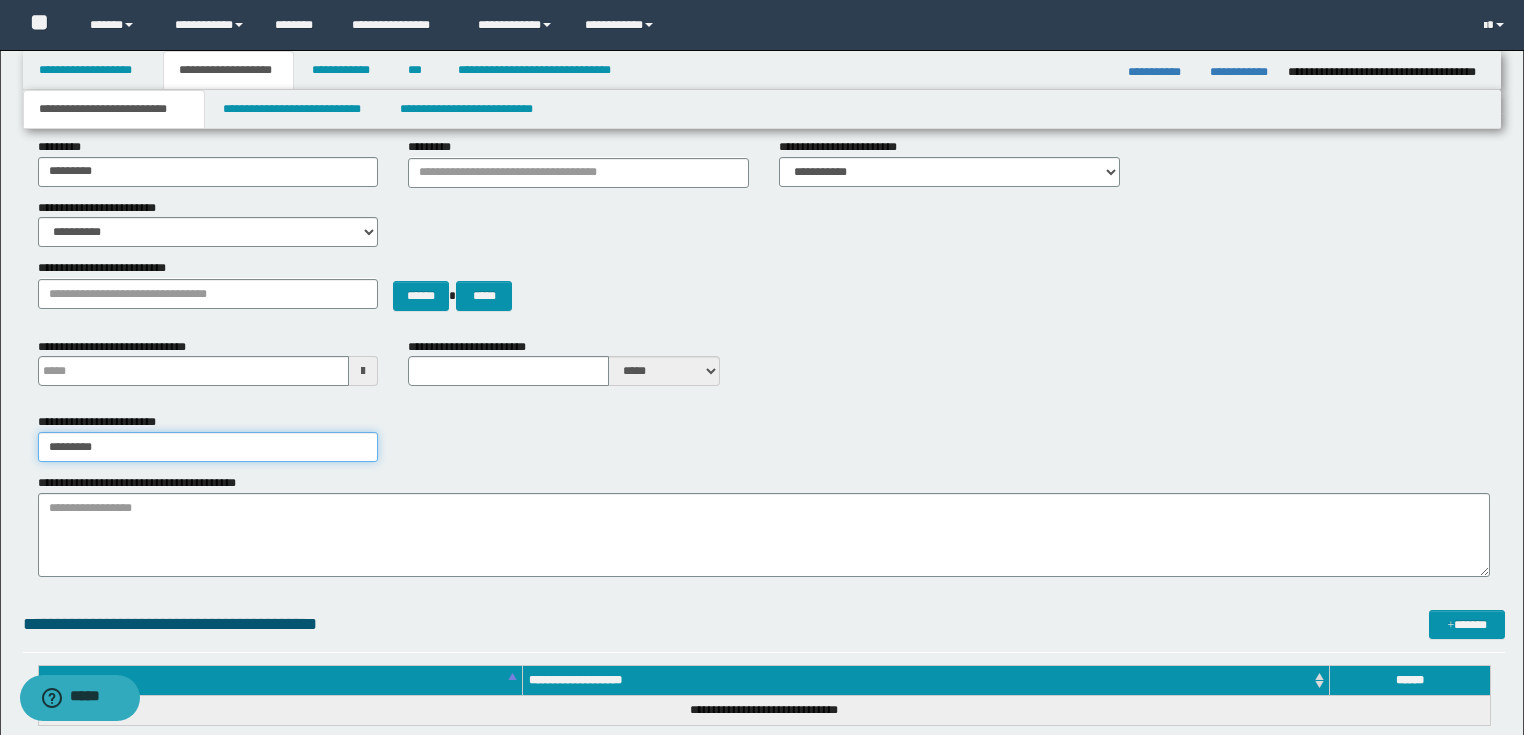 type on "*********" 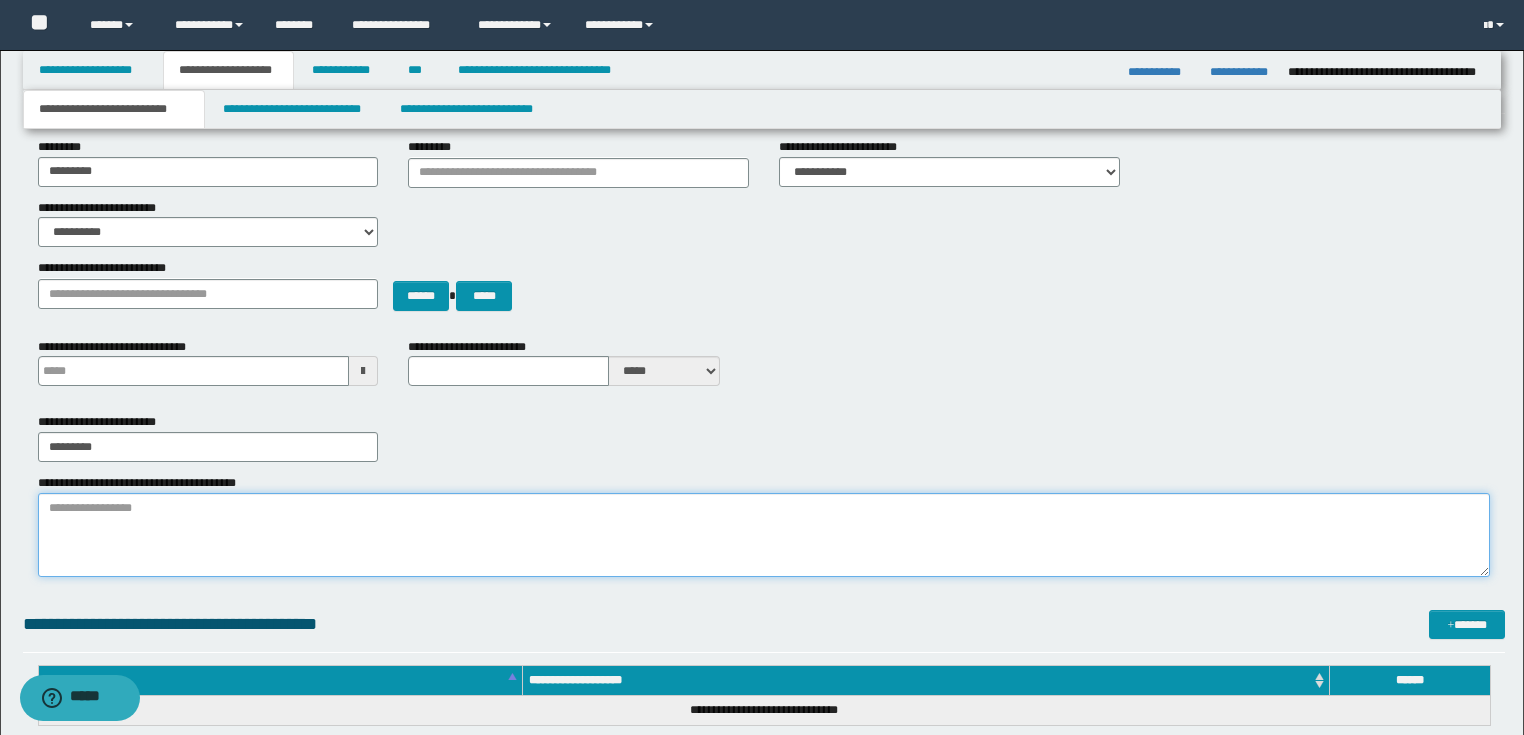 click on "**********" at bounding box center [764, 535] 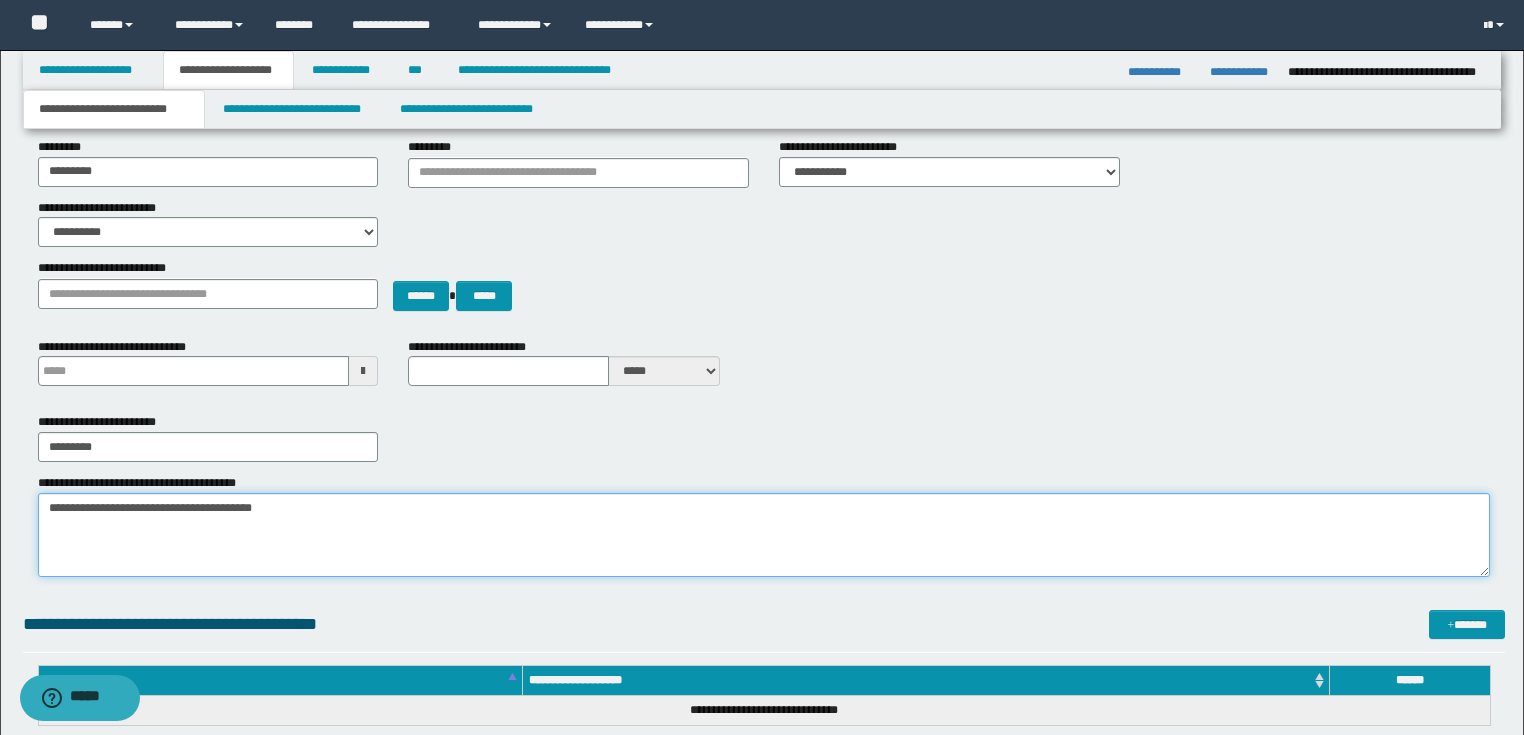 type on "**********" 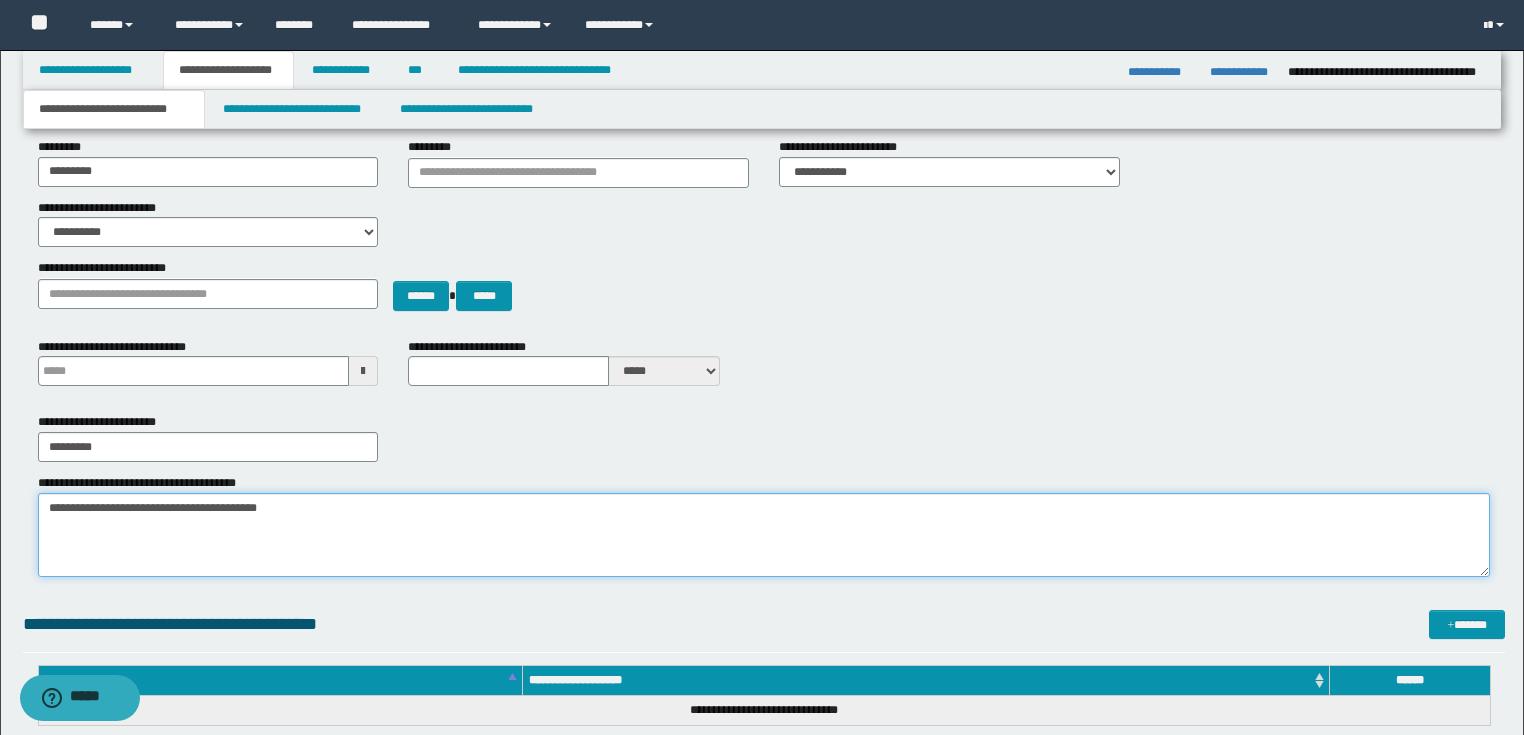 type 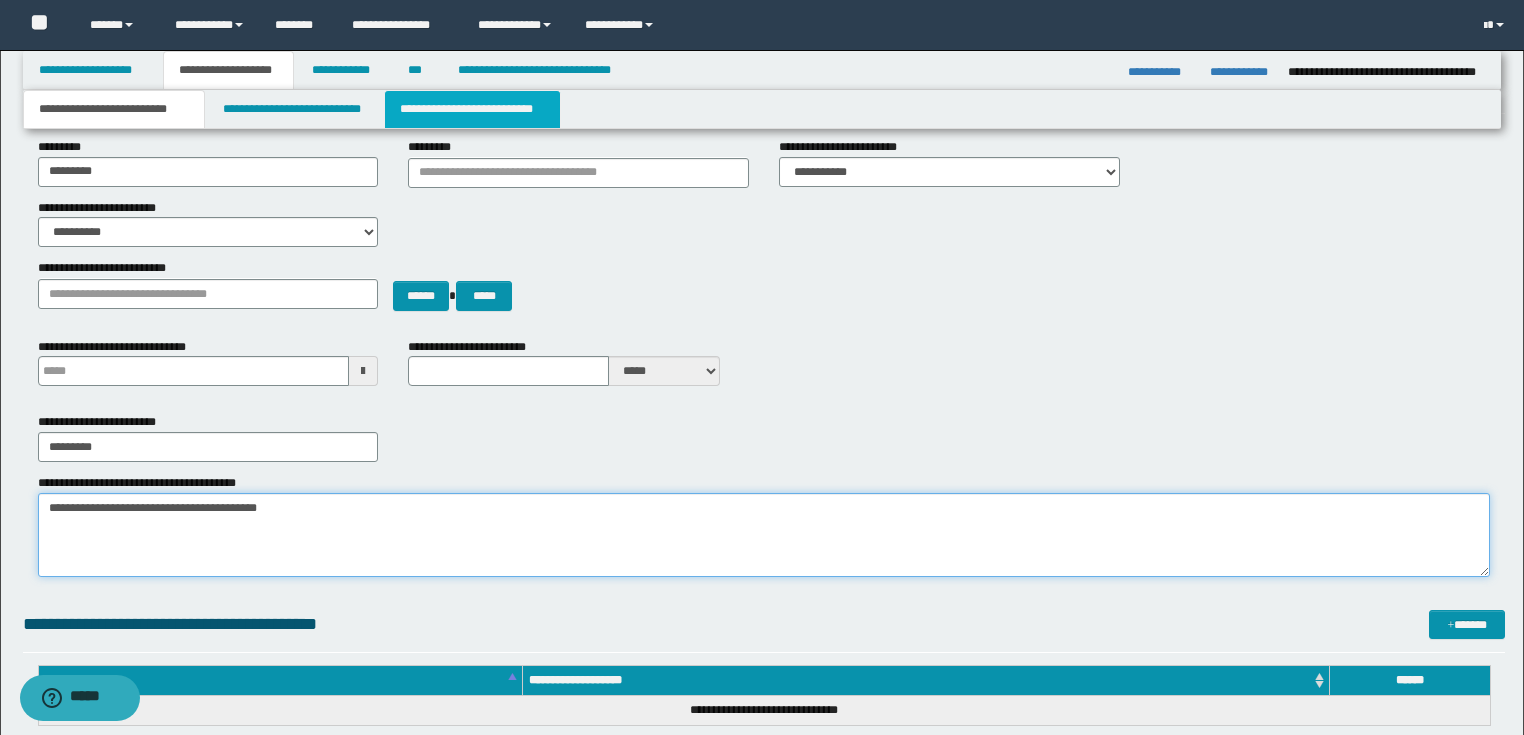 type on "**********" 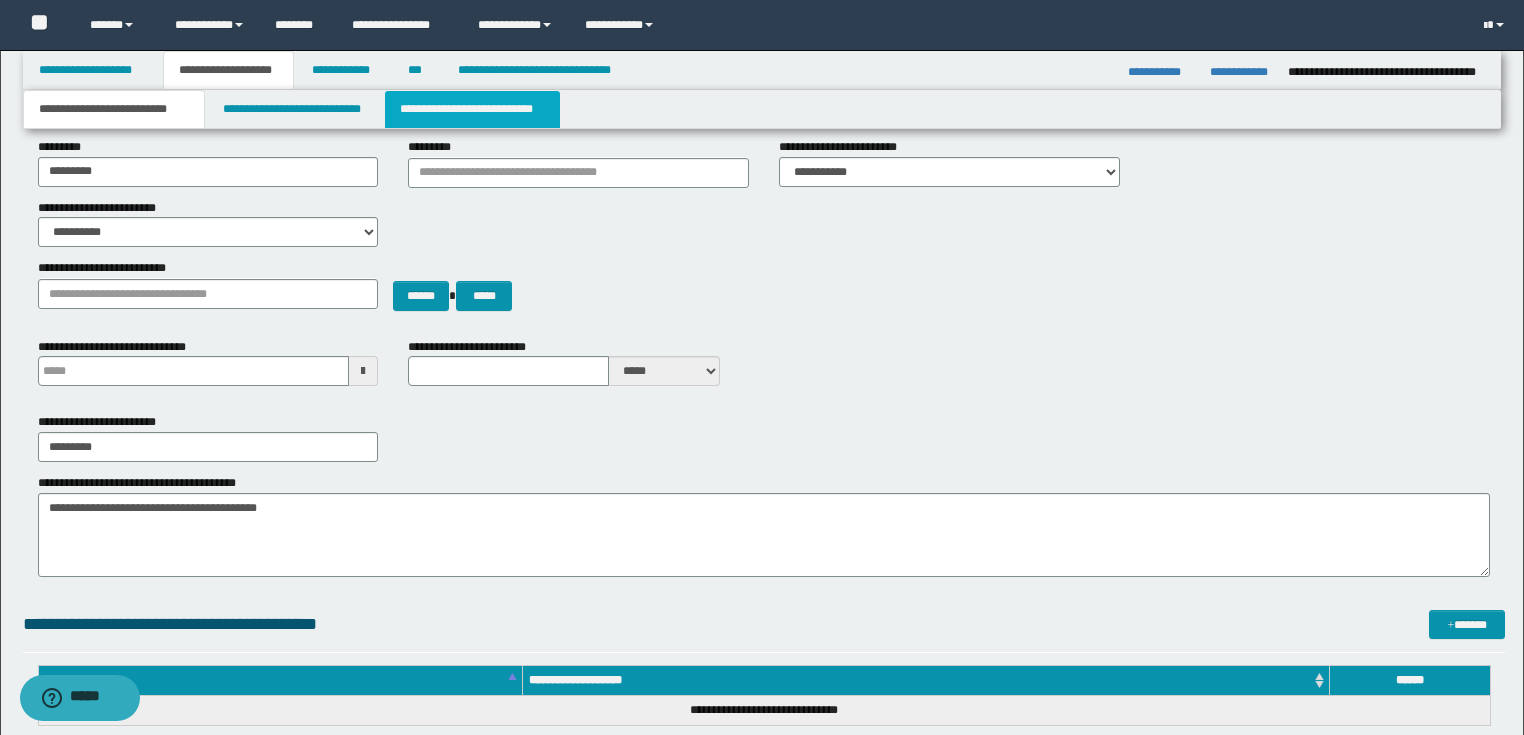 click on "**********" at bounding box center [472, 109] 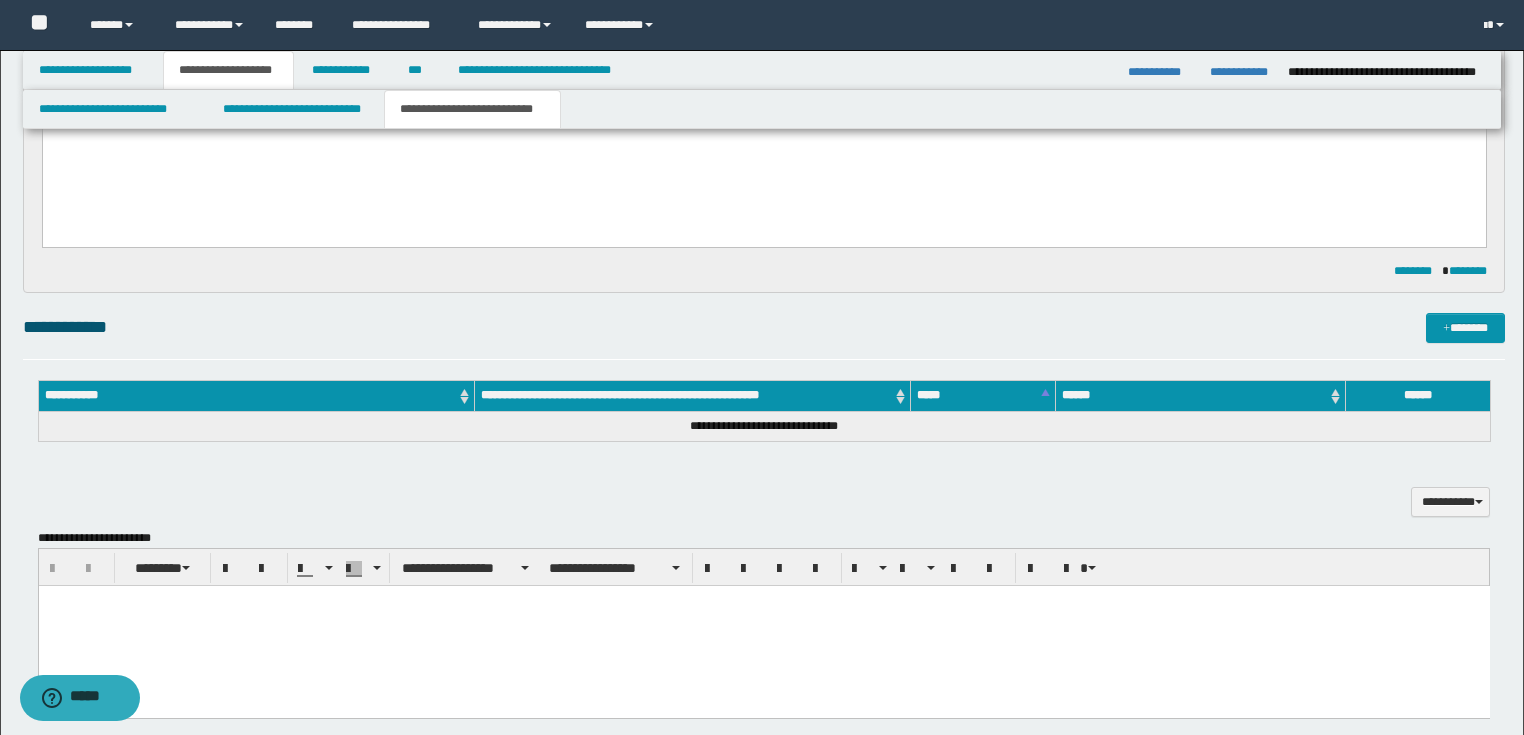 scroll, scrollTop: 480, scrollLeft: 0, axis: vertical 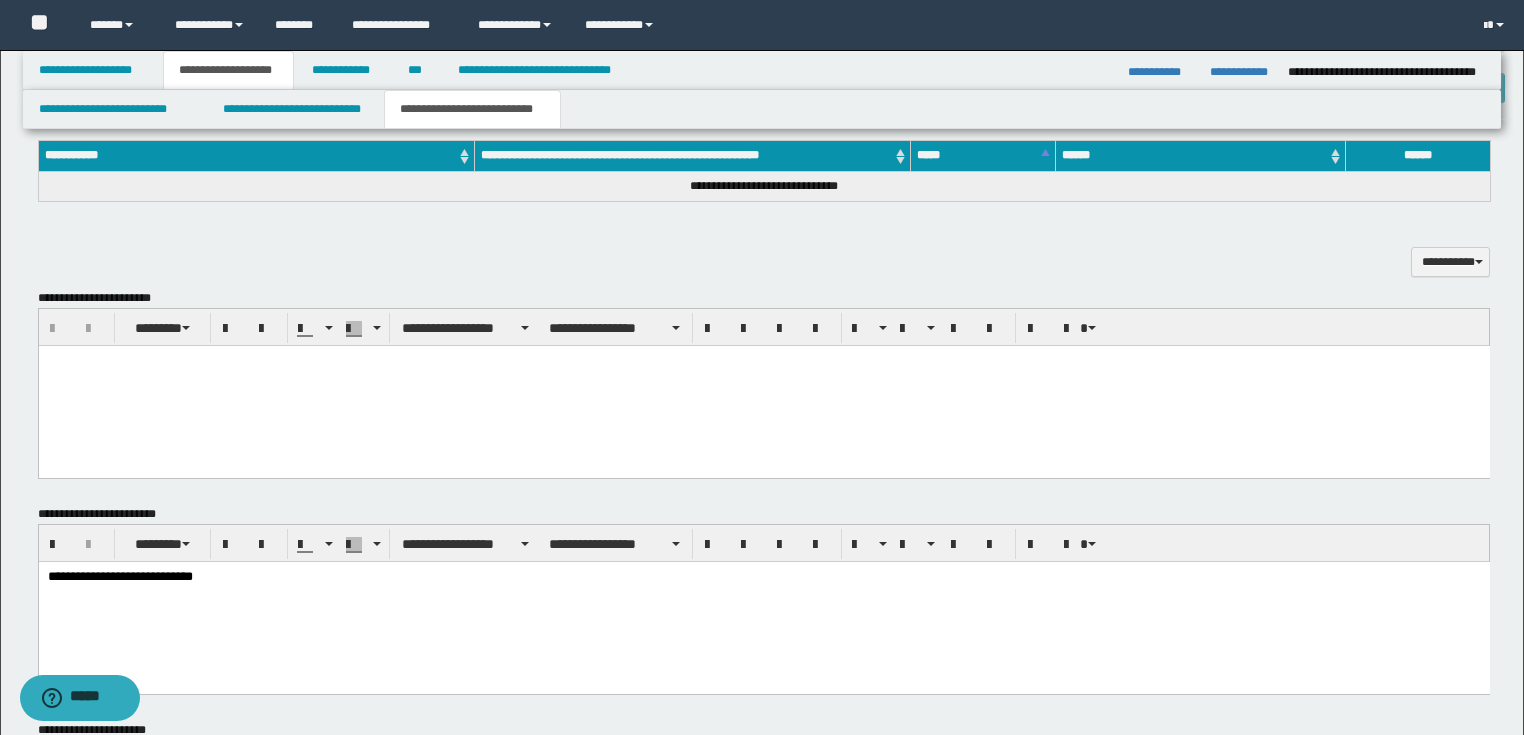 click on "**********" at bounding box center (763, 577) 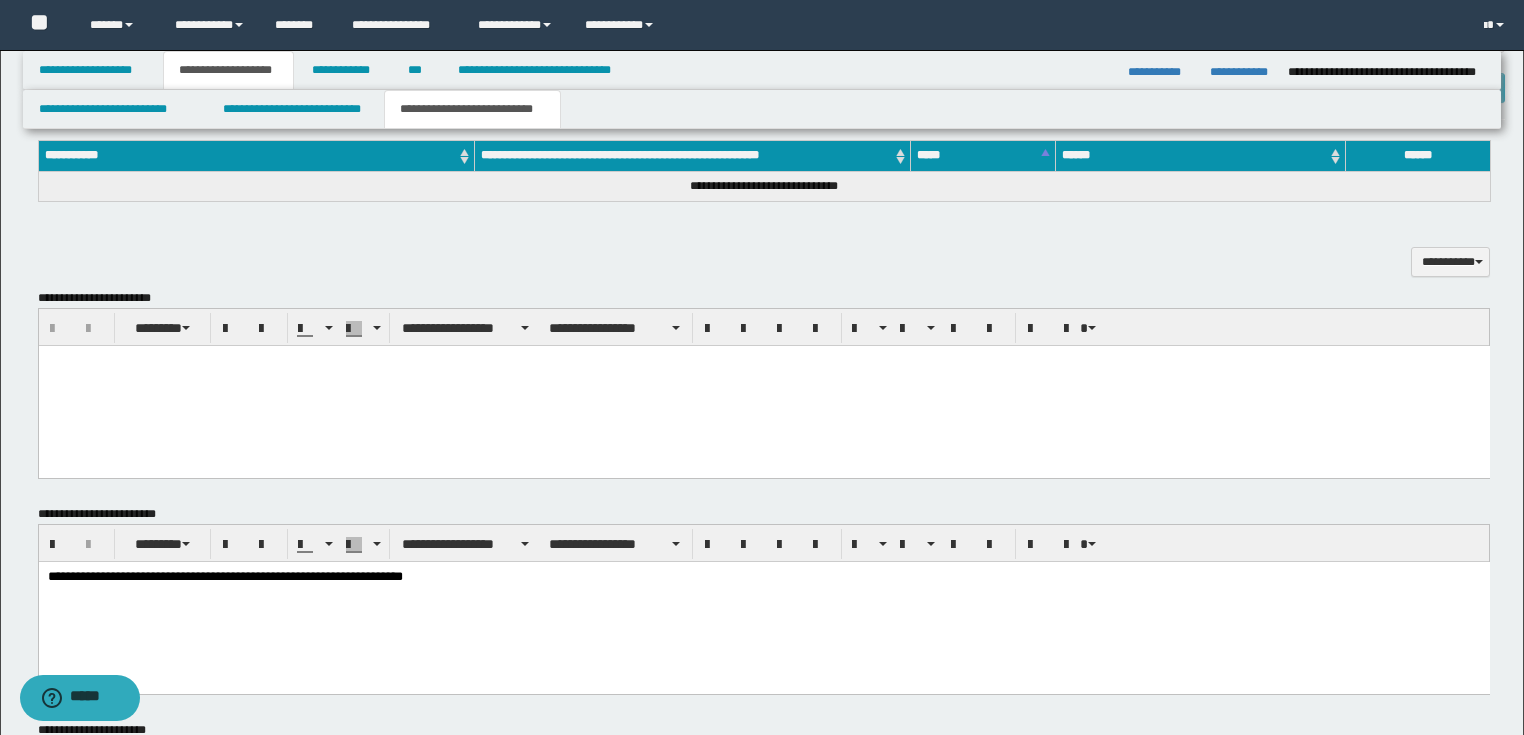 click on "**********" at bounding box center [763, 577] 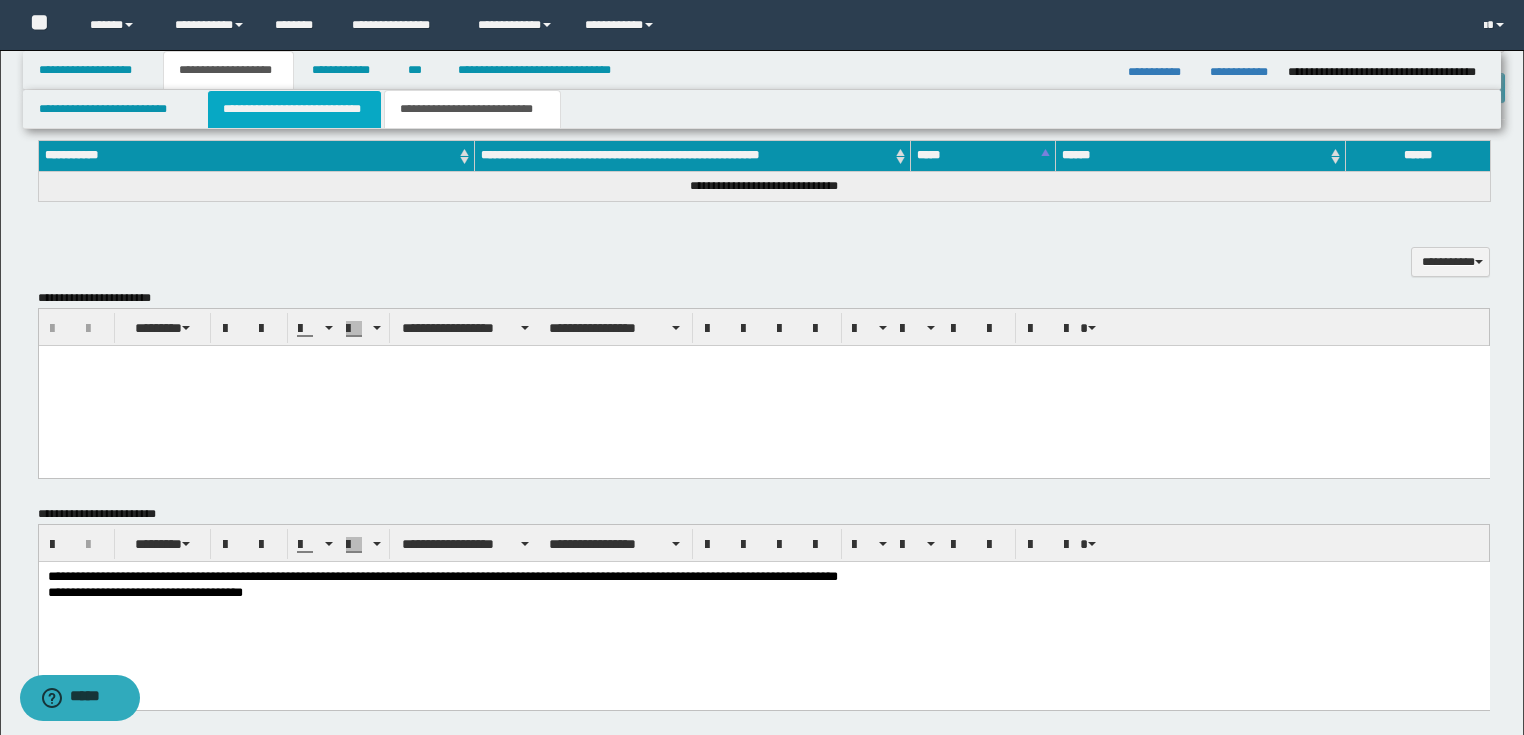 click on "**********" at bounding box center (294, 109) 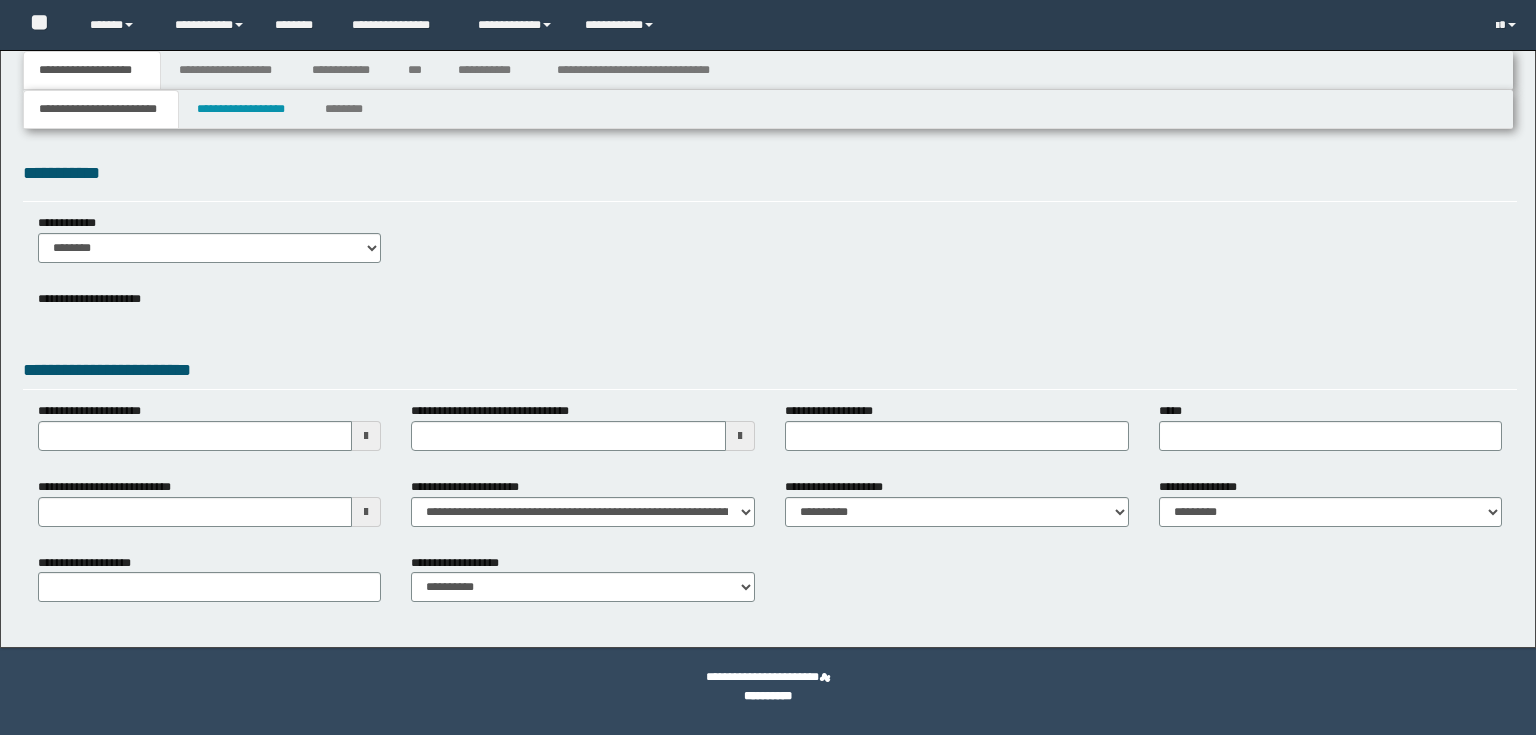 scroll, scrollTop: 0, scrollLeft: 0, axis: both 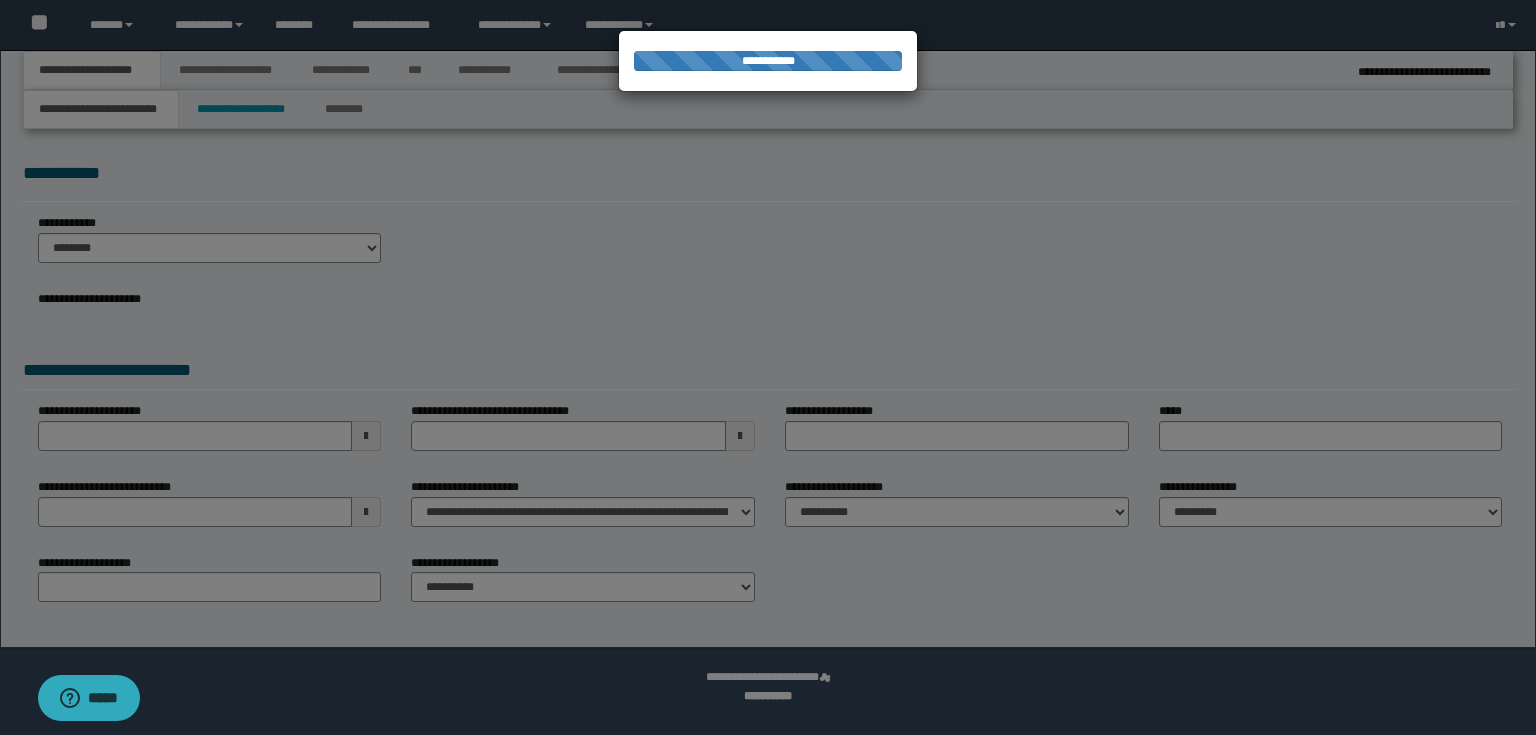 select on "*" 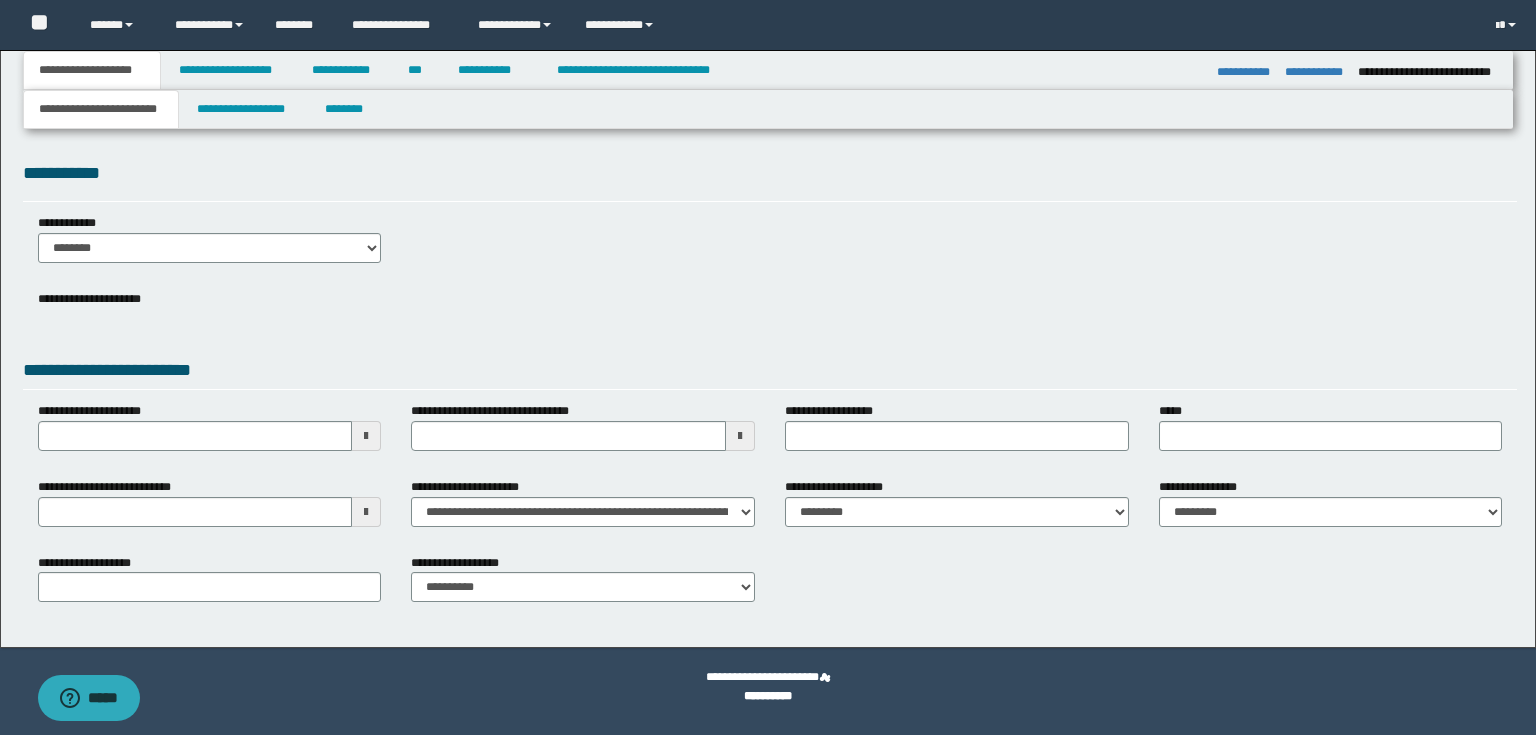 scroll, scrollTop: 0, scrollLeft: 0, axis: both 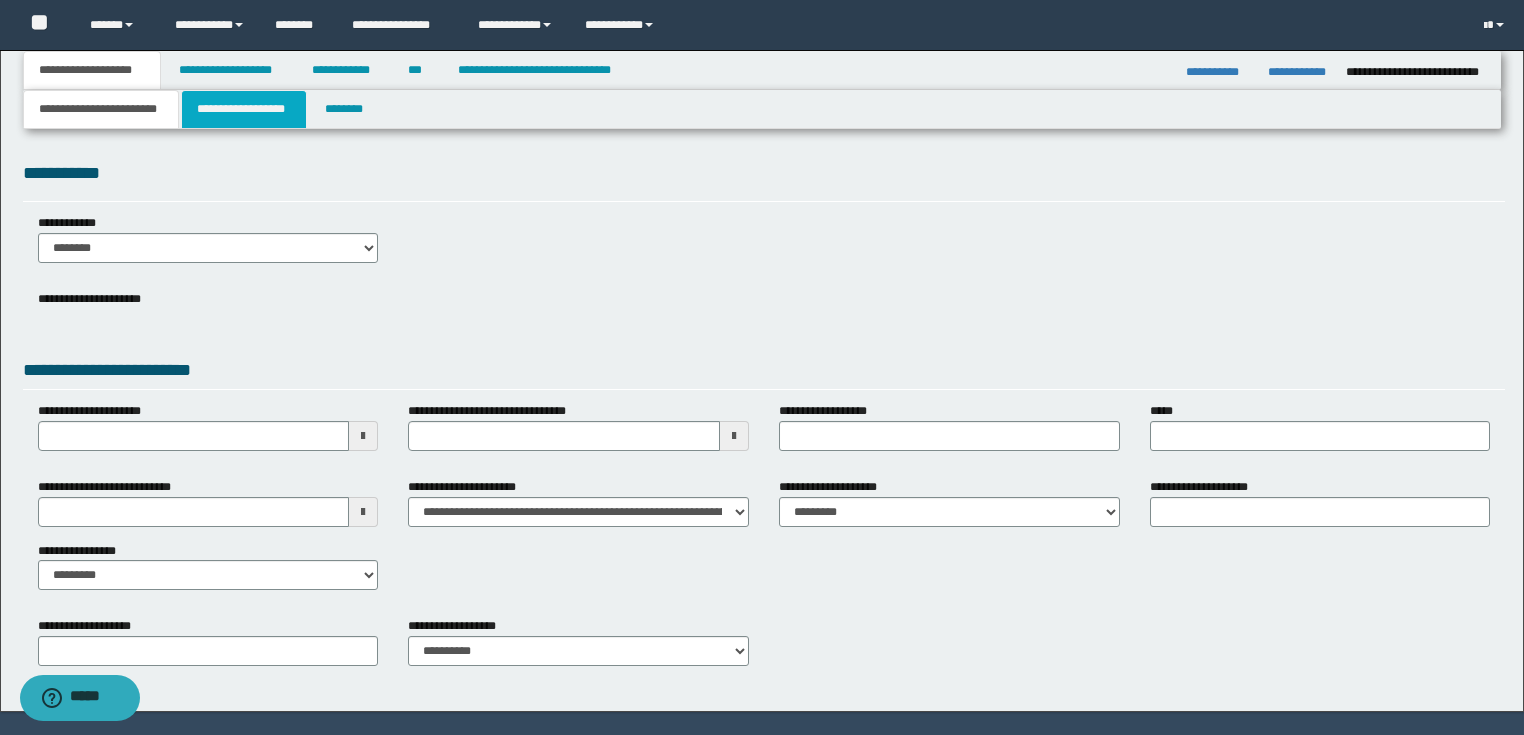 click on "**********" at bounding box center [244, 109] 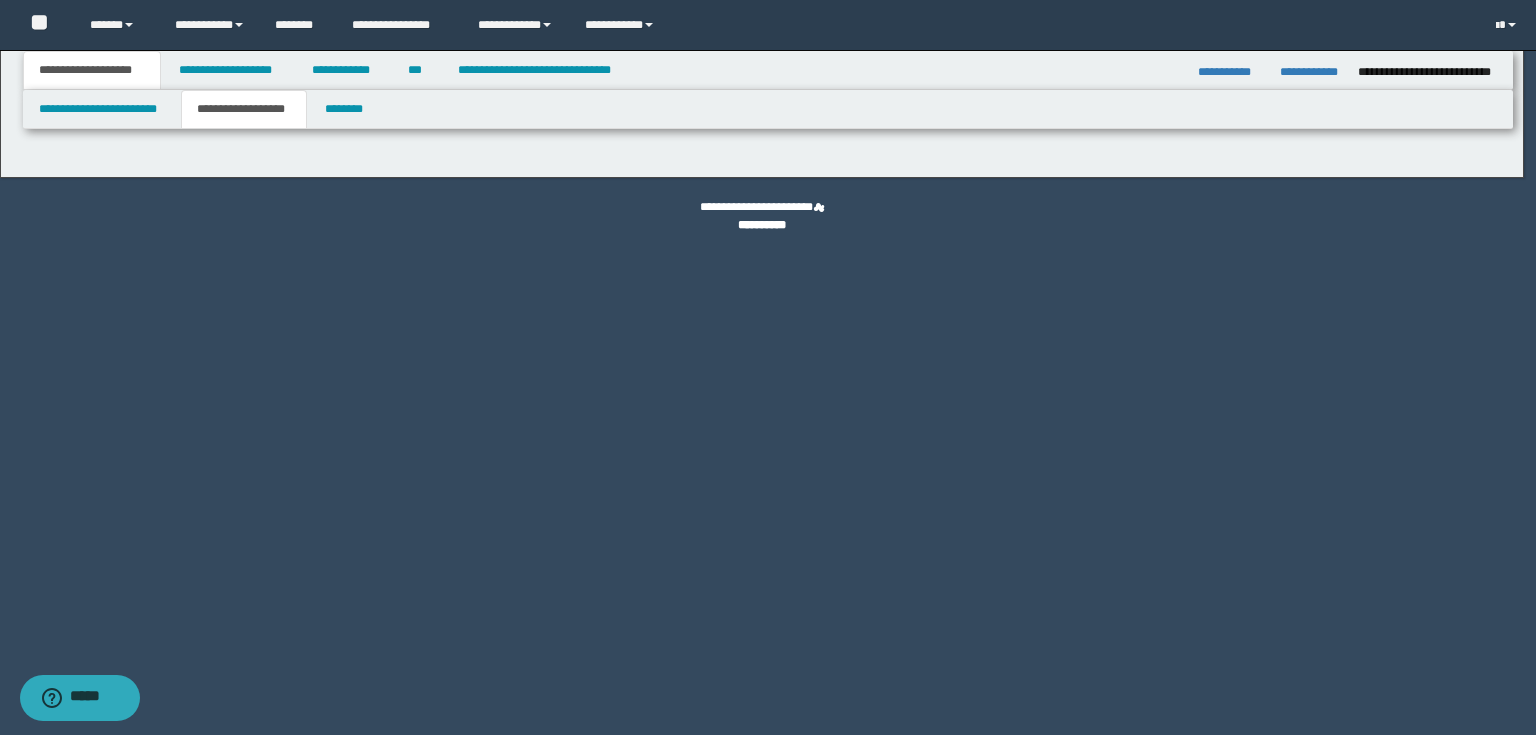 type on "********" 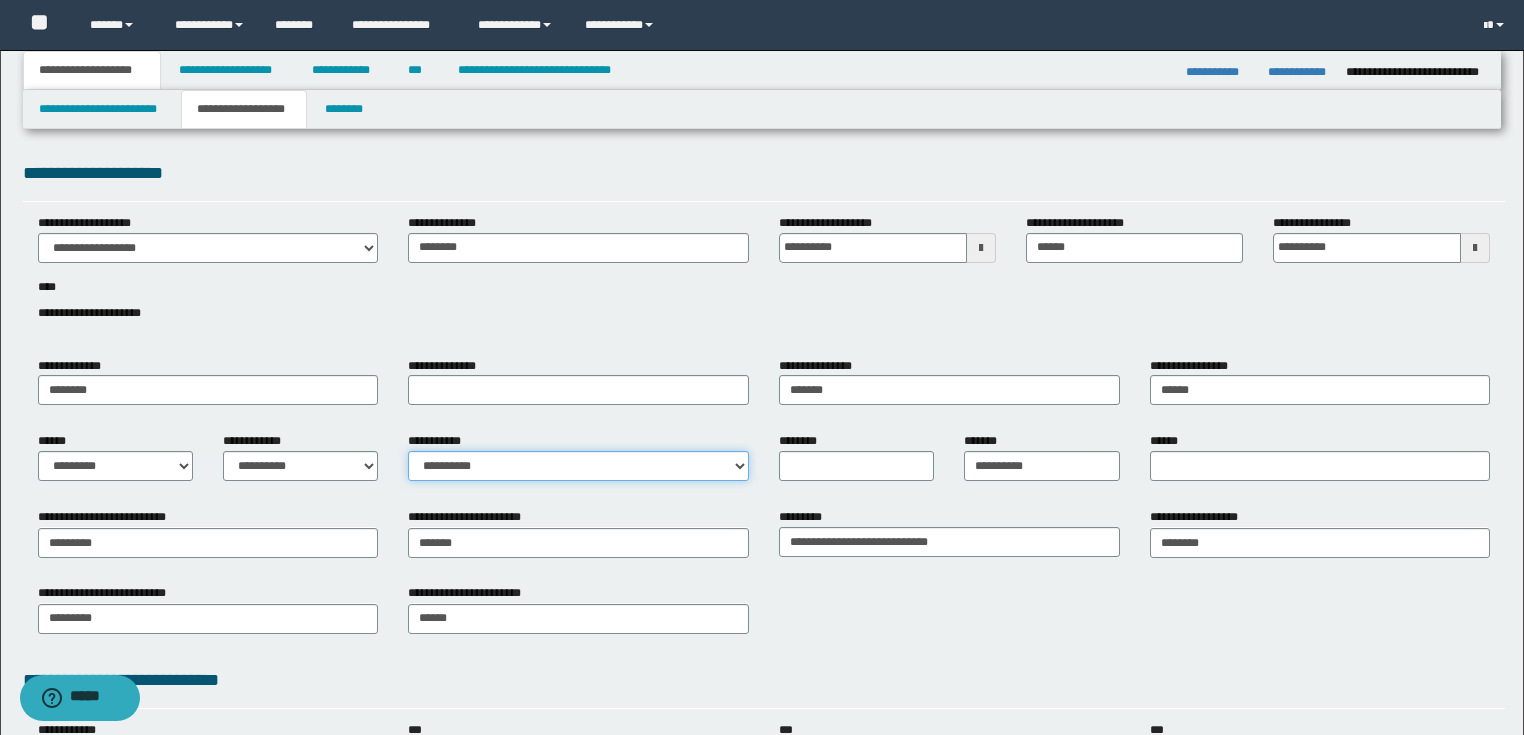 click on "**********" at bounding box center (578, 466) 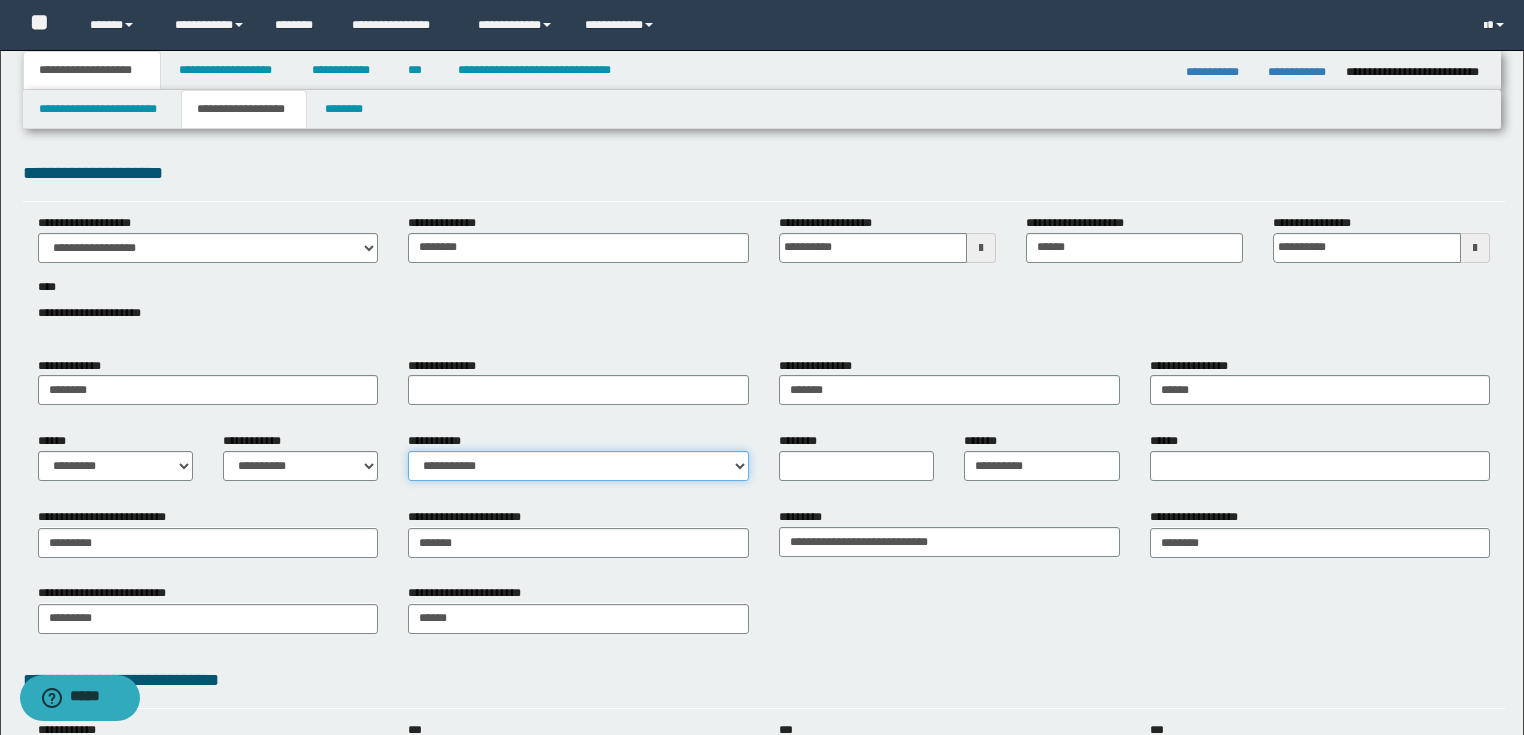 click on "**********" at bounding box center (578, 466) 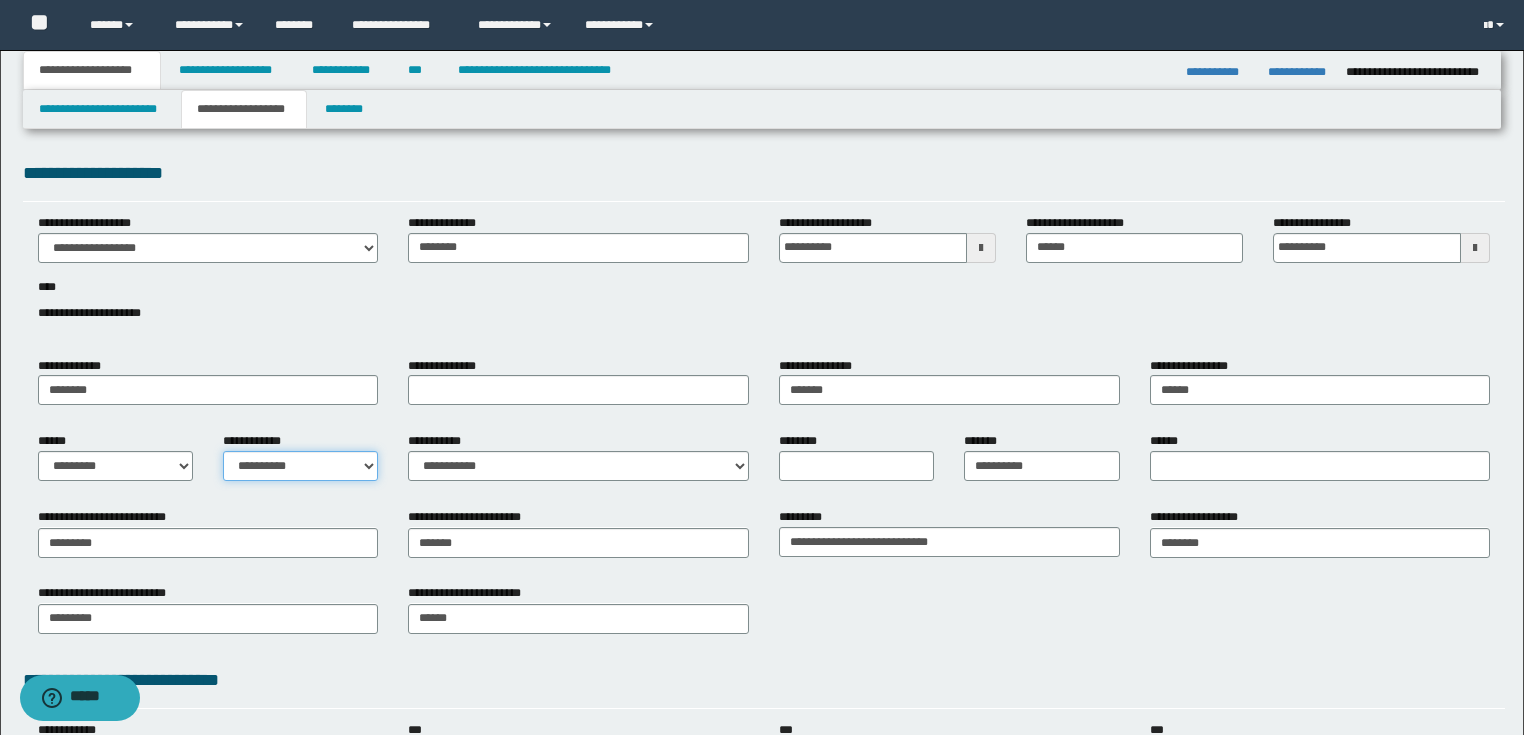 click on "**********" at bounding box center (300, 466) 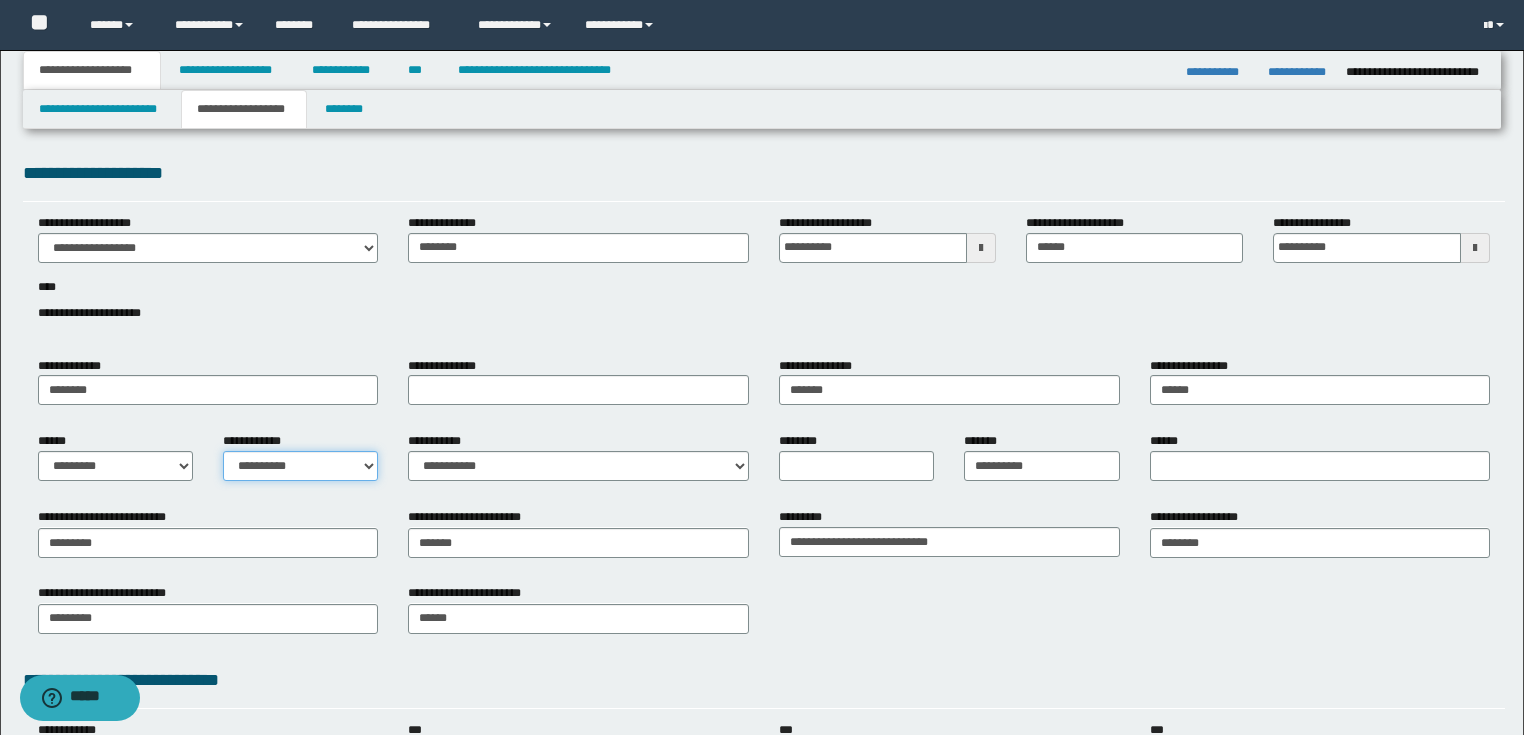 select on "*" 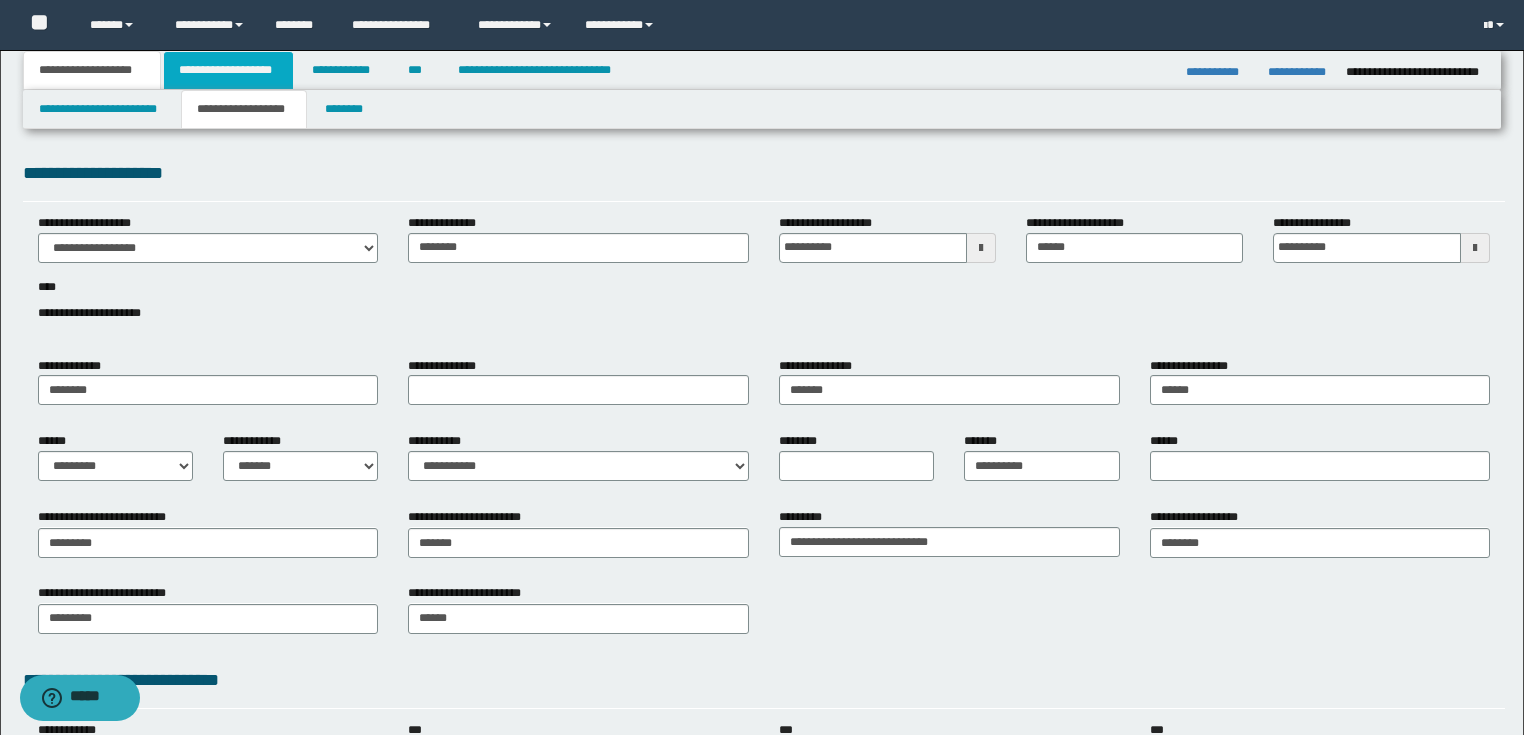 click on "**********" at bounding box center [228, 70] 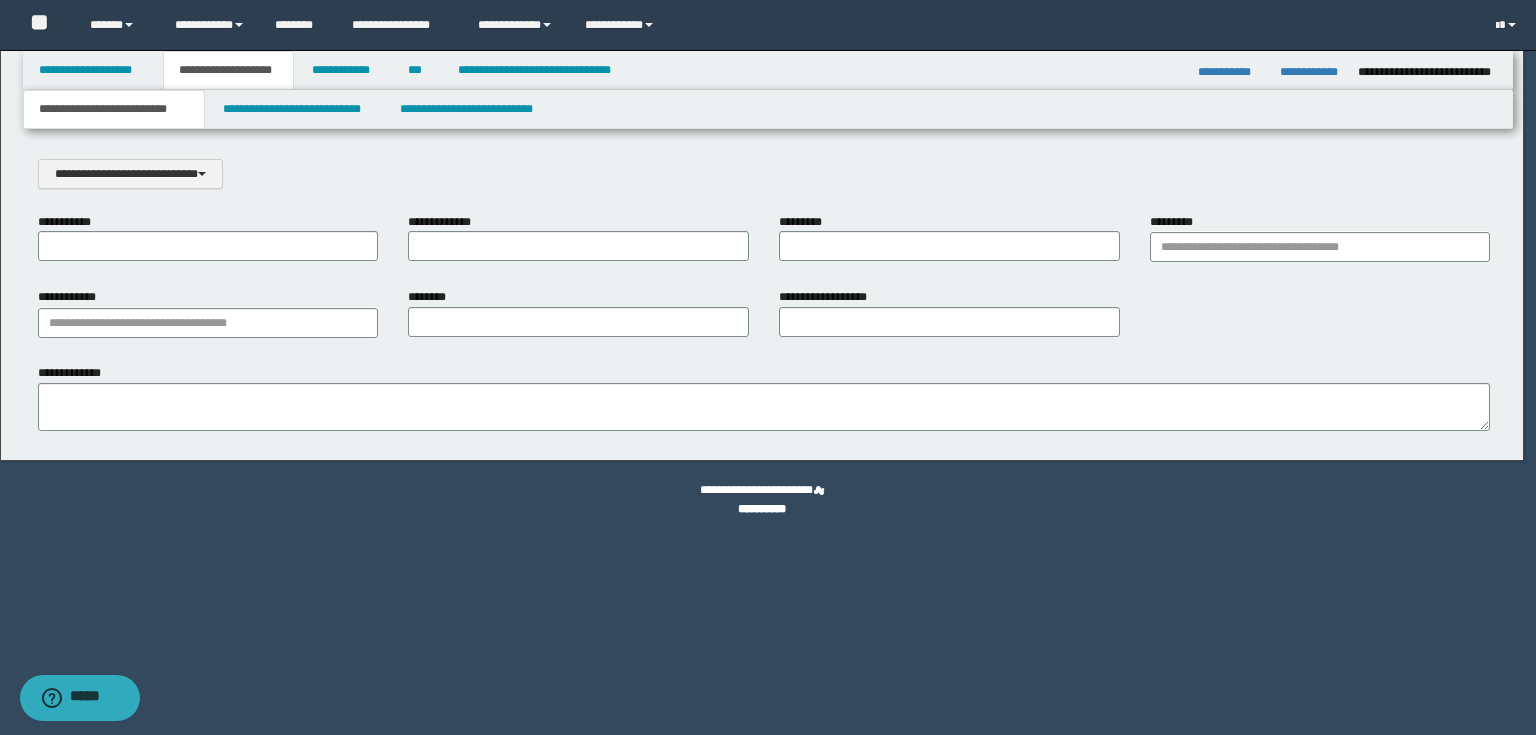 scroll, scrollTop: 0, scrollLeft: 0, axis: both 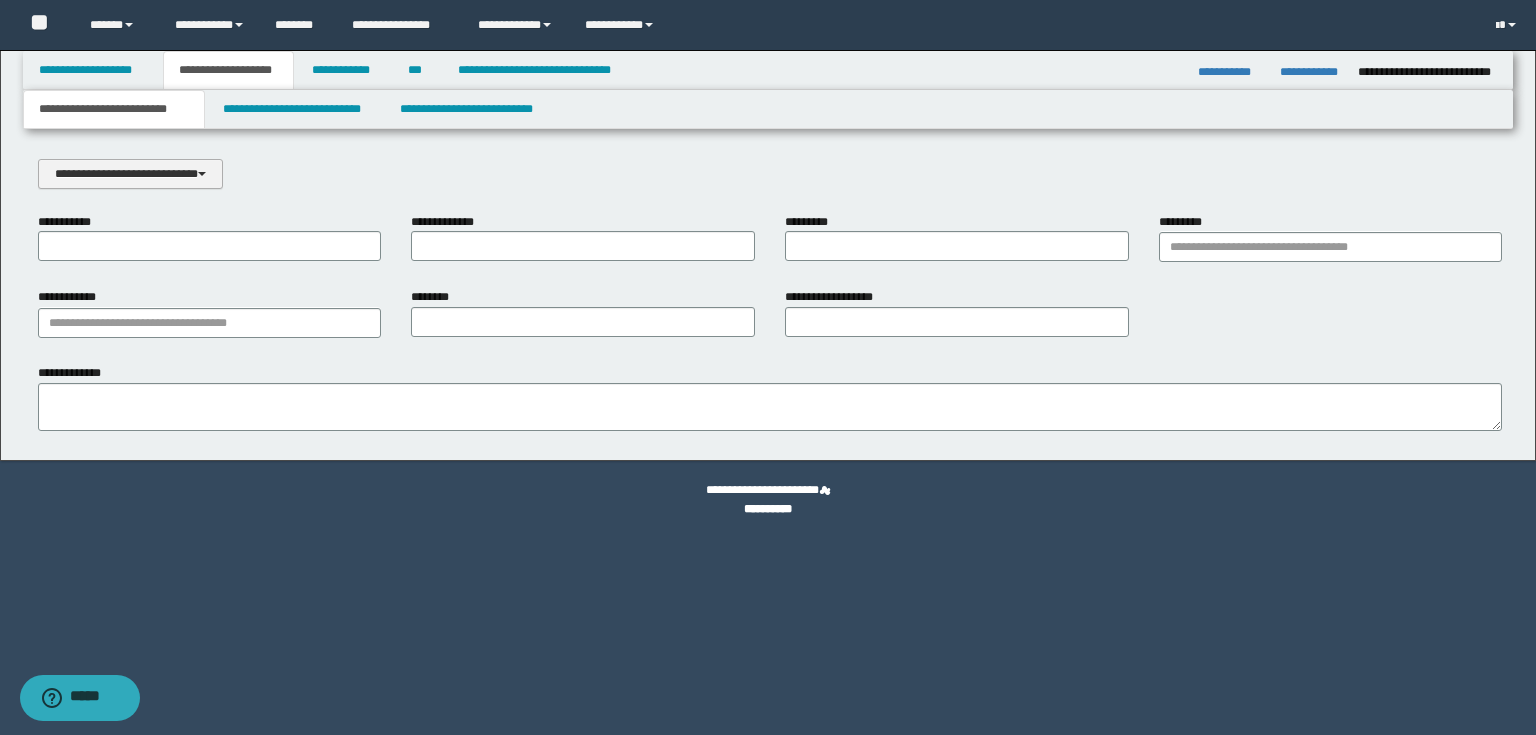 click at bounding box center [202, 174] 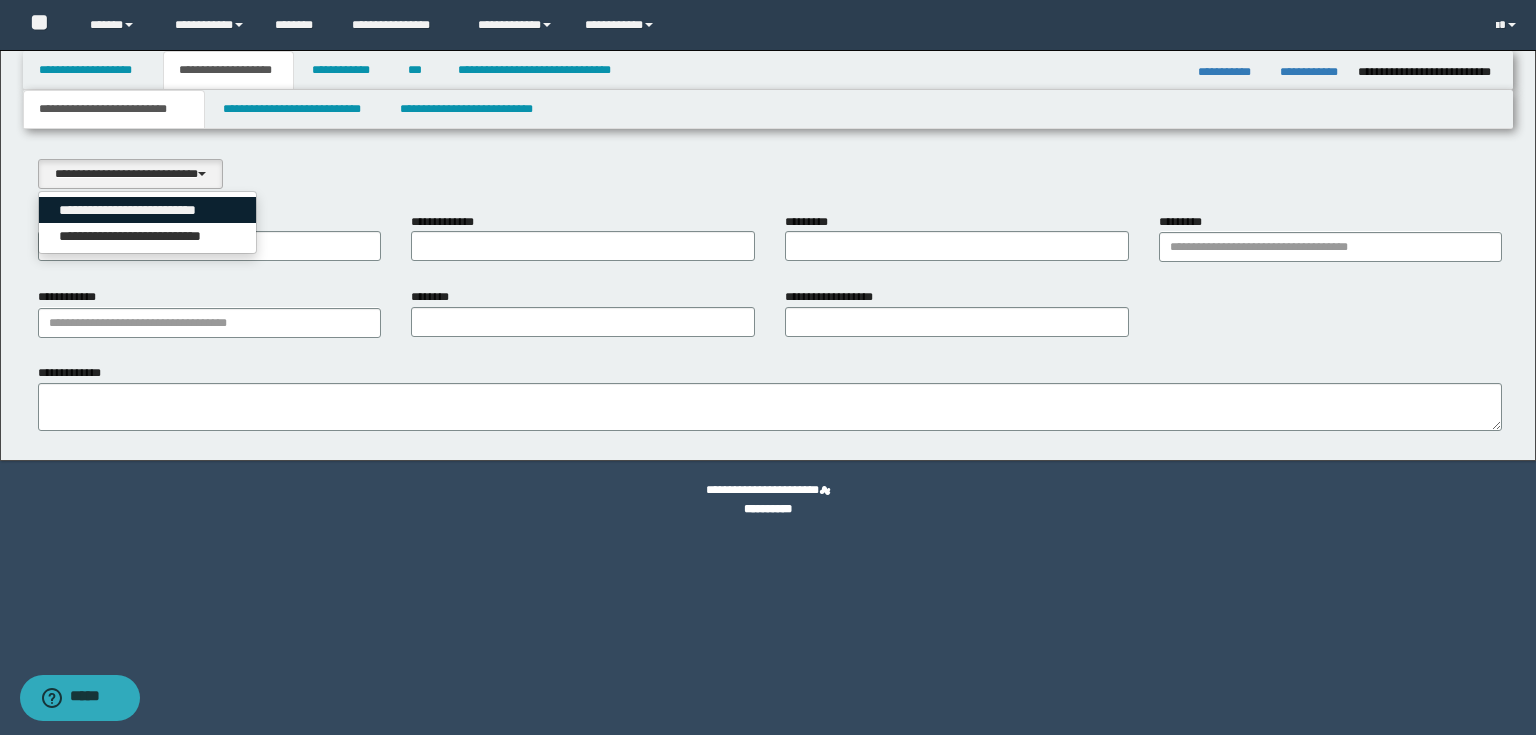 click on "**********" at bounding box center (148, 210) 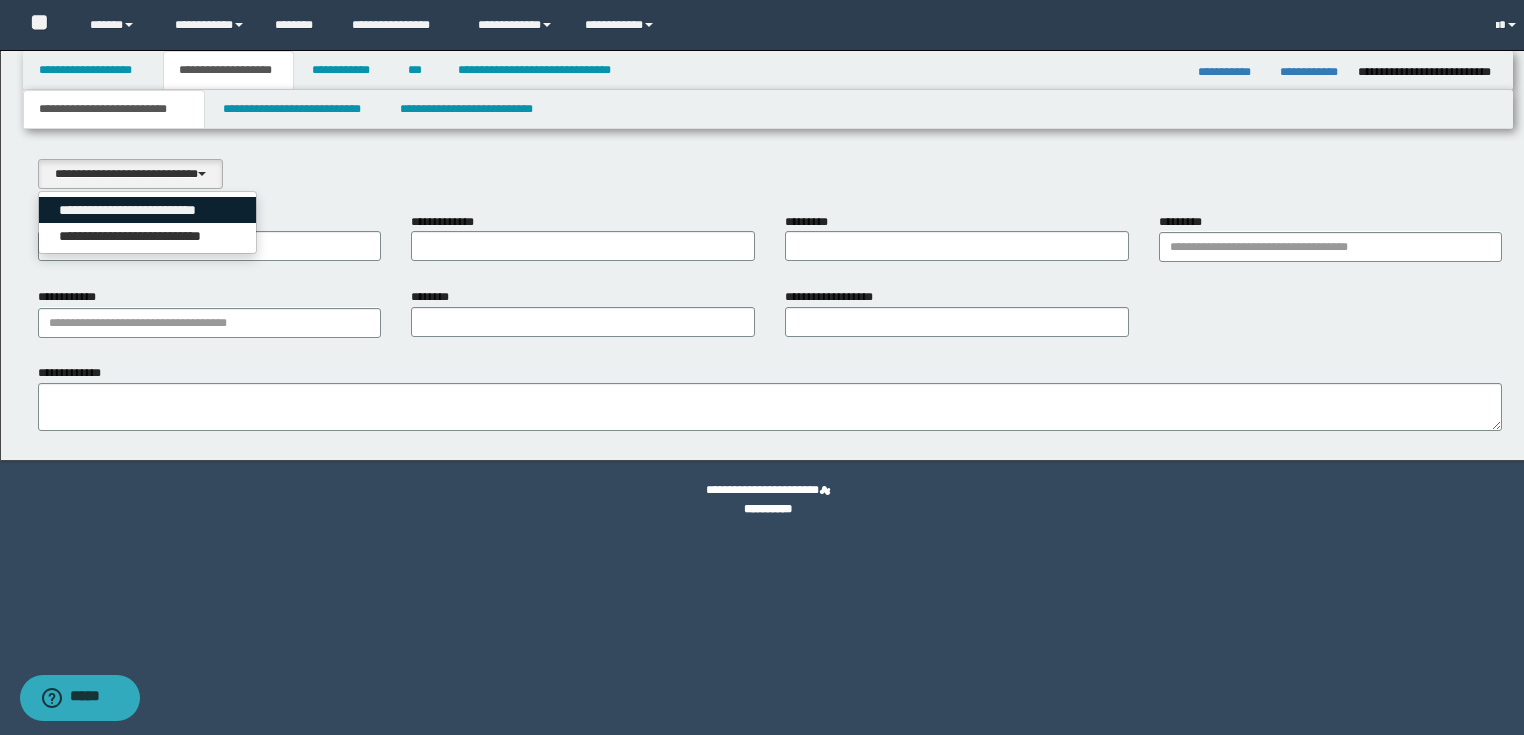 select on "*" 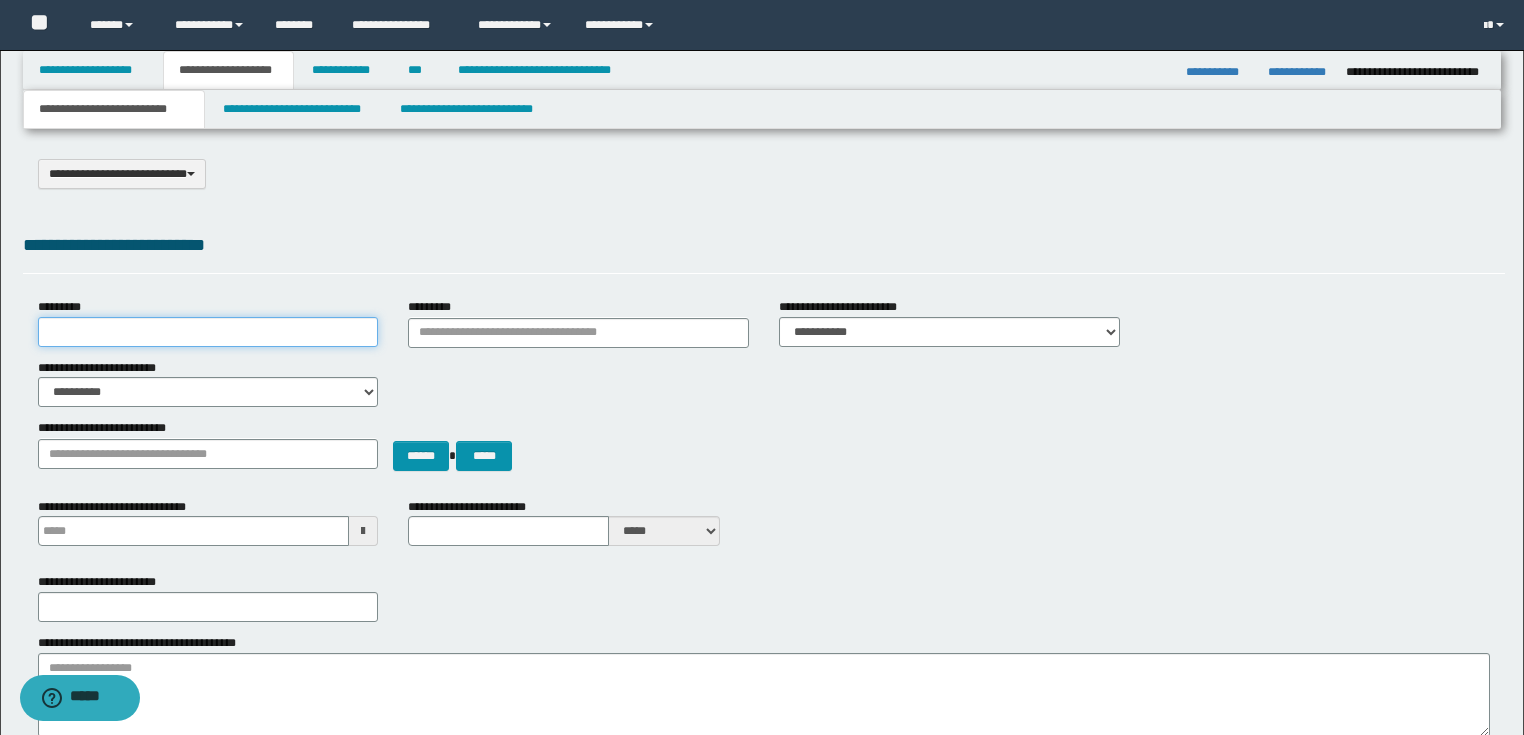 click on "*********" at bounding box center [208, 332] 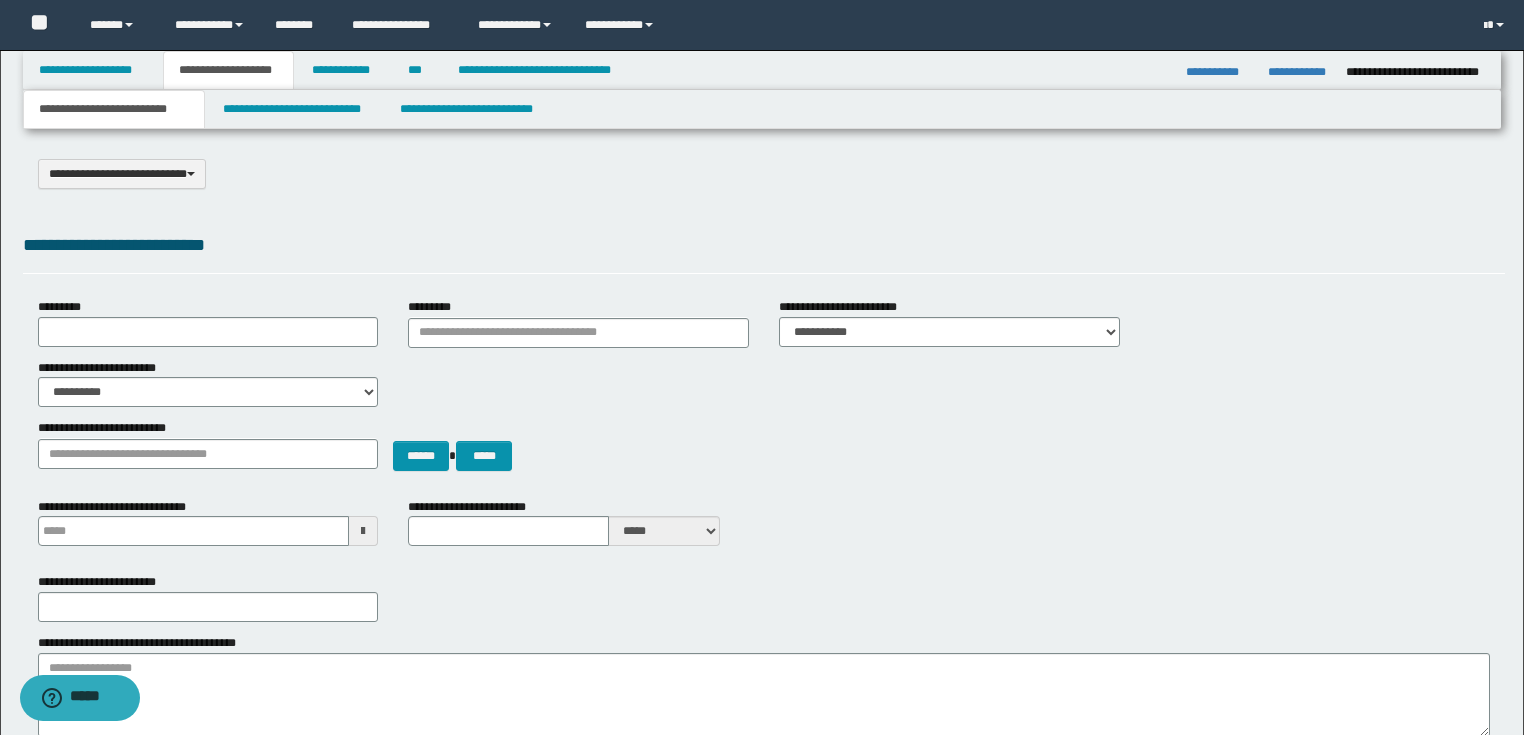 click on "**********" at bounding box center [764, 174] 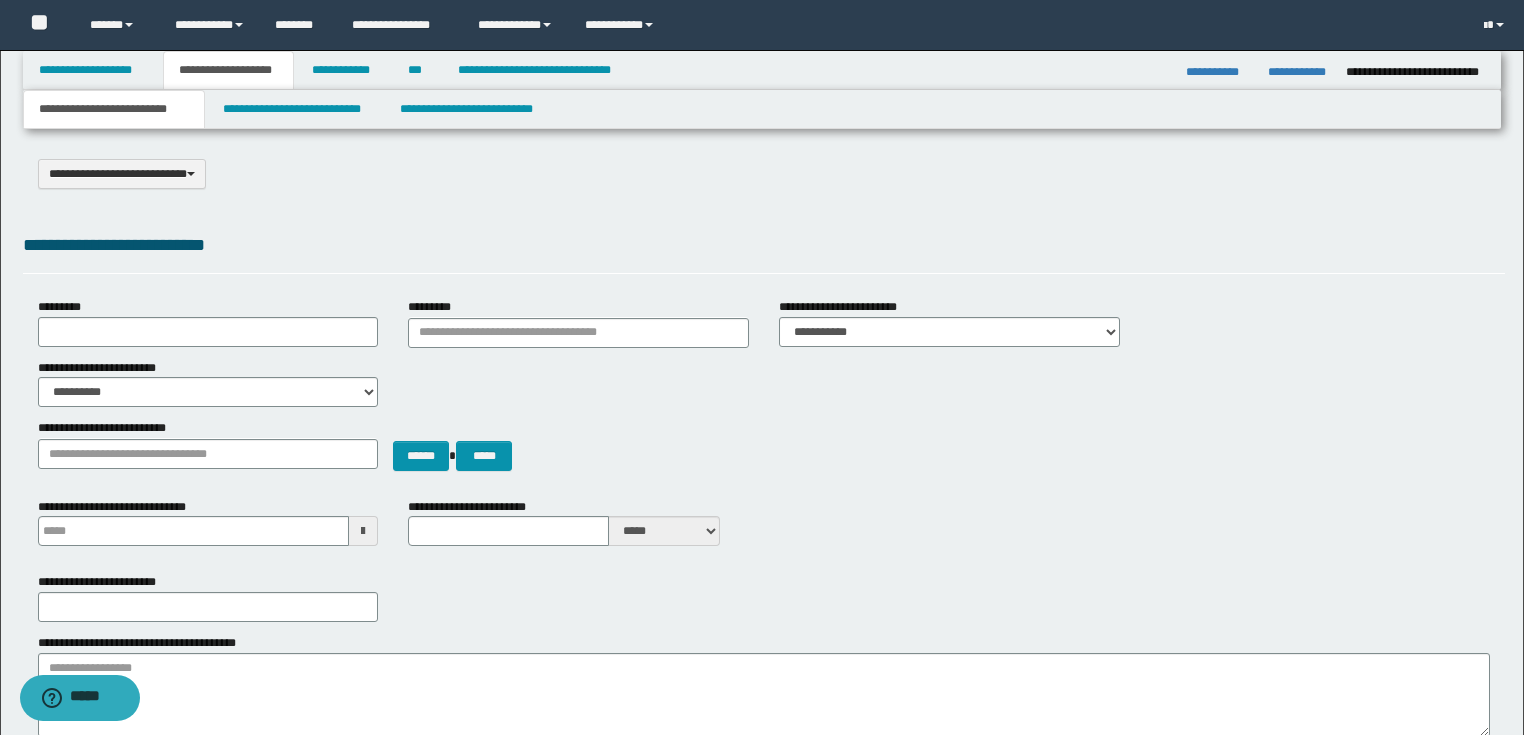 click on "**********" at bounding box center [114, 109] 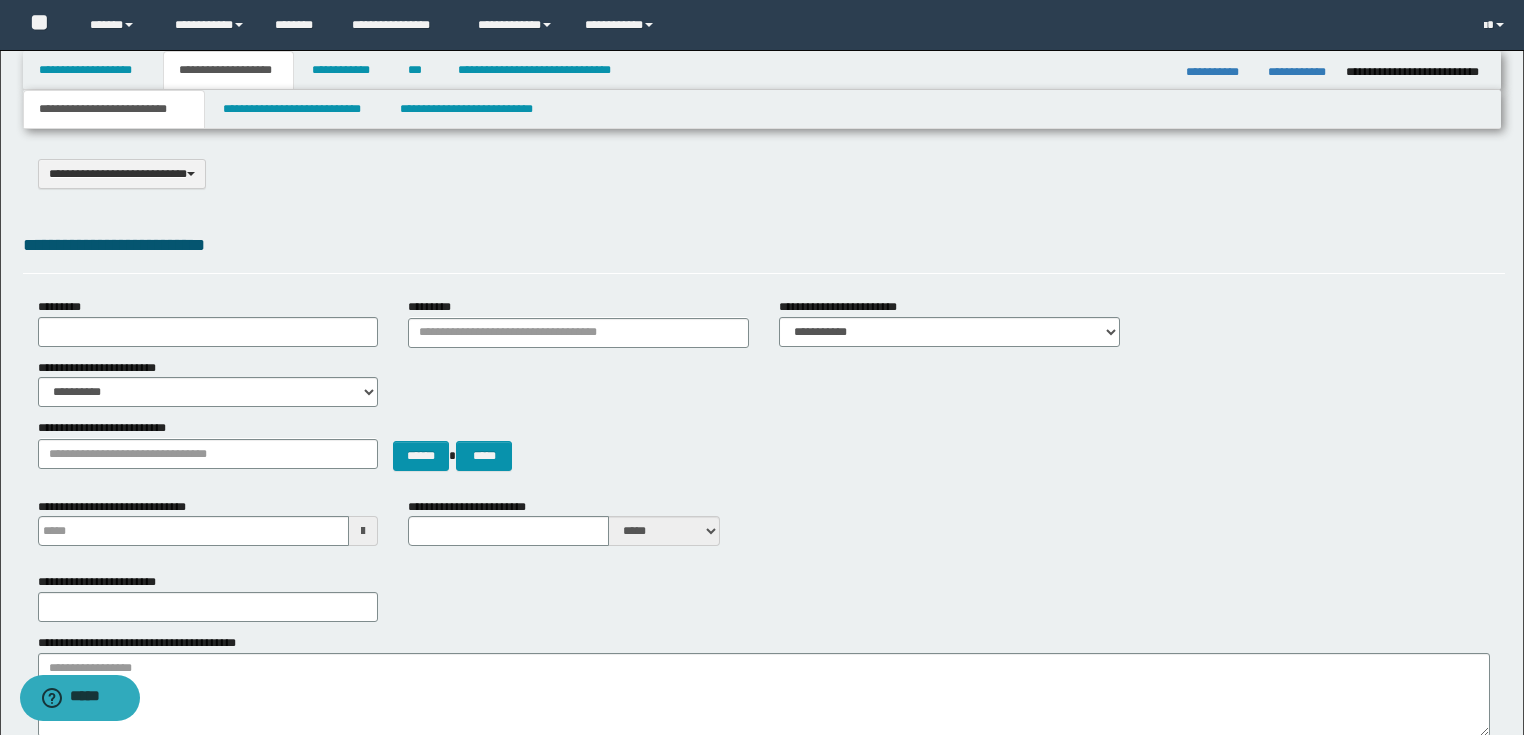type 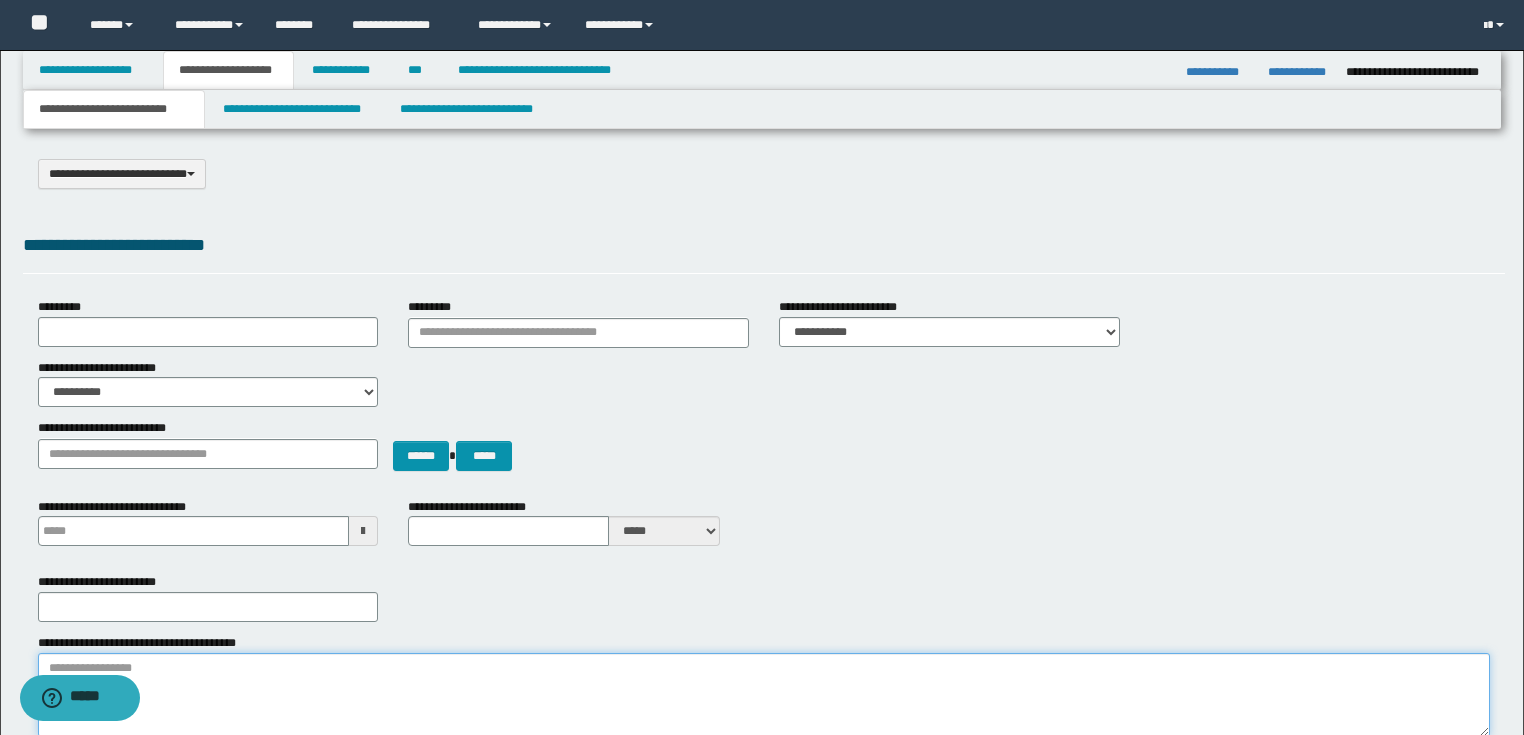 click on "**********" at bounding box center (764, 695) 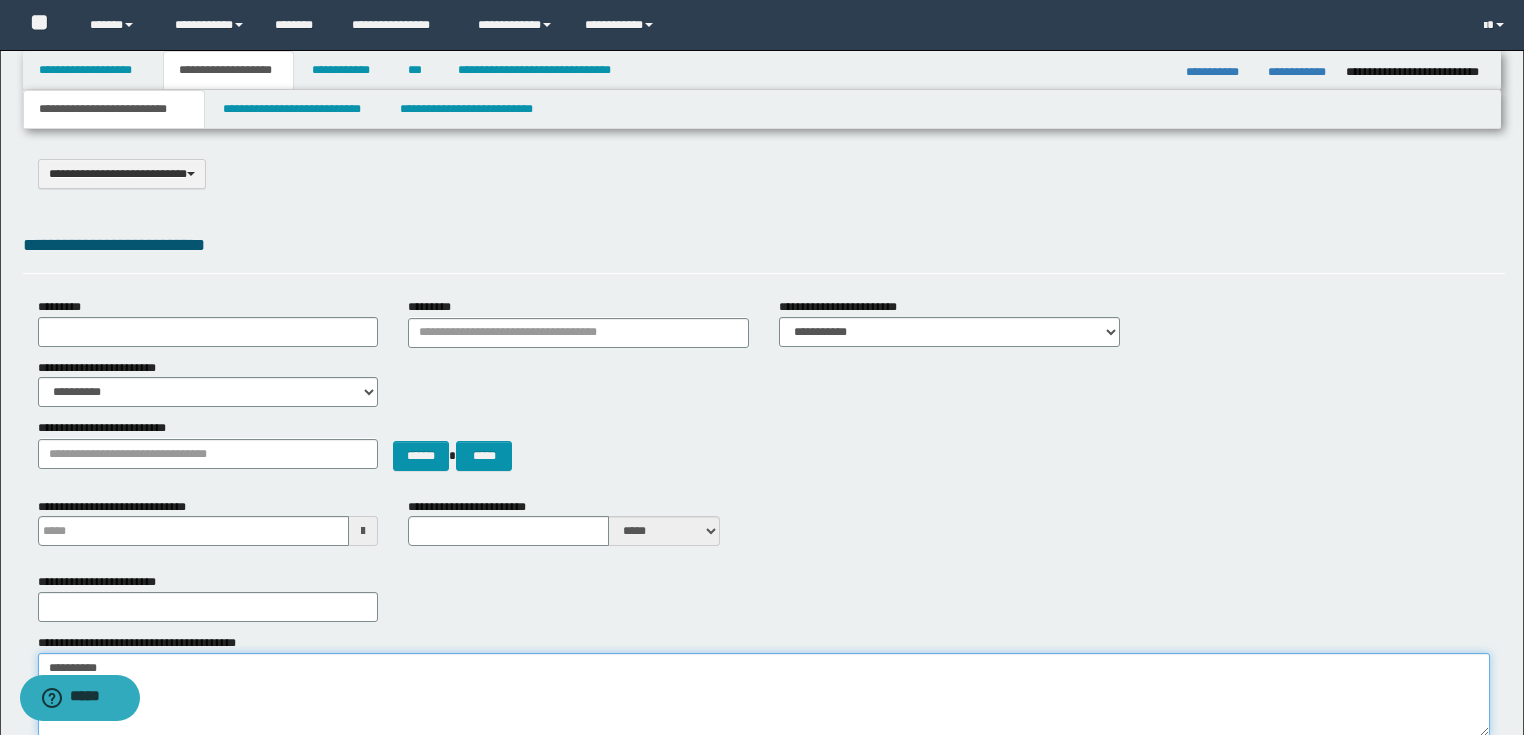 type on "**********" 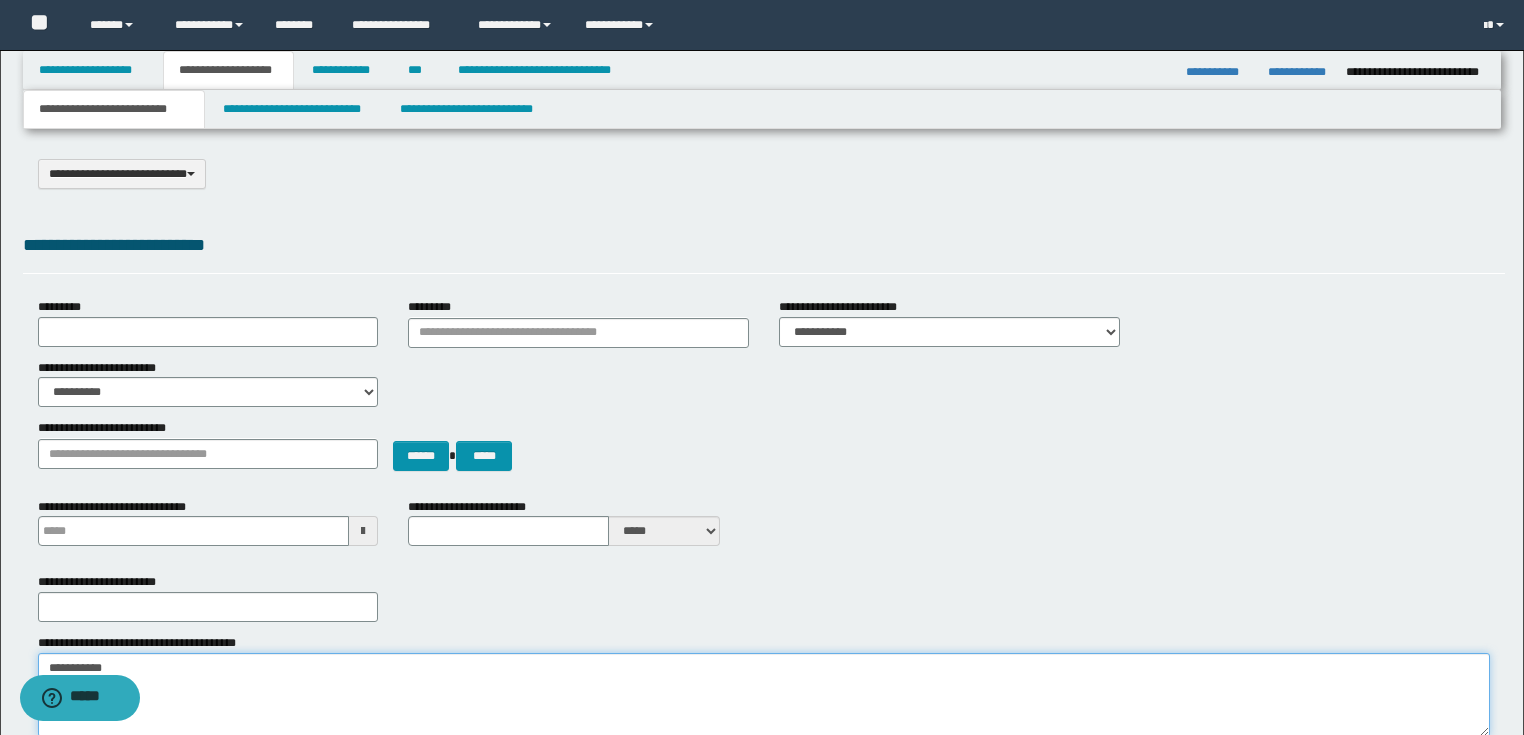type 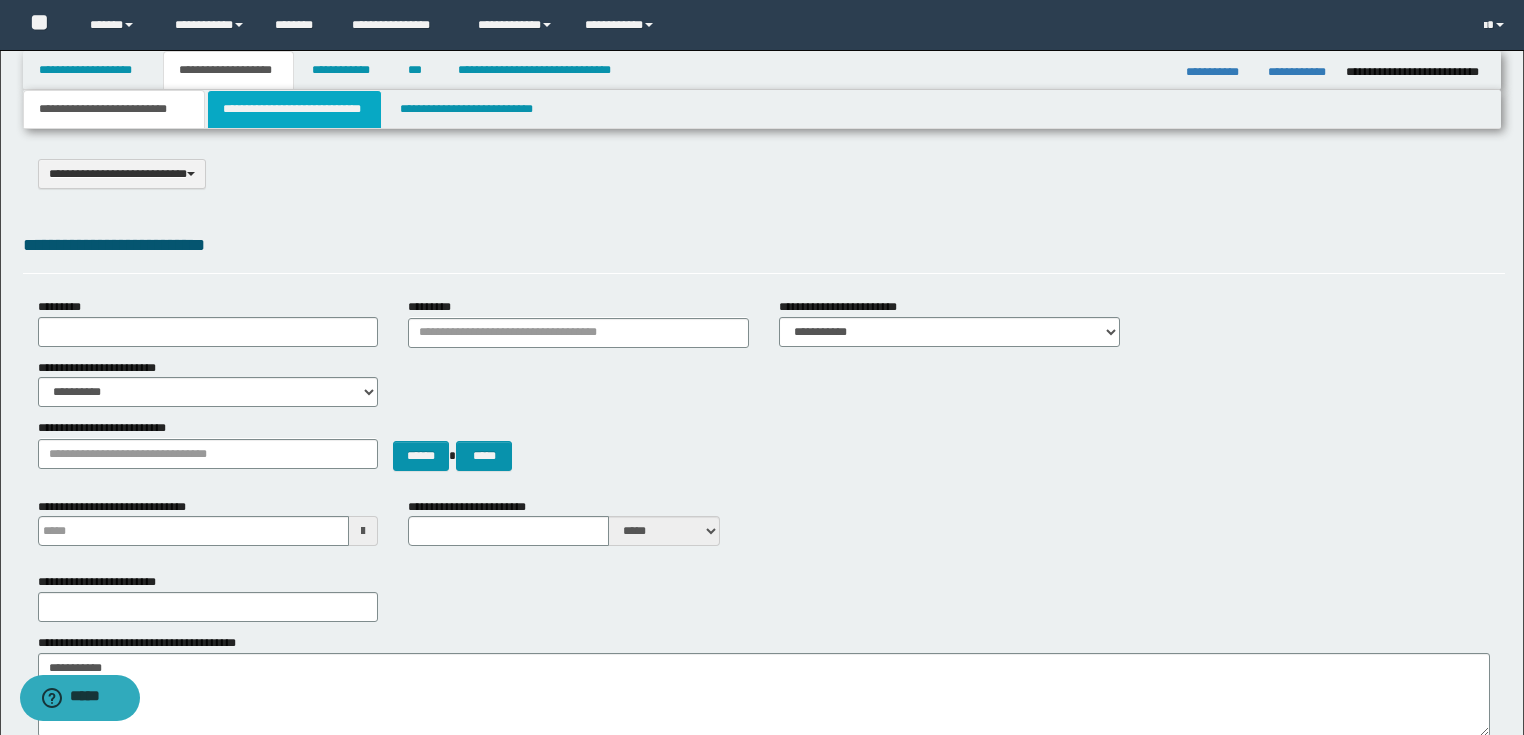 click on "**********" at bounding box center [294, 109] 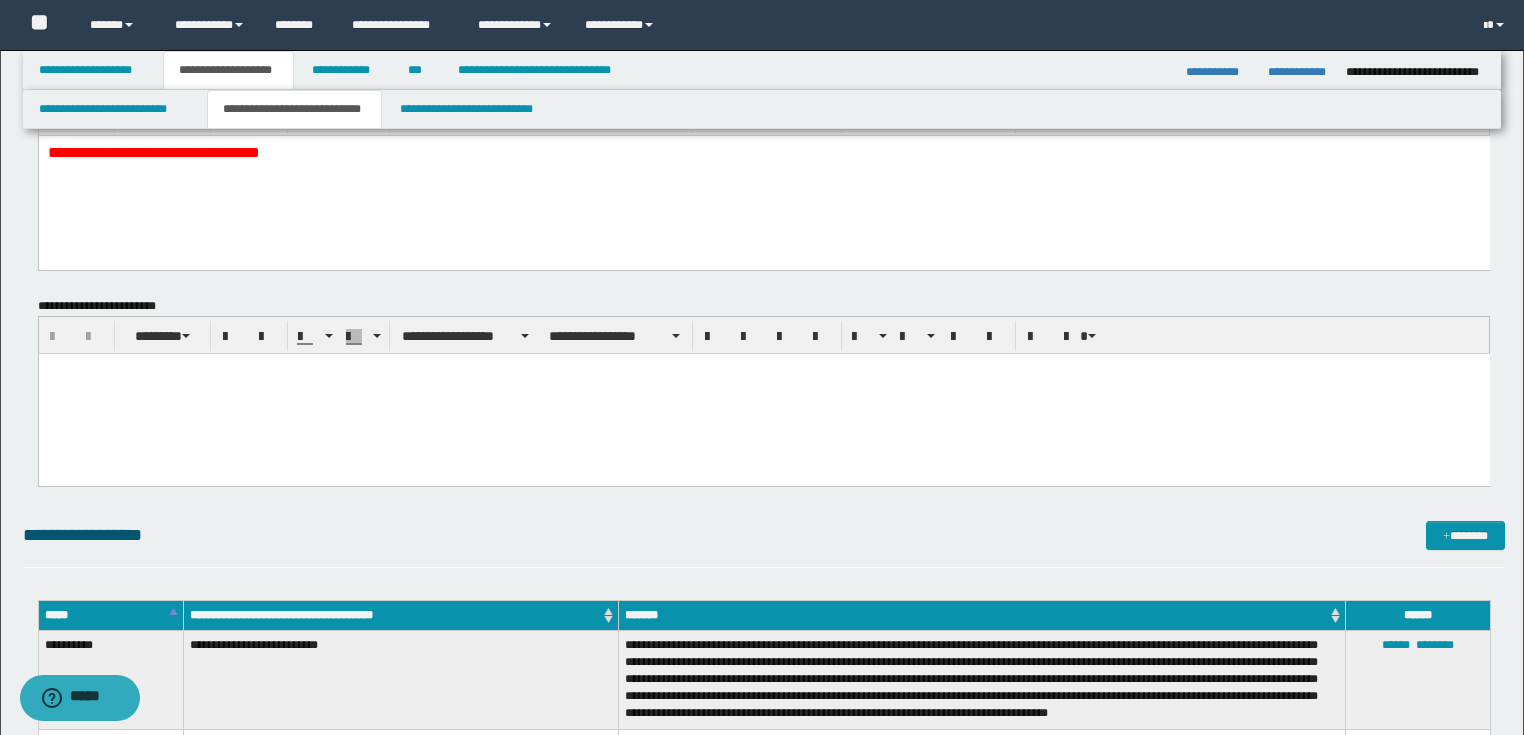 scroll, scrollTop: 0, scrollLeft: 0, axis: both 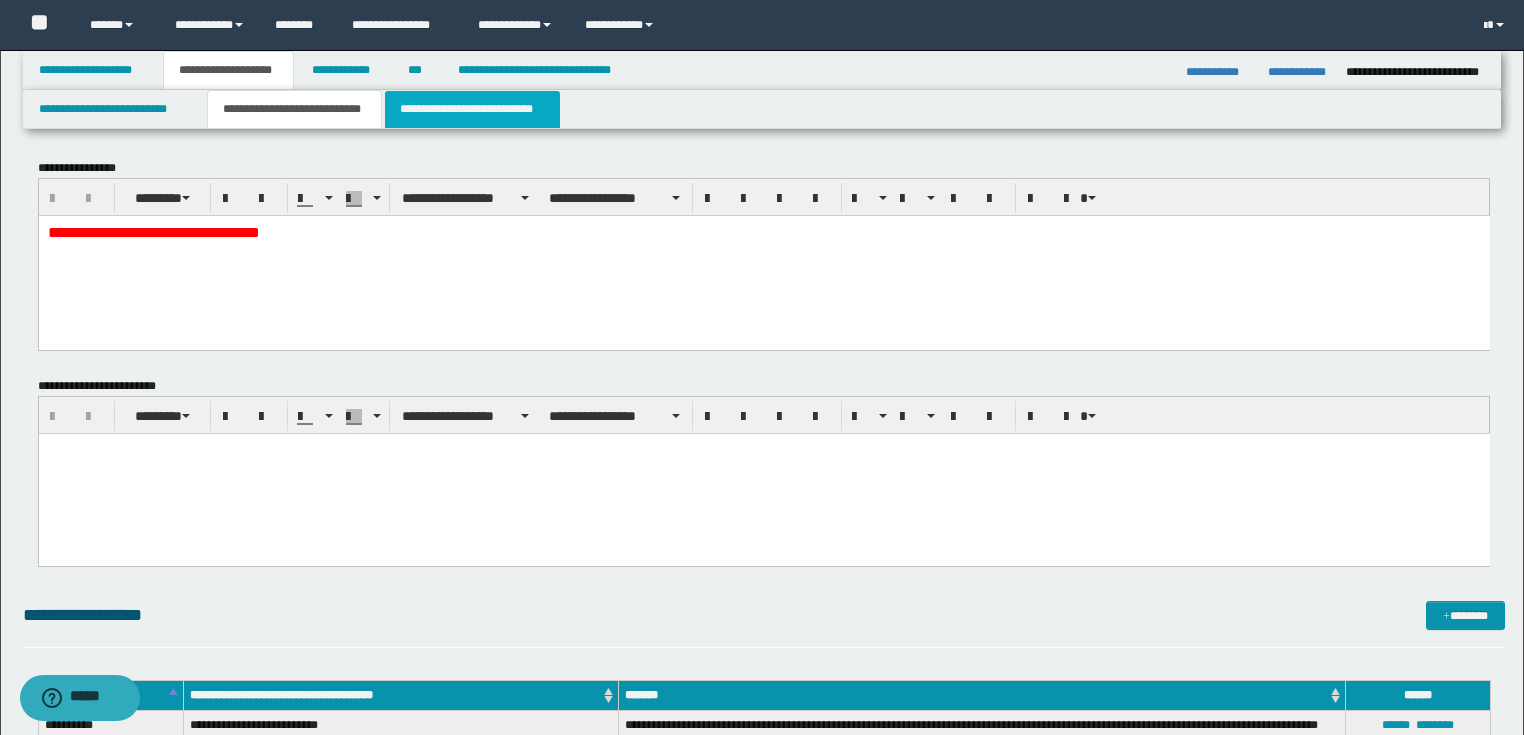 click on "**********" at bounding box center [472, 109] 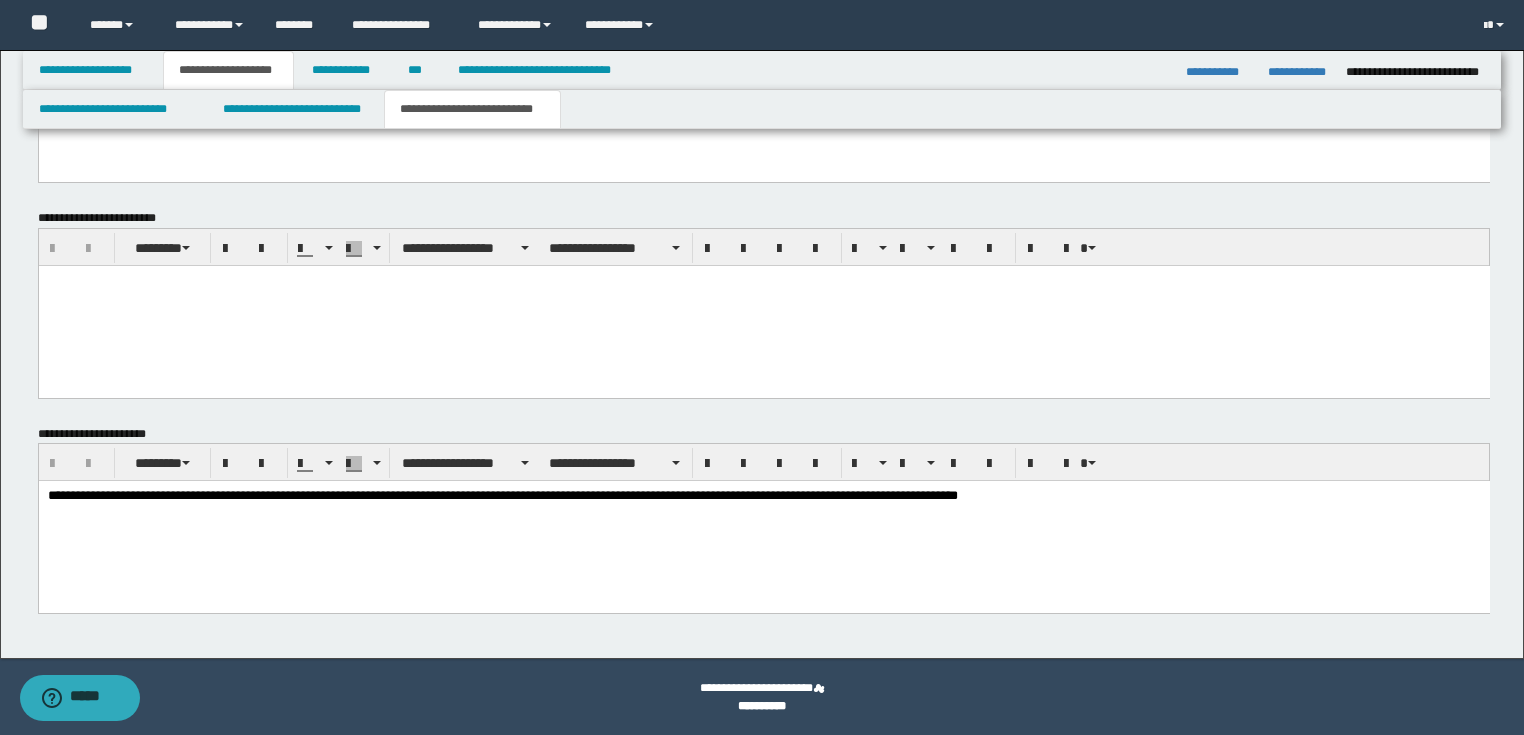 scroll, scrollTop: 616, scrollLeft: 0, axis: vertical 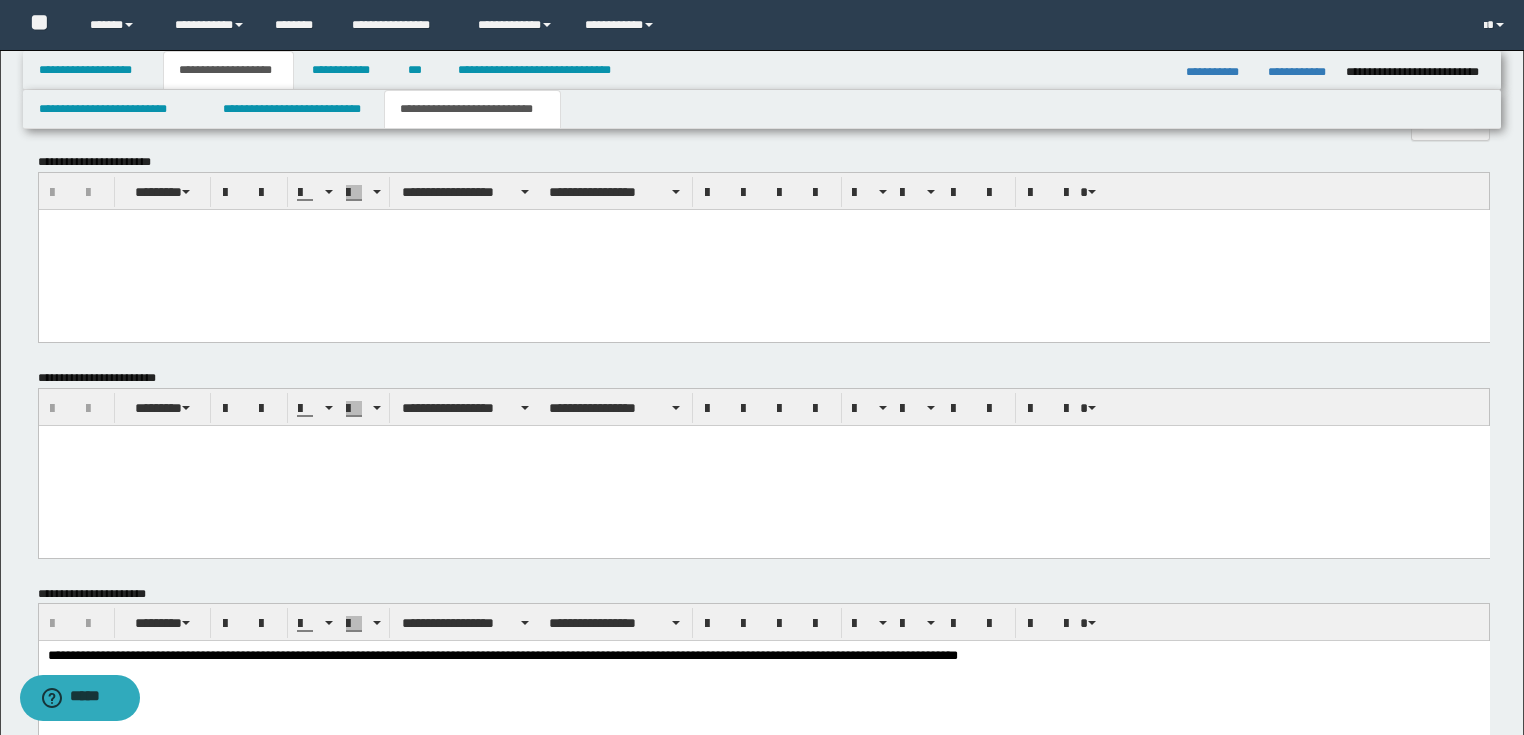click at bounding box center (763, 440) 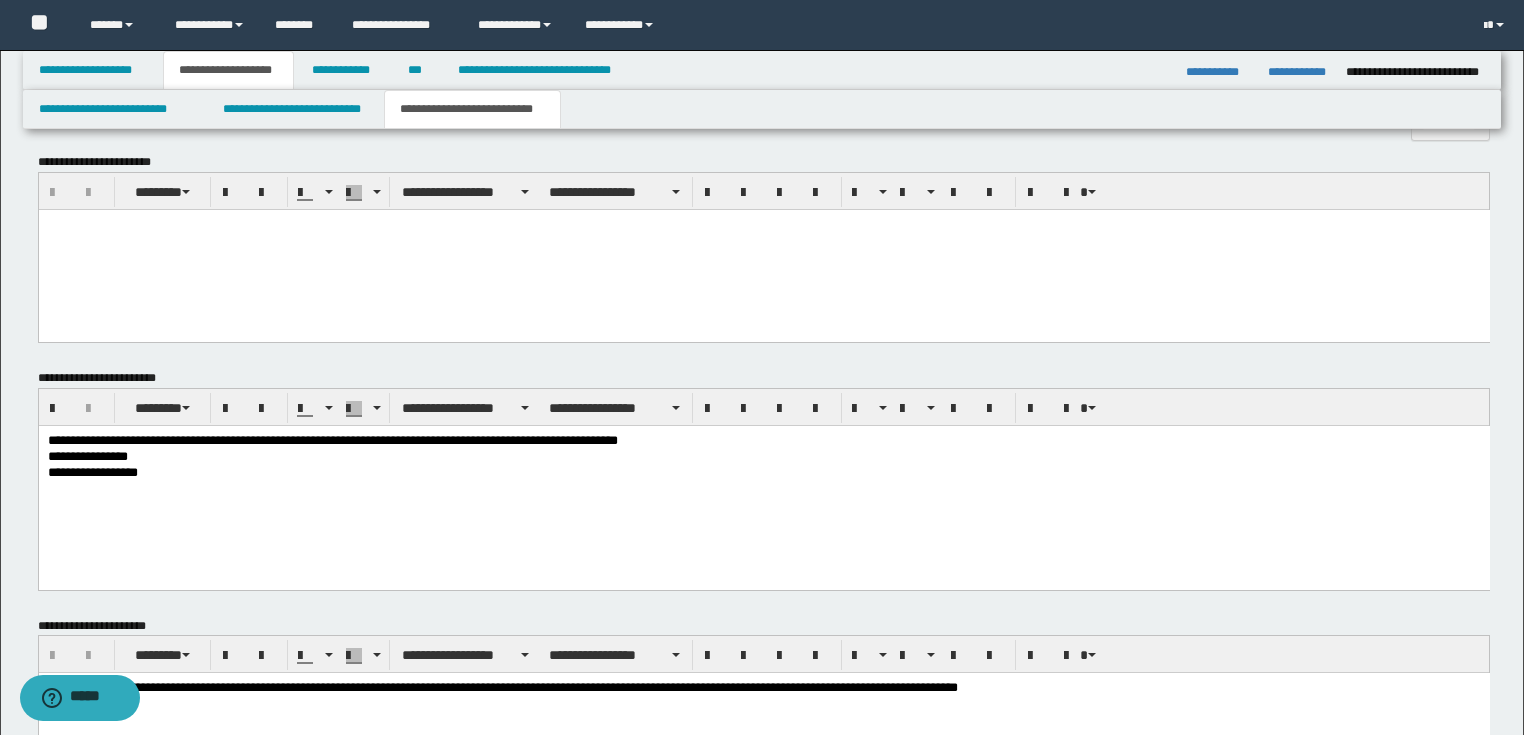 click on "**********" at bounding box center [763, 473] 